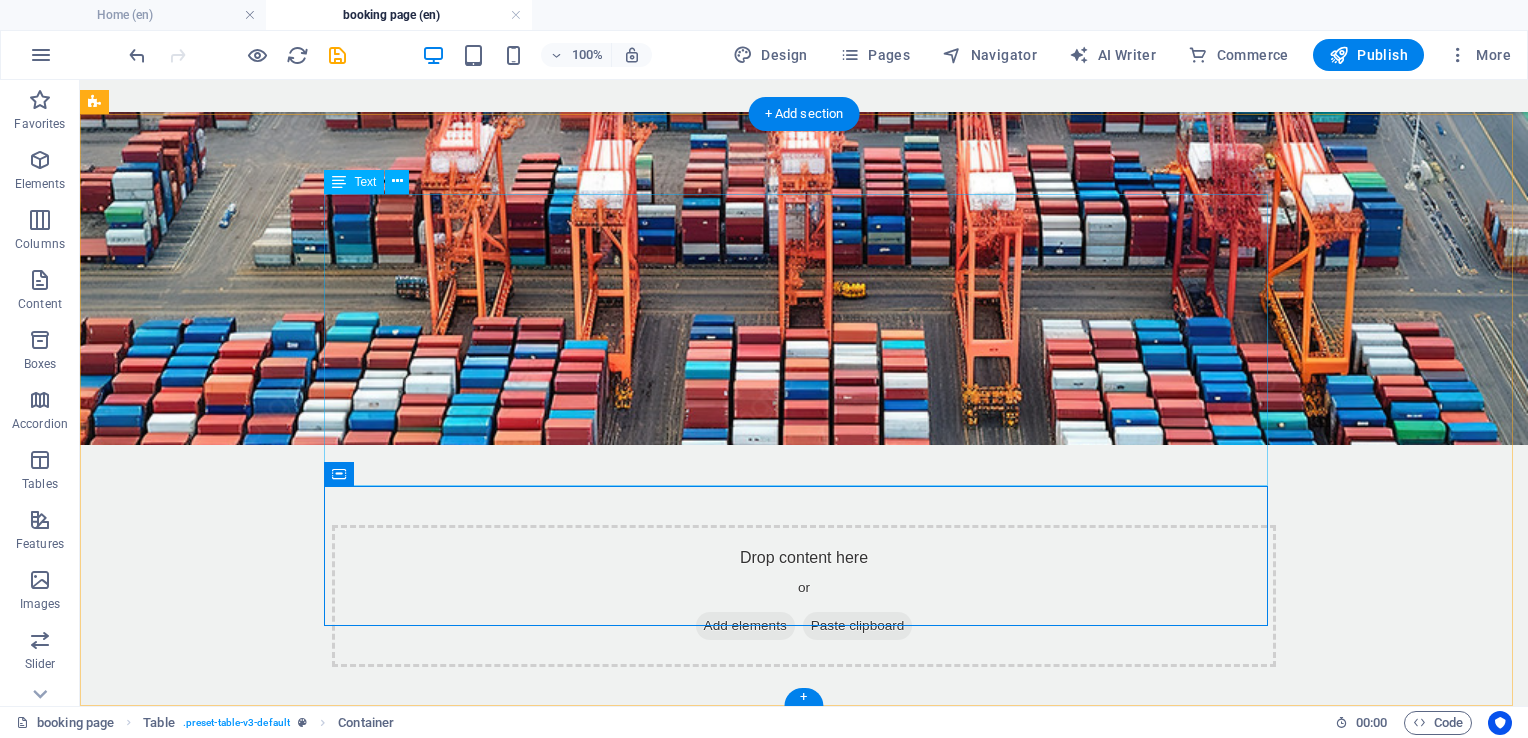 scroll, scrollTop: 0, scrollLeft: 0, axis: both 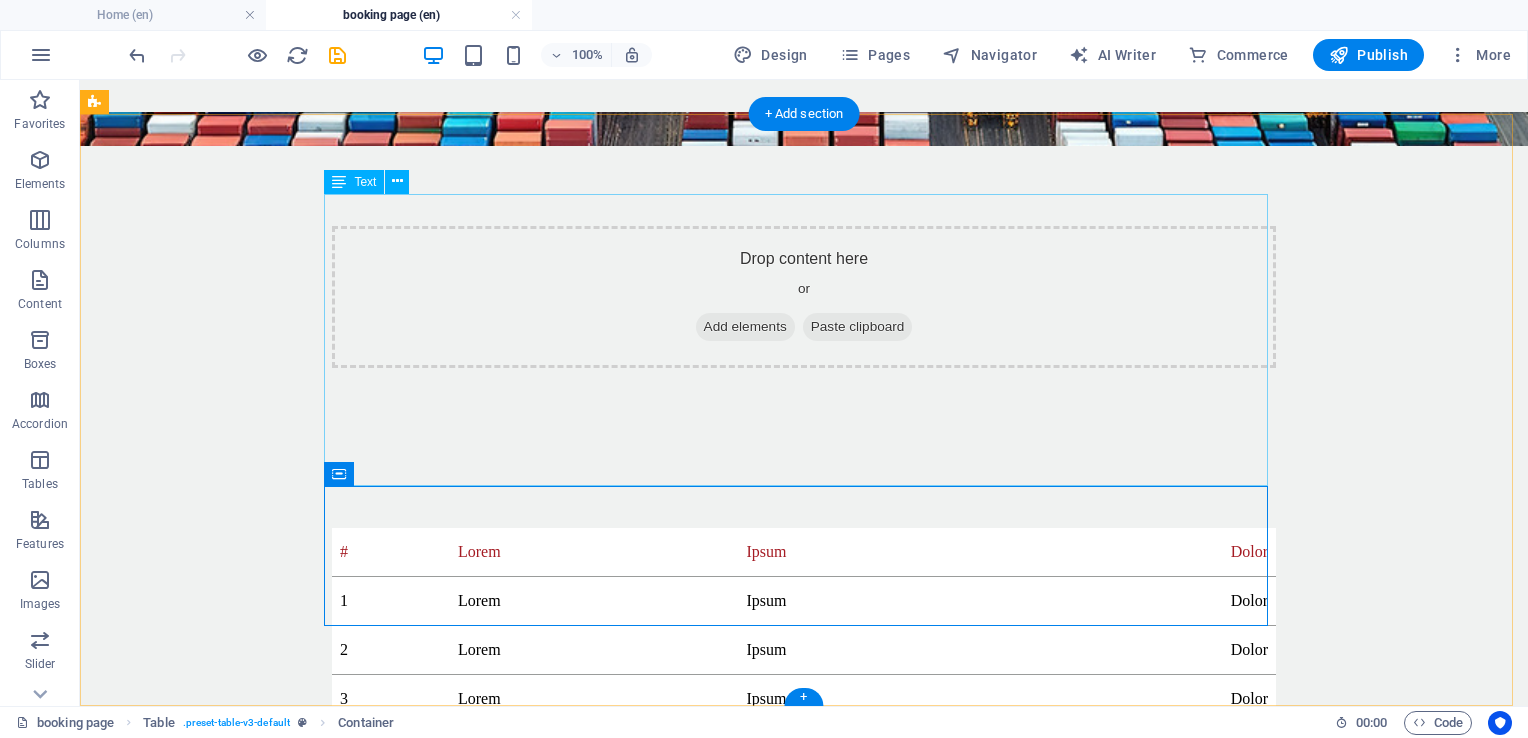 click on "# Lorem Ipsum Dolor 1 Lorem  Ipsum Dolor 2 Lorem Ipsum Dolor 3 Lorem Ipsum Dolor 4 Lorem Ipsum Dolor 5 Lorem Ipsum Dolor" at bounding box center [804, 674] 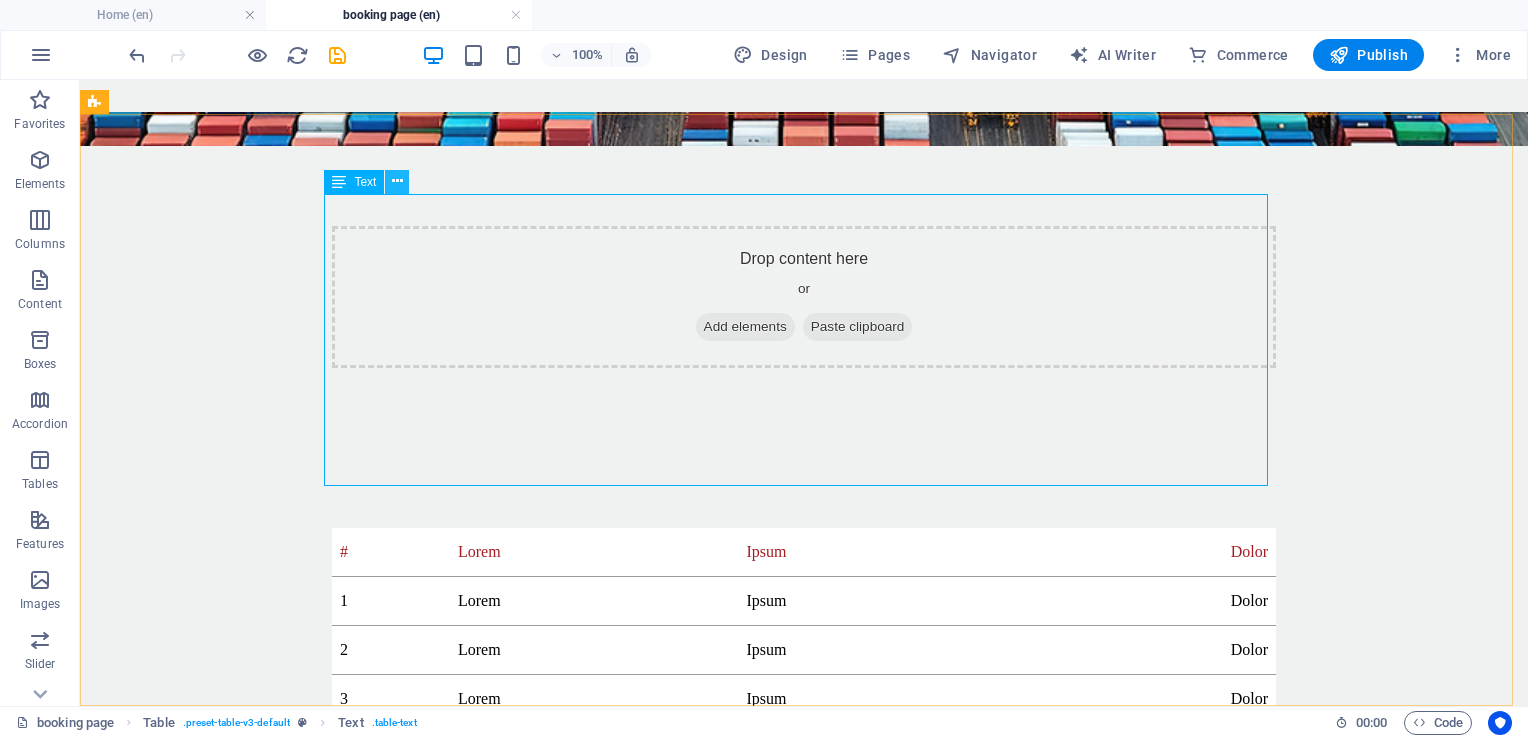 click at bounding box center (397, 181) 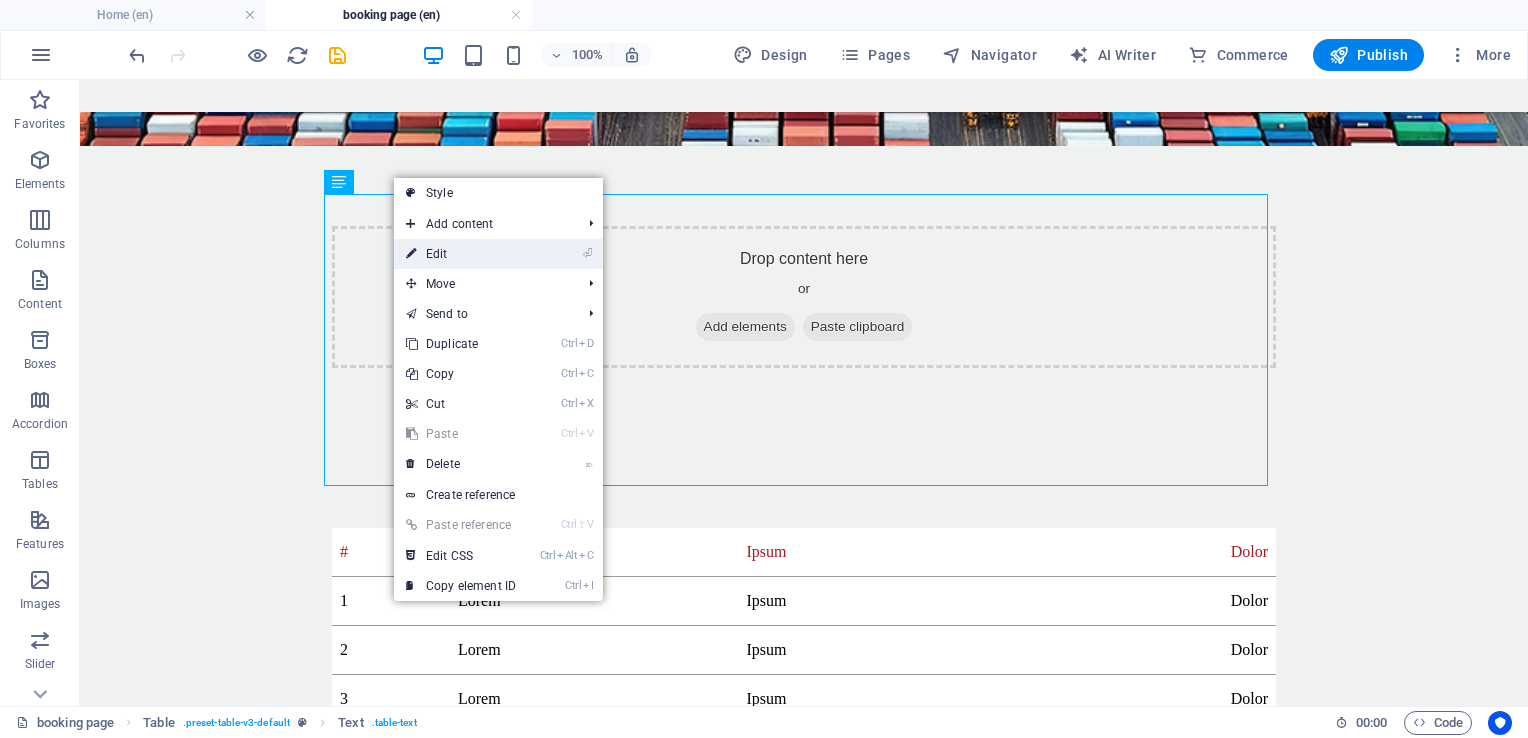 click on "⏎  Edit" at bounding box center (461, 254) 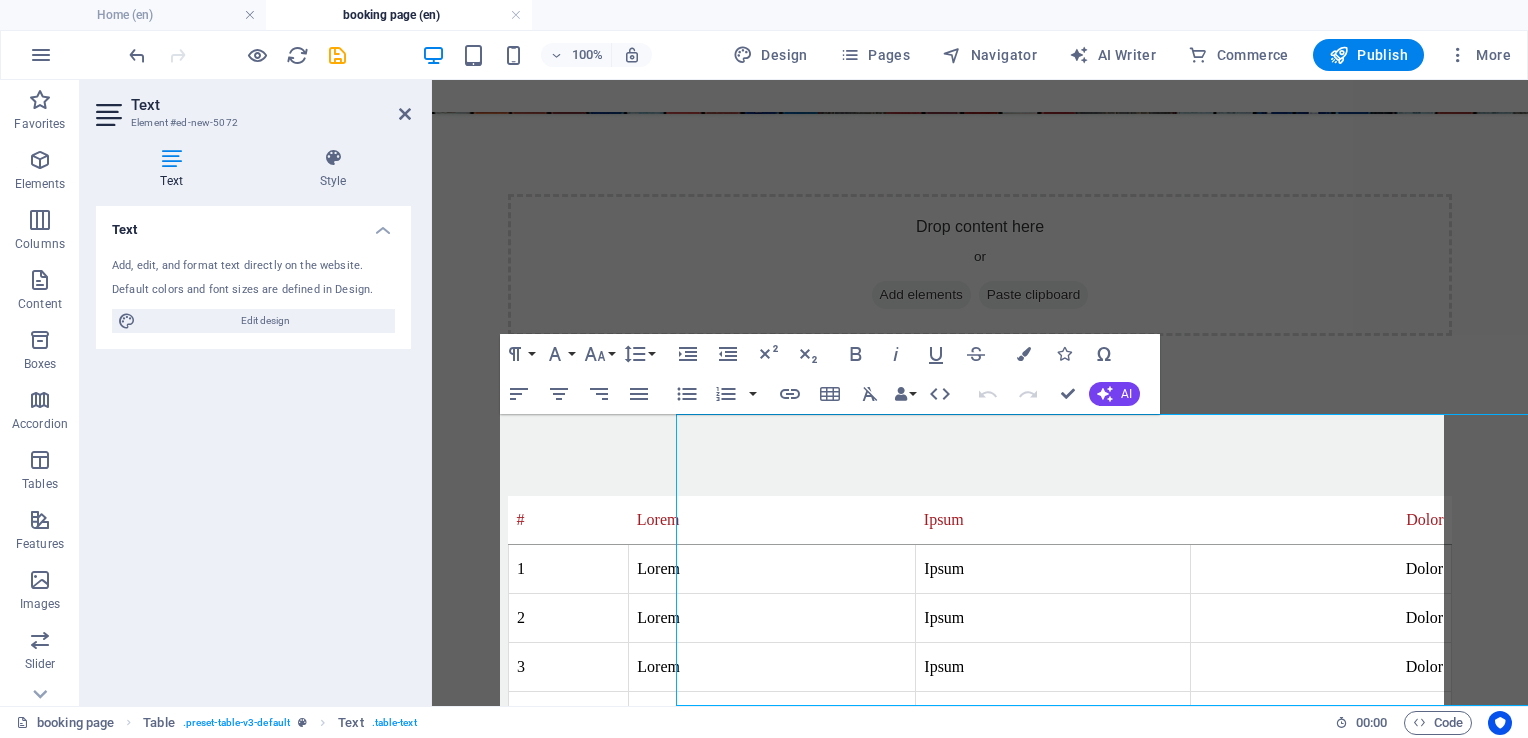 scroll, scrollTop: 79, scrollLeft: 0, axis: vertical 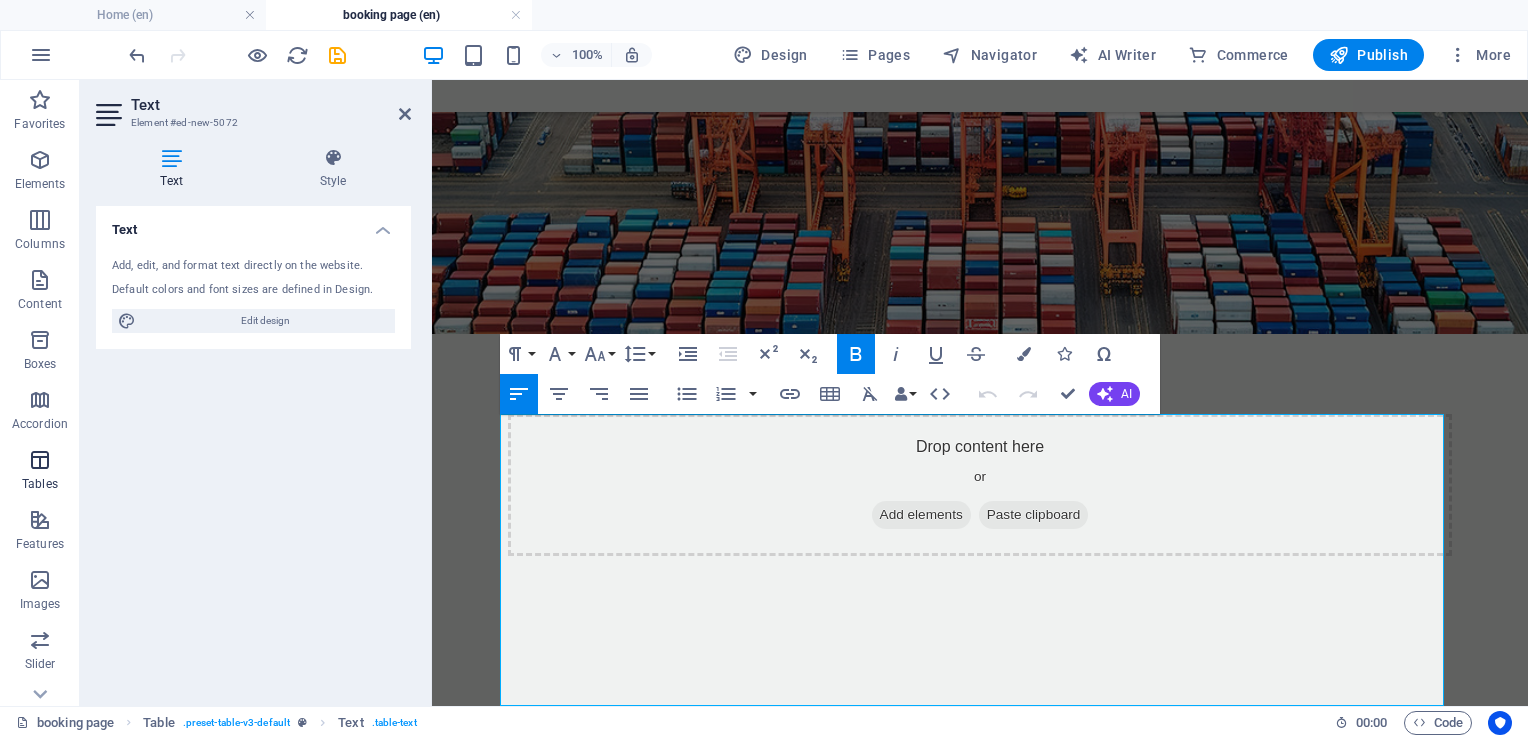 click at bounding box center [40, 460] 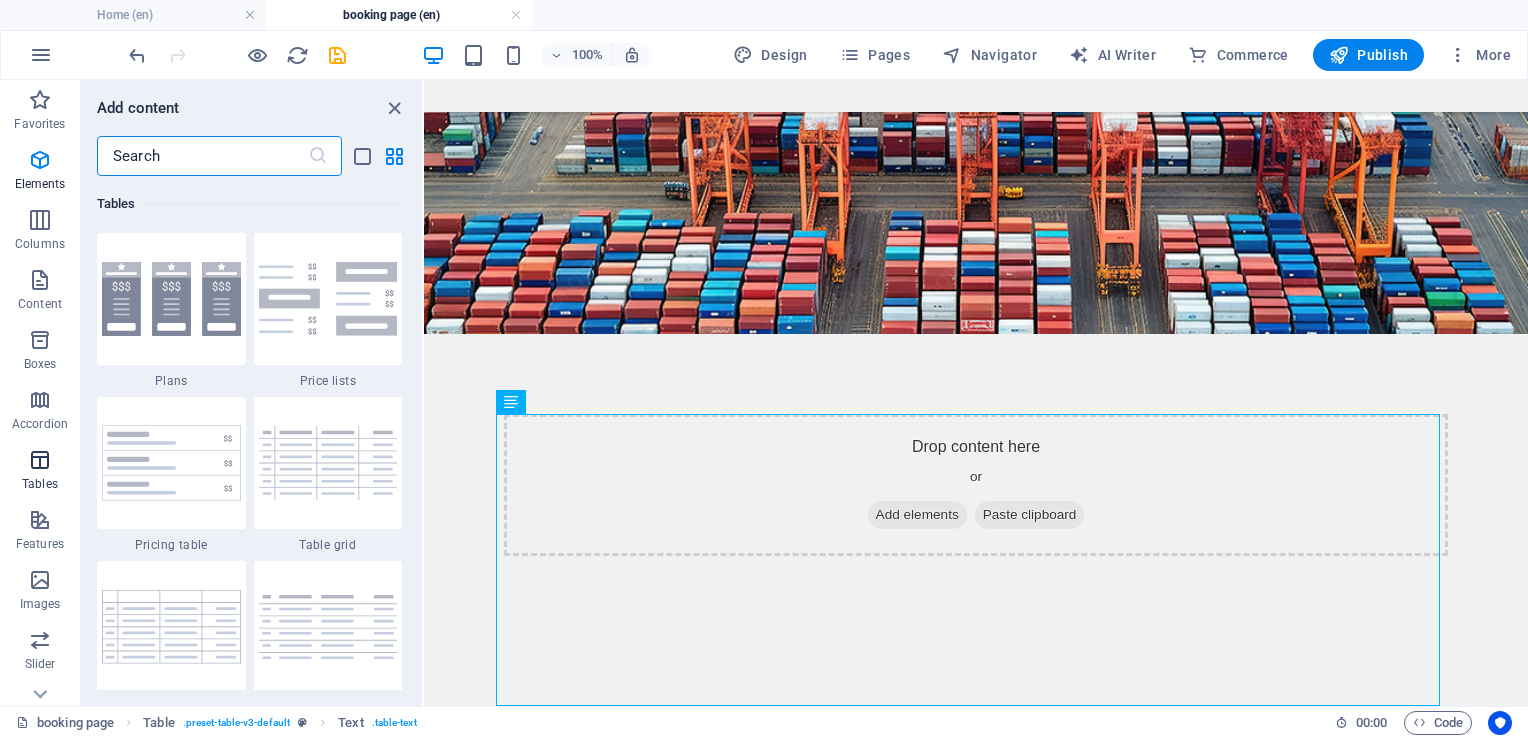scroll, scrollTop: 6926, scrollLeft: 0, axis: vertical 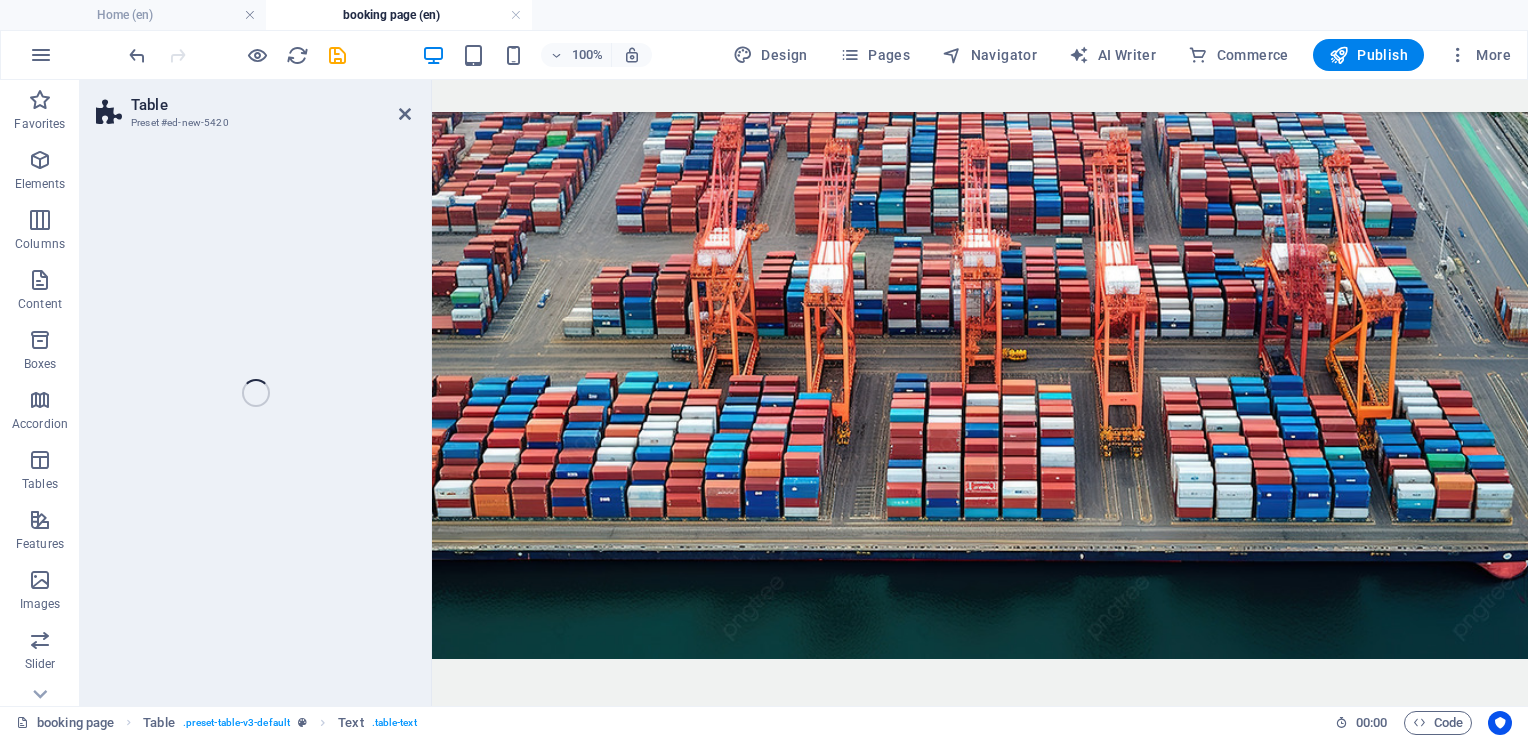 select on "preset-table-v3-border-full" 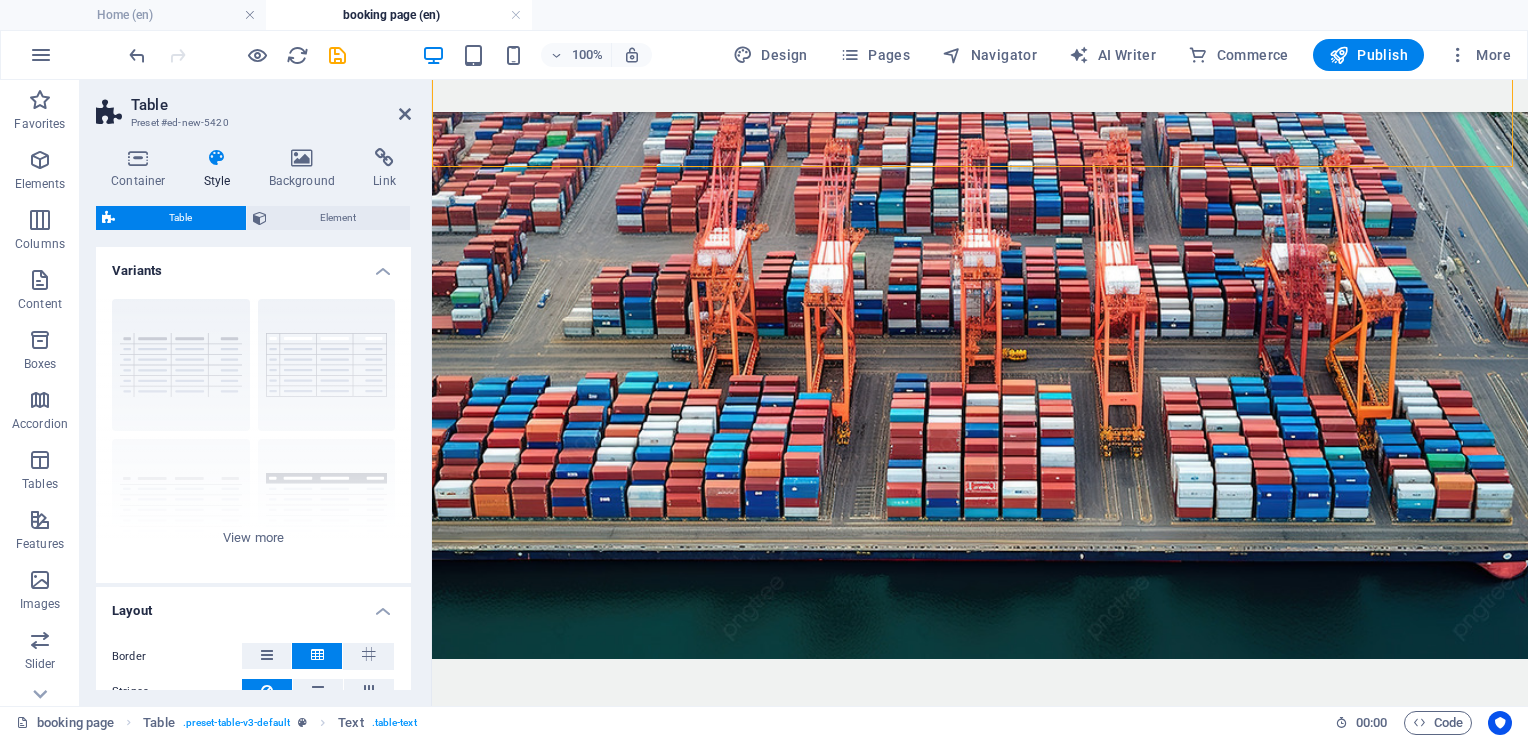 scroll, scrollTop: 177, scrollLeft: 0, axis: vertical 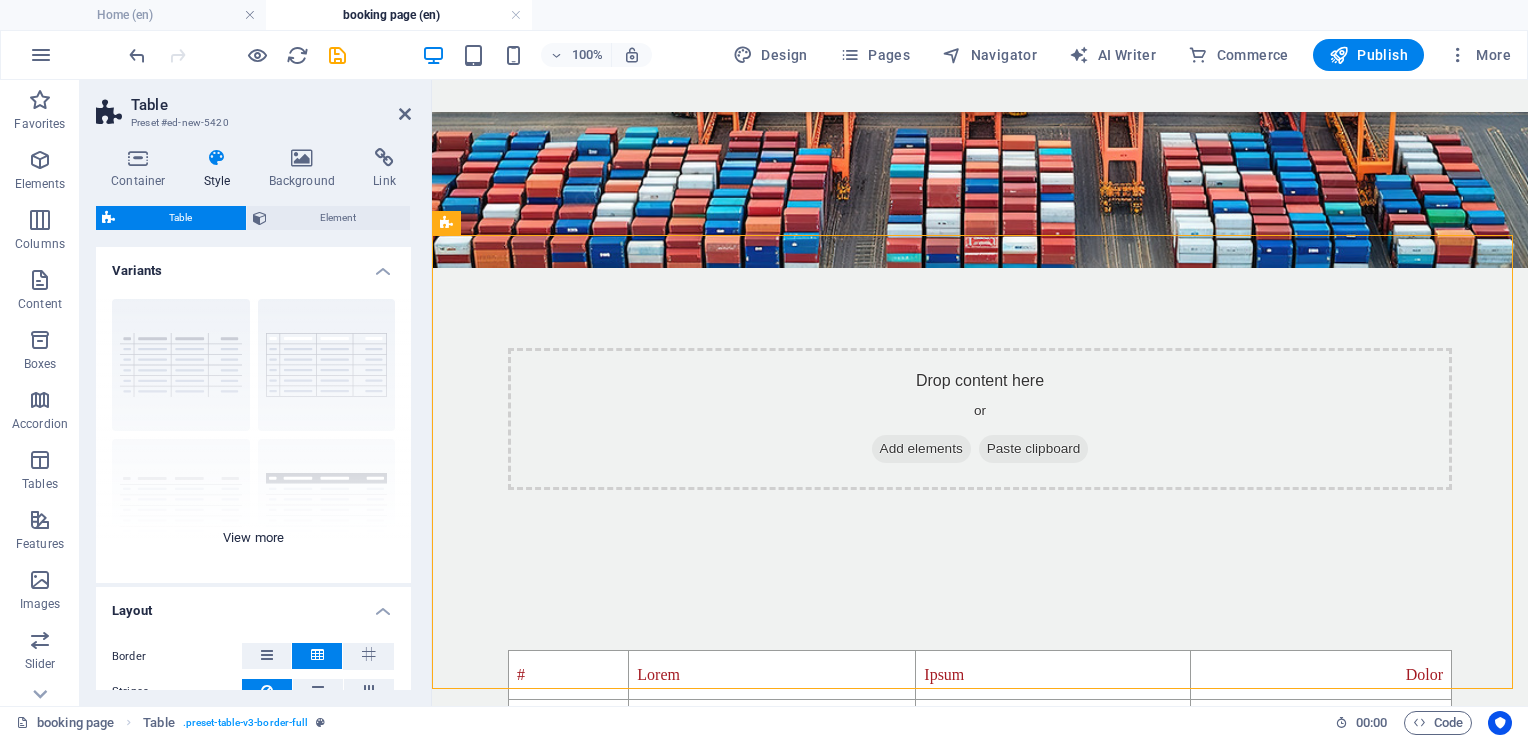 click on "grid bordered Default with header horizontally striped vertically striped" at bounding box center (253, 433) 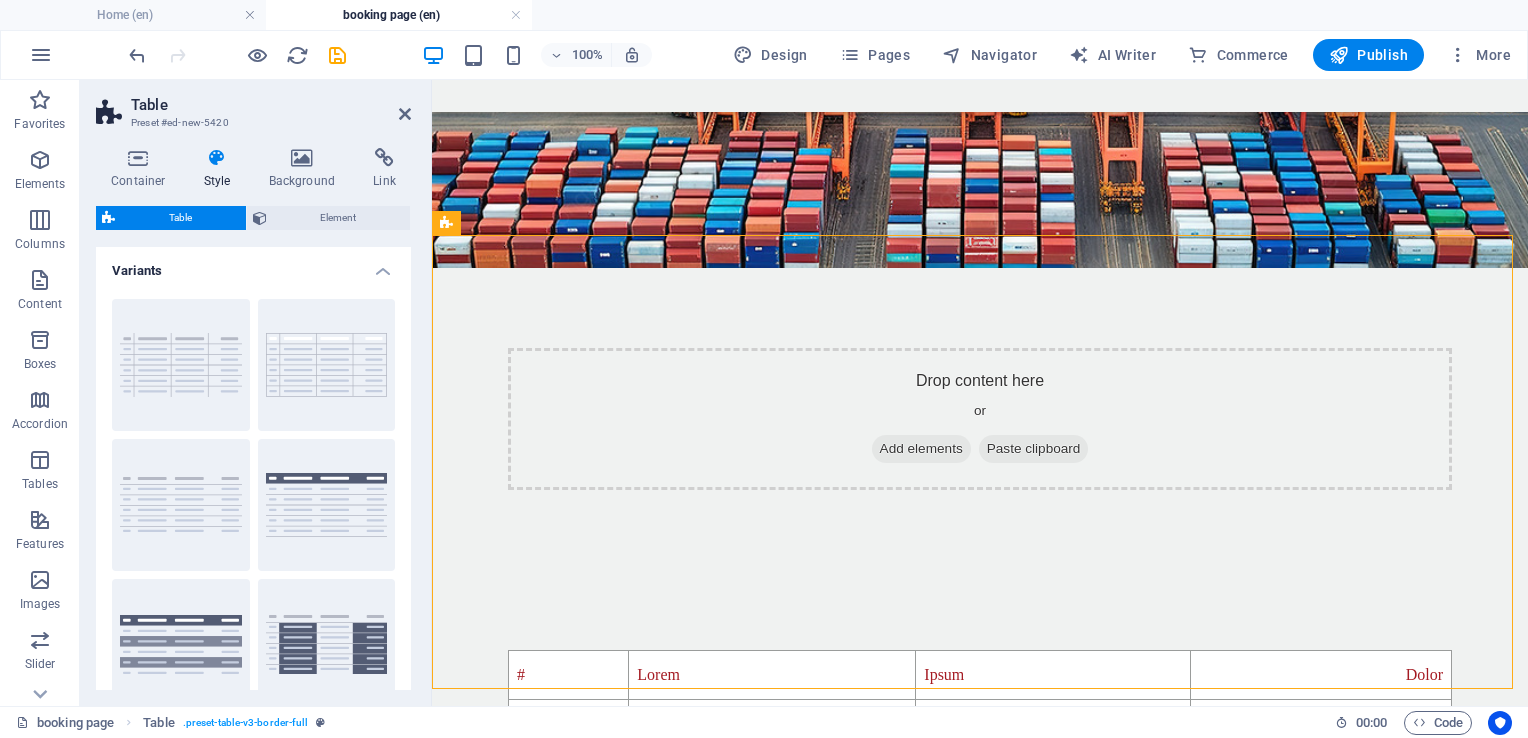 click on "Table Preset #ed-new-5420
Container Style Background Link Size Height Default px rem % vh vw Min. height None px rem % vh vw Width Default px rem % em vh vw Min. width None px rem % vh vw Content width Default Custom width Width Default px rem % em vh vw Min. width None px rem % vh vw Default padding Custom spacing Default content width and padding can be changed under Design. Edit design Layout (Flexbox) Alignment Determines the flex direction. Default Main axis Determine how elements should behave along the main axis inside this container (justify content). Default Side axis Control the vertical direction of the element inside of the container (align items). Default Wrap Default On Off Fill Controls the distances and direction of elements on the y-axis across several lines (align content). Default Accessibility ARIA helps assistive technologies (like screen readers) to understand the role, state, and behavior of web elements Role The ARIA role defines the purpose of an element.  None Alert" at bounding box center (256, 393) 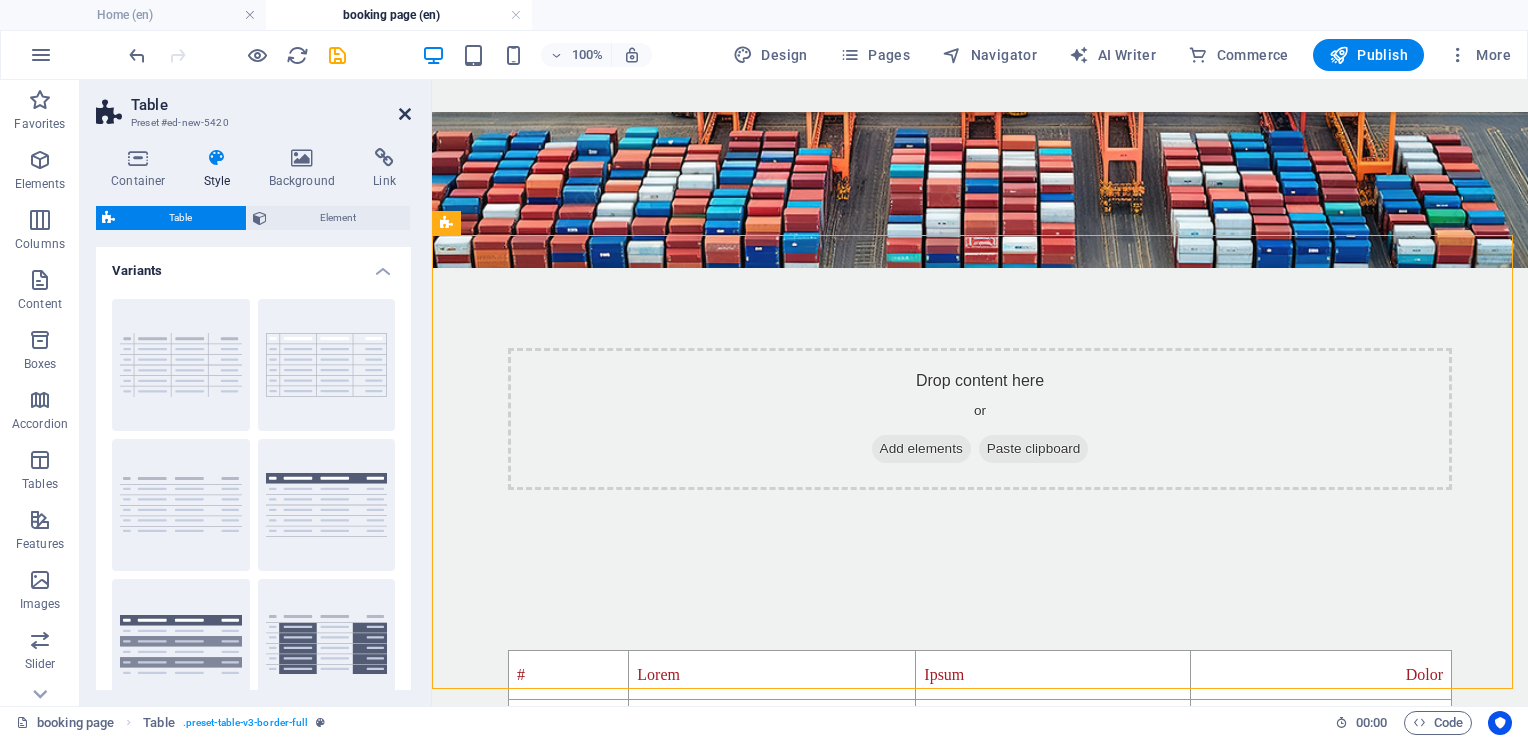 click at bounding box center (405, 114) 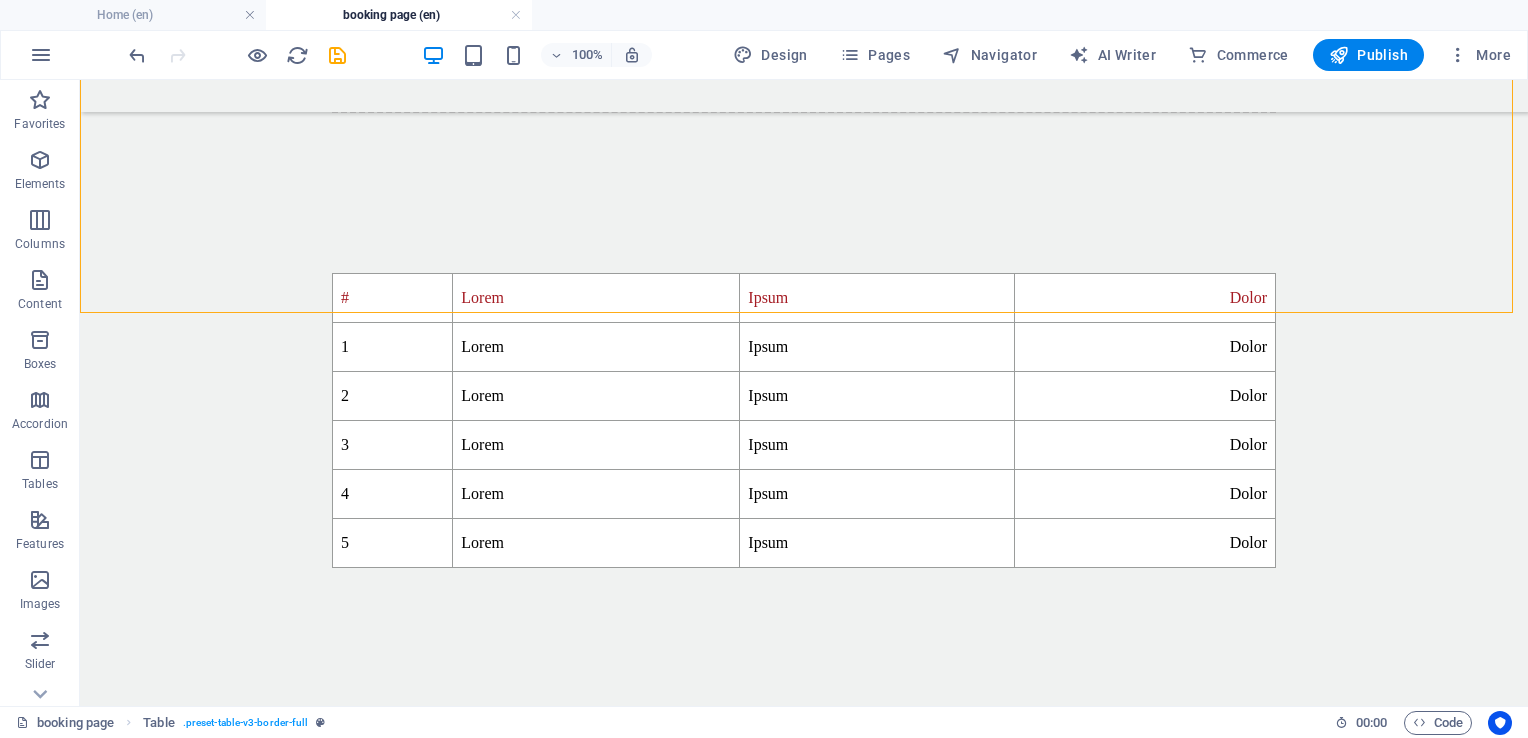scroll, scrollTop: 555, scrollLeft: 0, axis: vertical 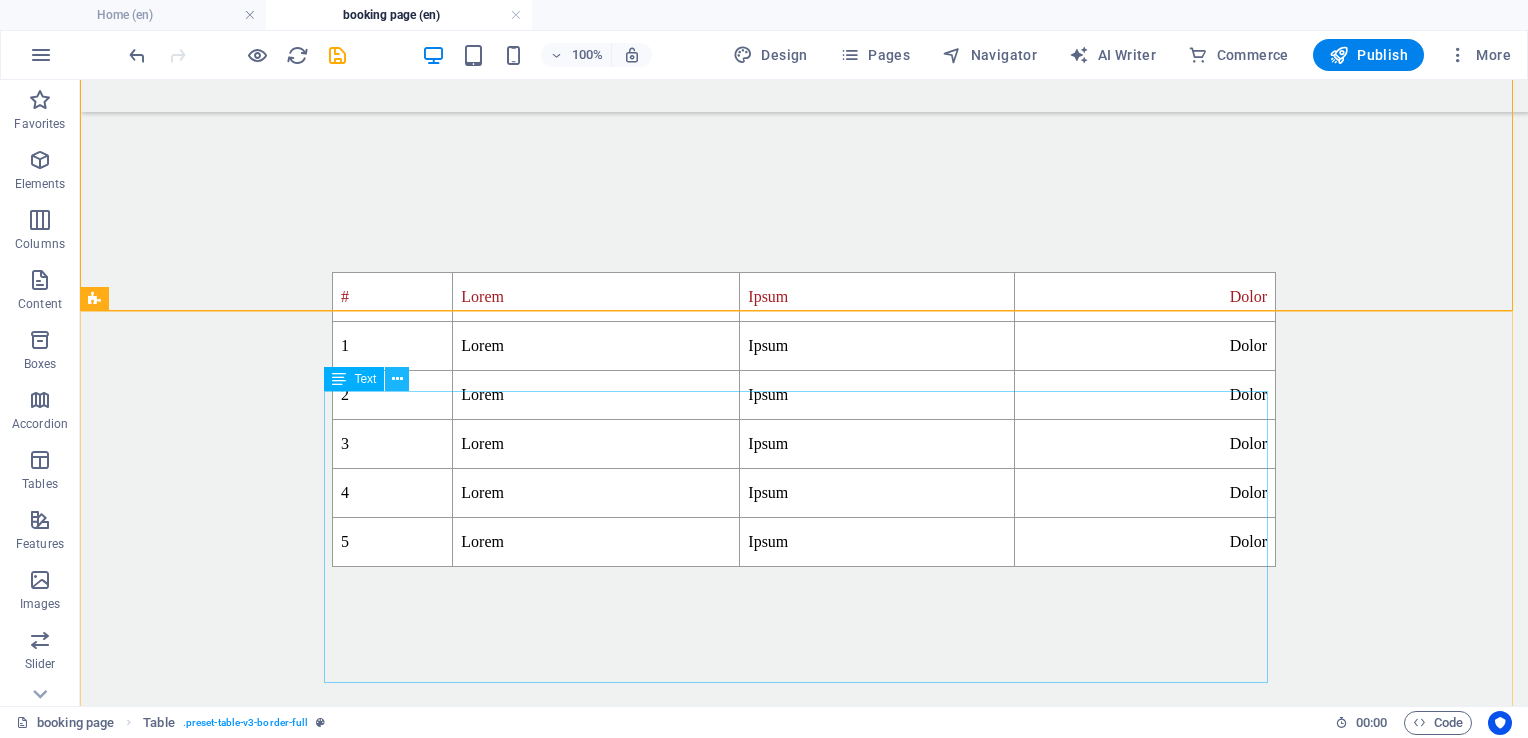 click at bounding box center (397, 379) 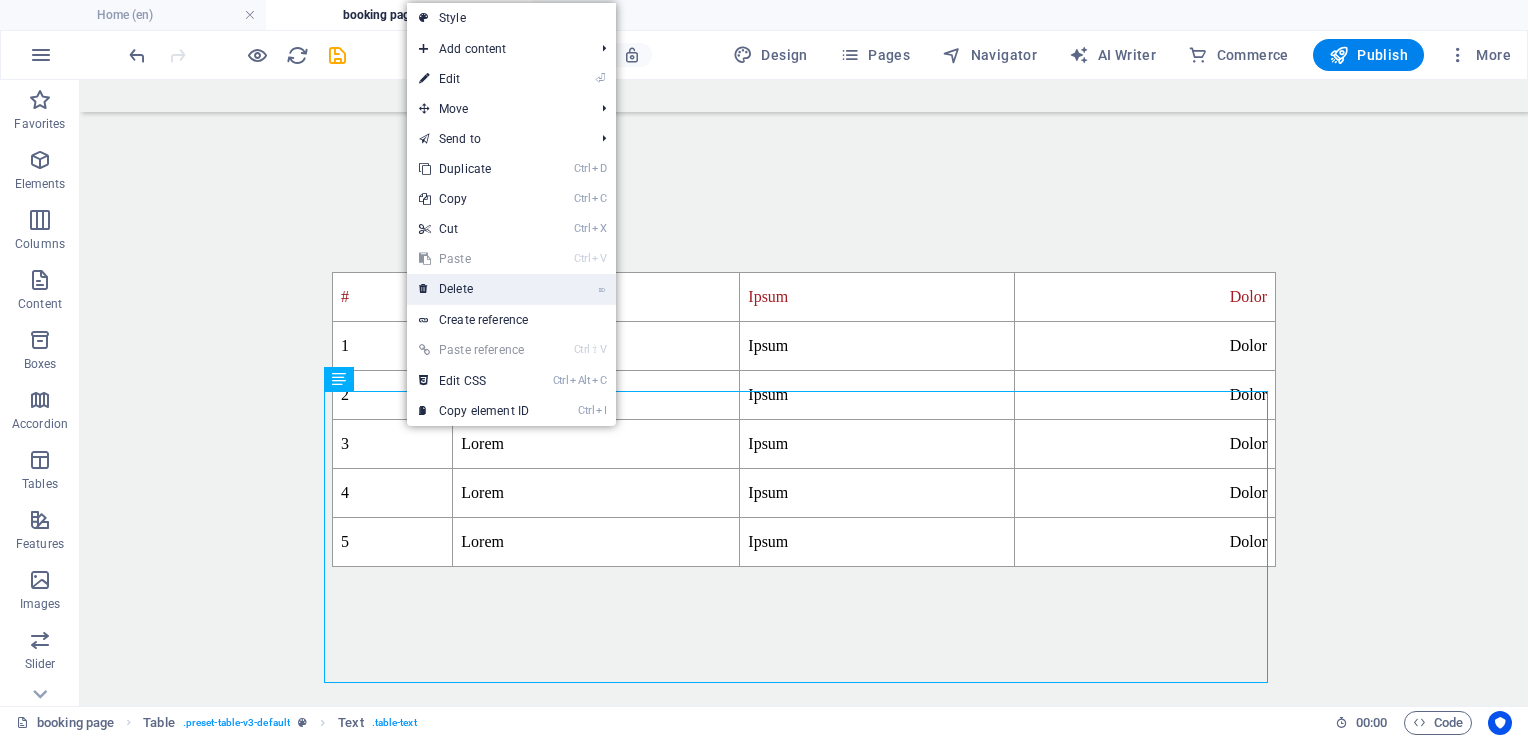 click on "⌦  Delete" at bounding box center [474, 289] 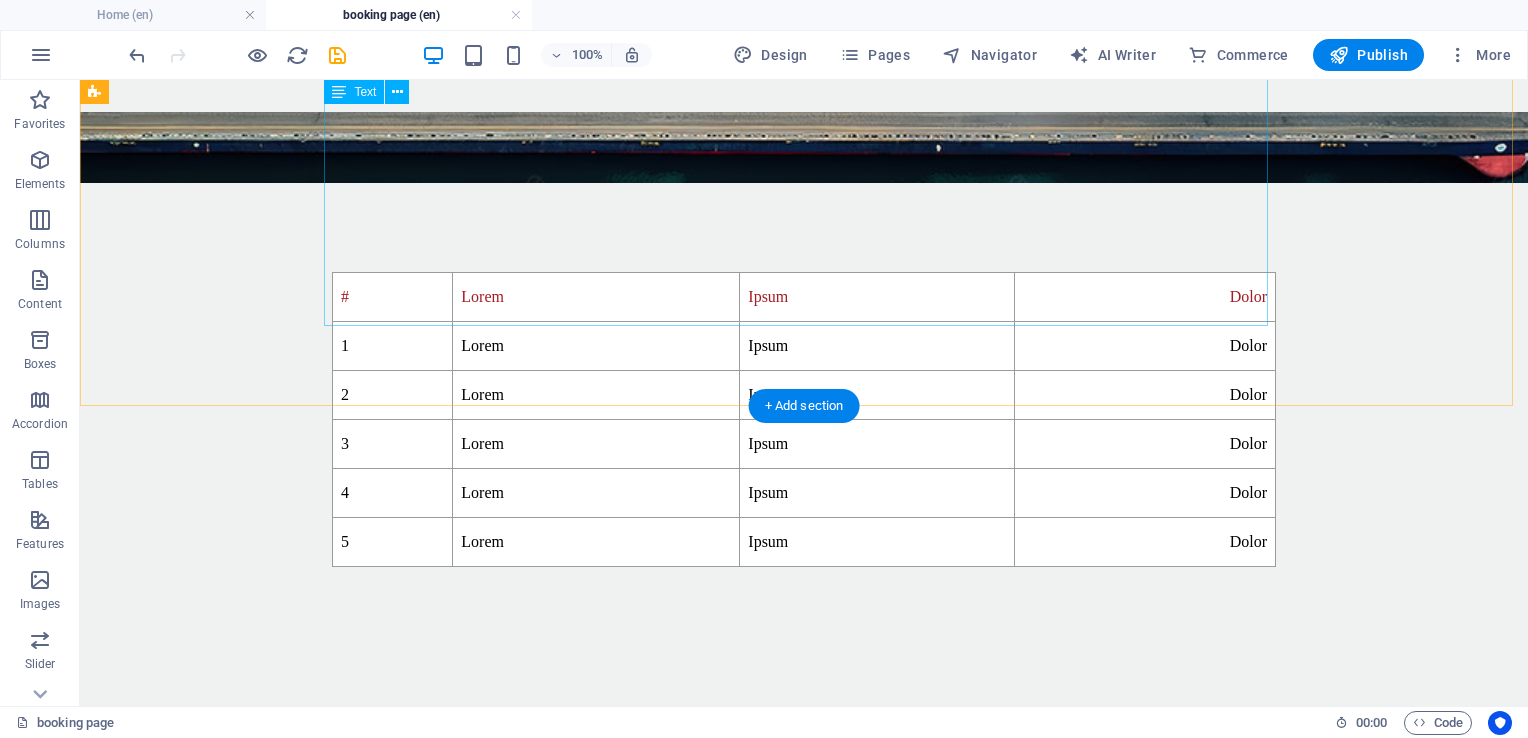 scroll, scrollTop: 460, scrollLeft: 0, axis: vertical 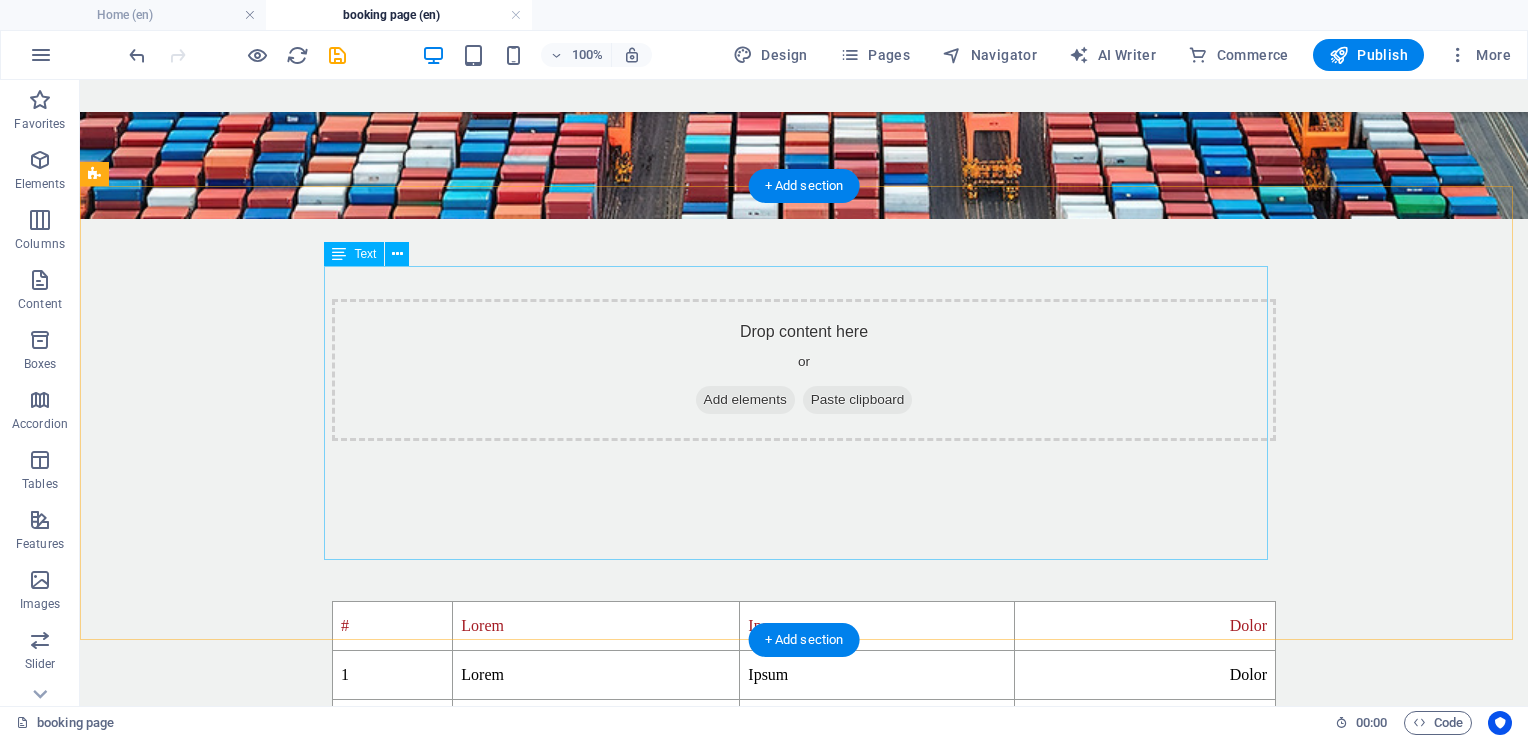 click on "# Lorem Ipsum Dolor 1 Lorem  Ipsum Dolor 2 Lorem Ipsum Dolor 3 Lorem Ipsum Dolor 4 Lorem Ipsum Dolor 5 Lorem Ipsum Dolor" at bounding box center [804, 748] 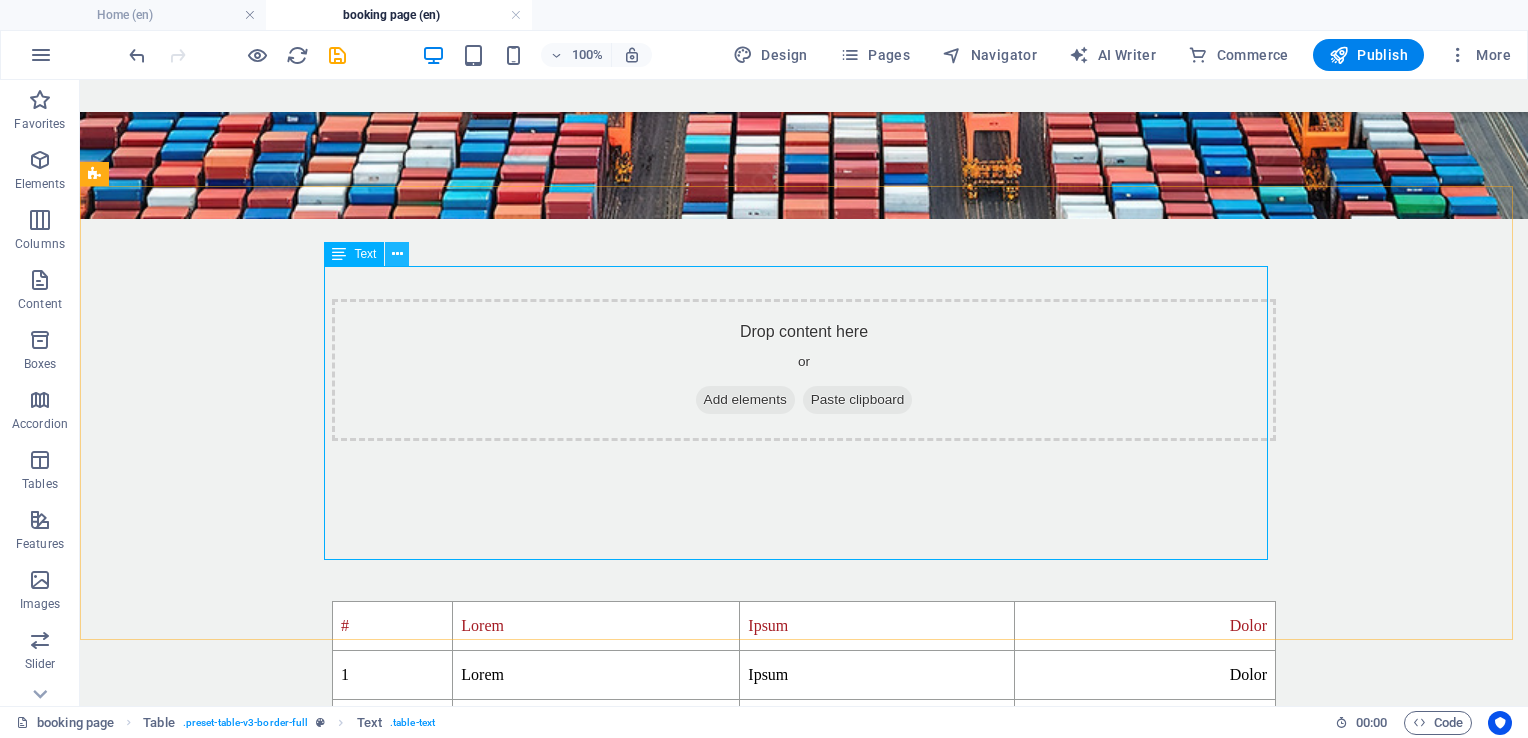 click at bounding box center (397, 254) 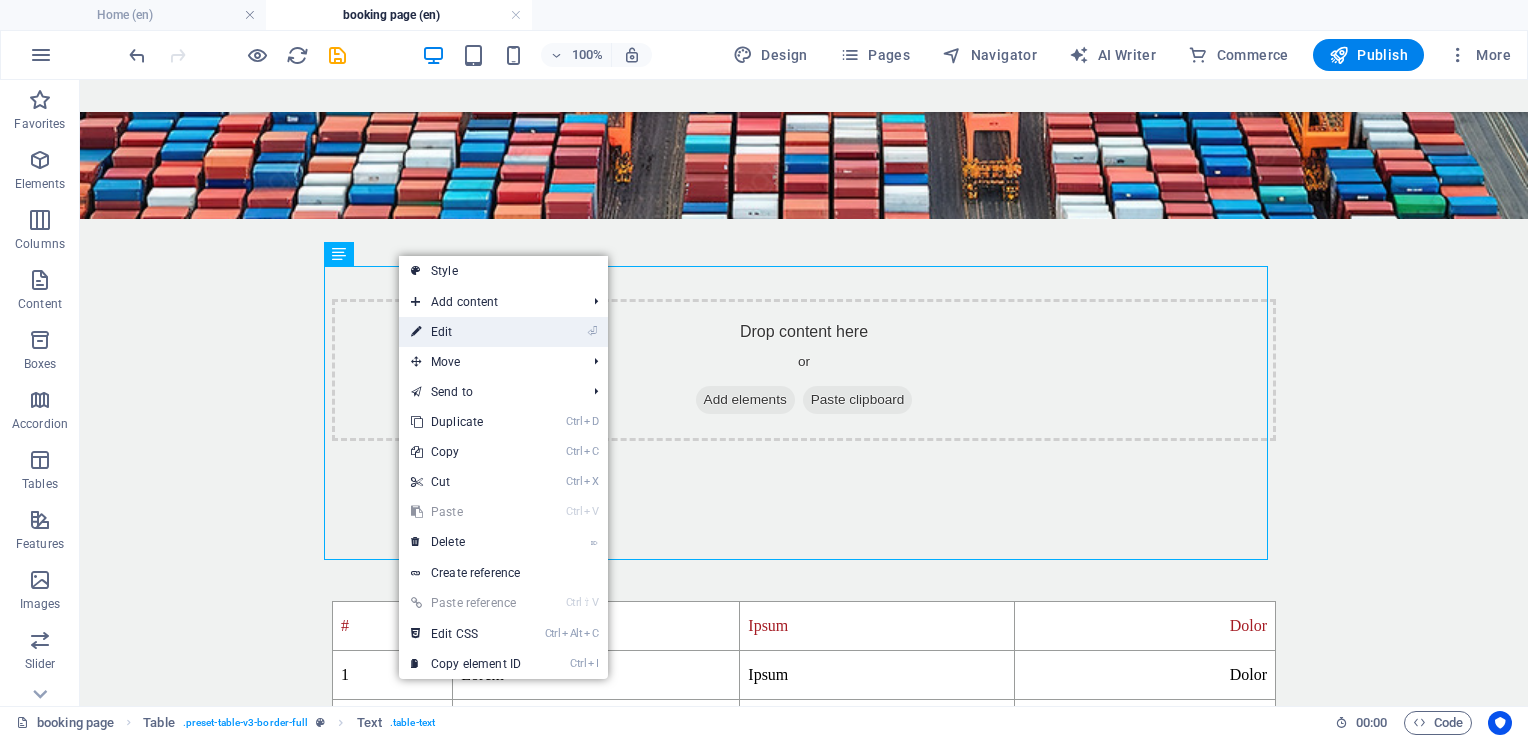 click on "⏎  Edit" at bounding box center (466, 332) 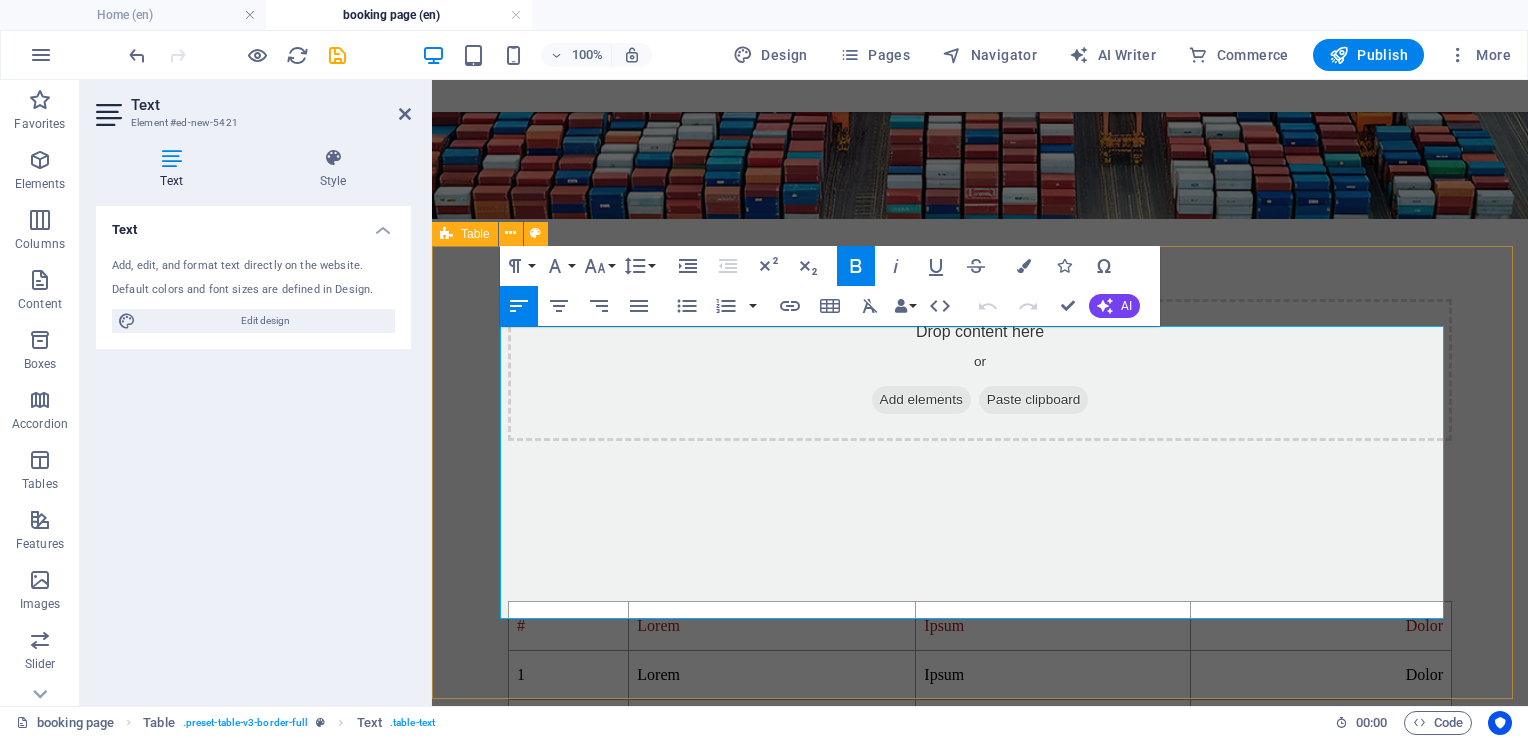 scroll, scrollTop: 167, scrollLeft: 0, axis: vertical 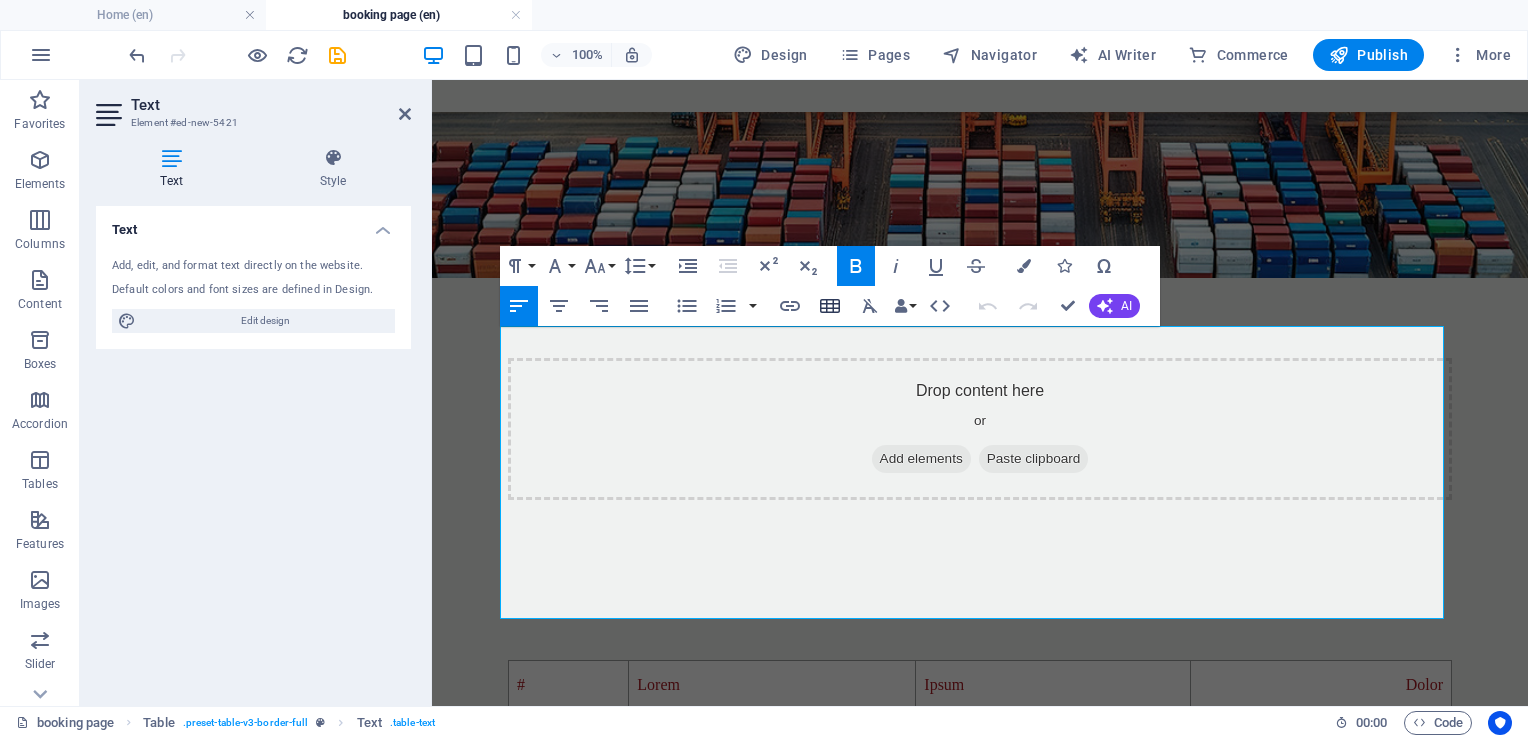 click 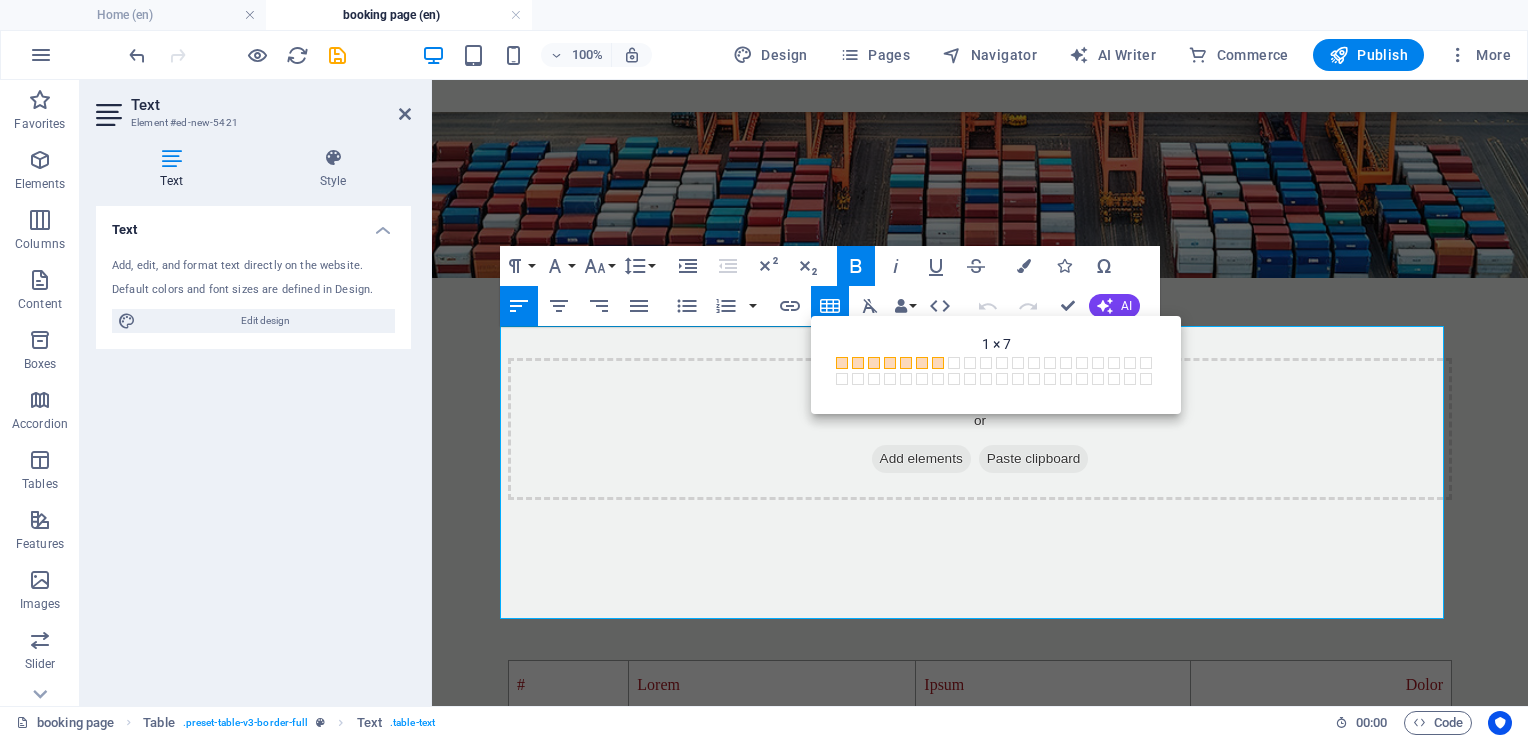 click at bounding box center (938, 363) 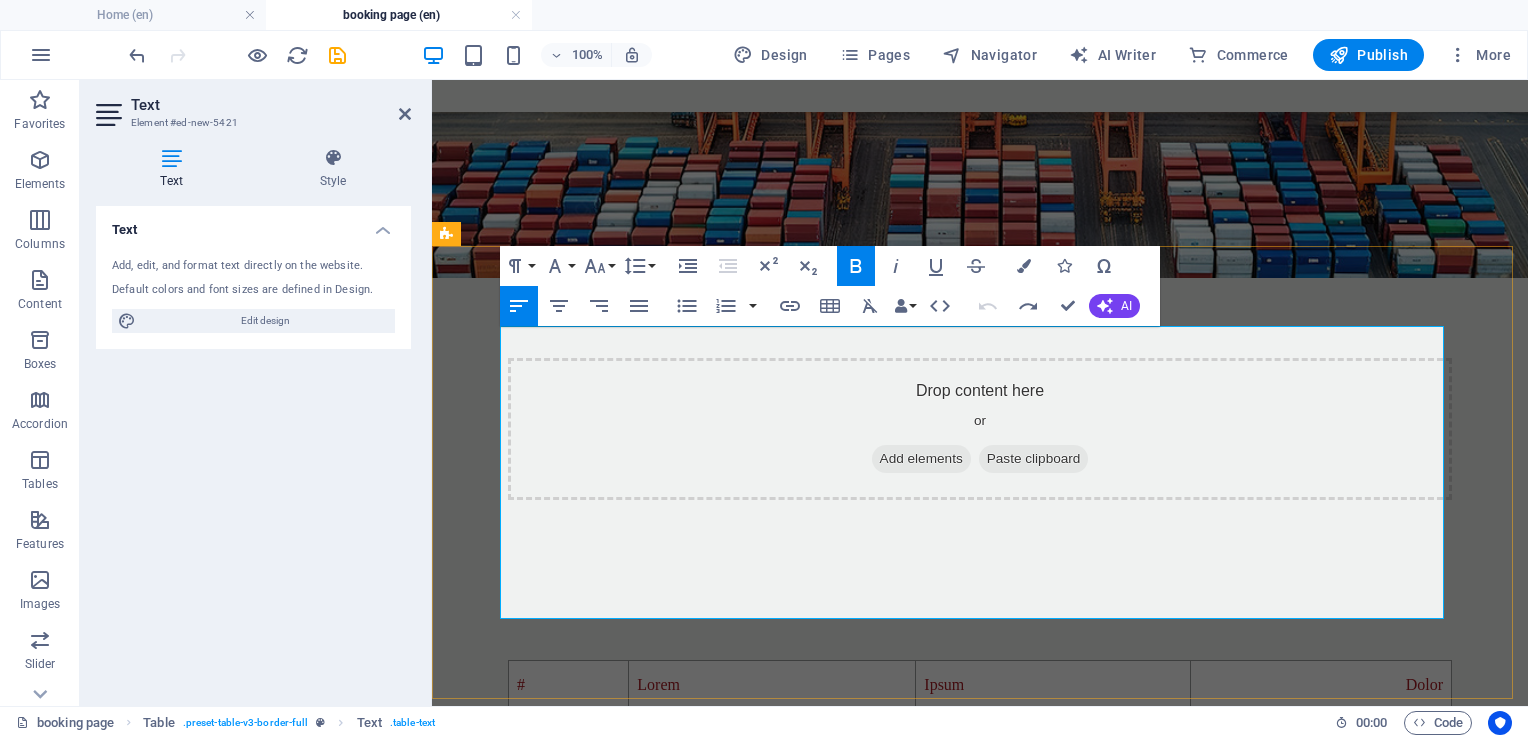click on "Dolor" at bounding box center [1320, 685] 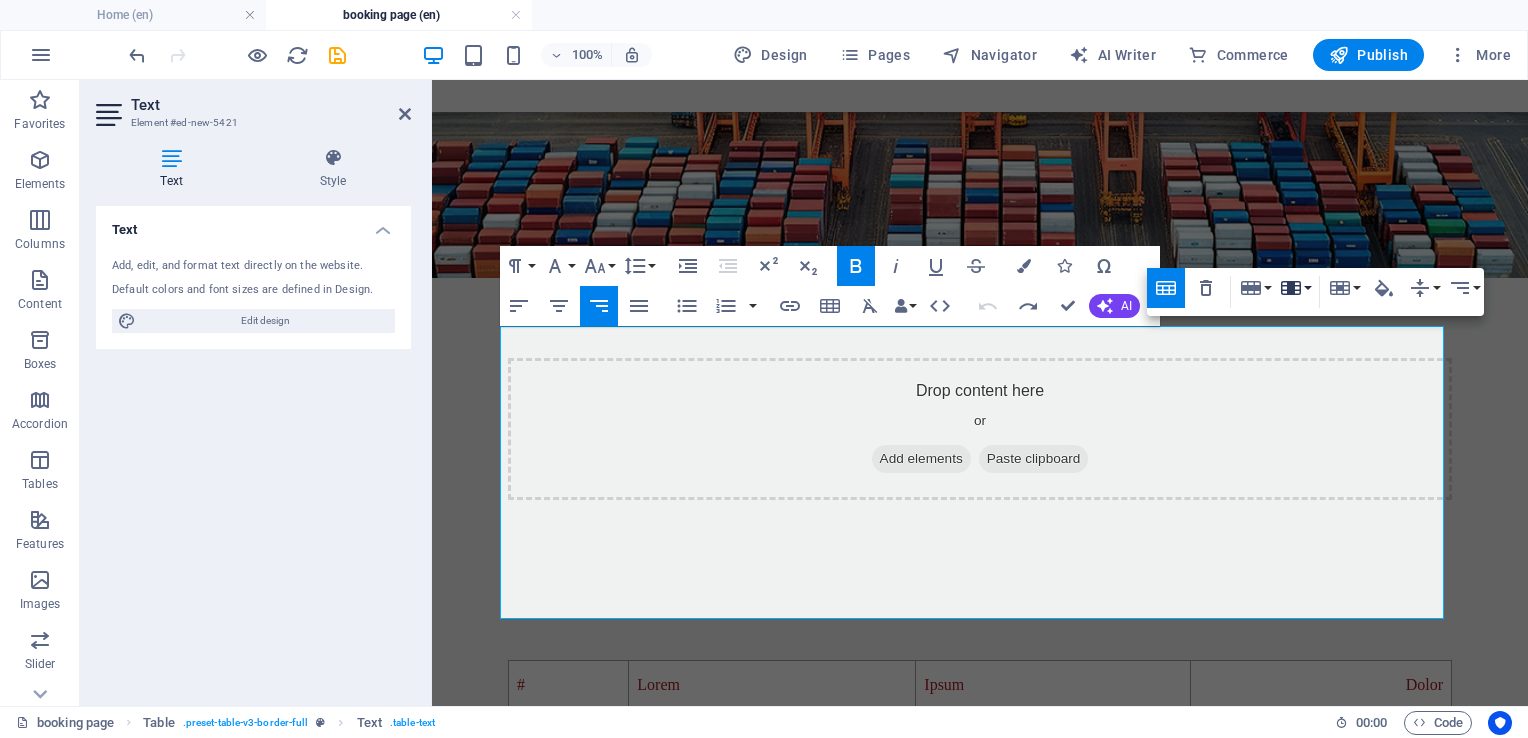 click on "Column" at bounding box center [1295, 288] 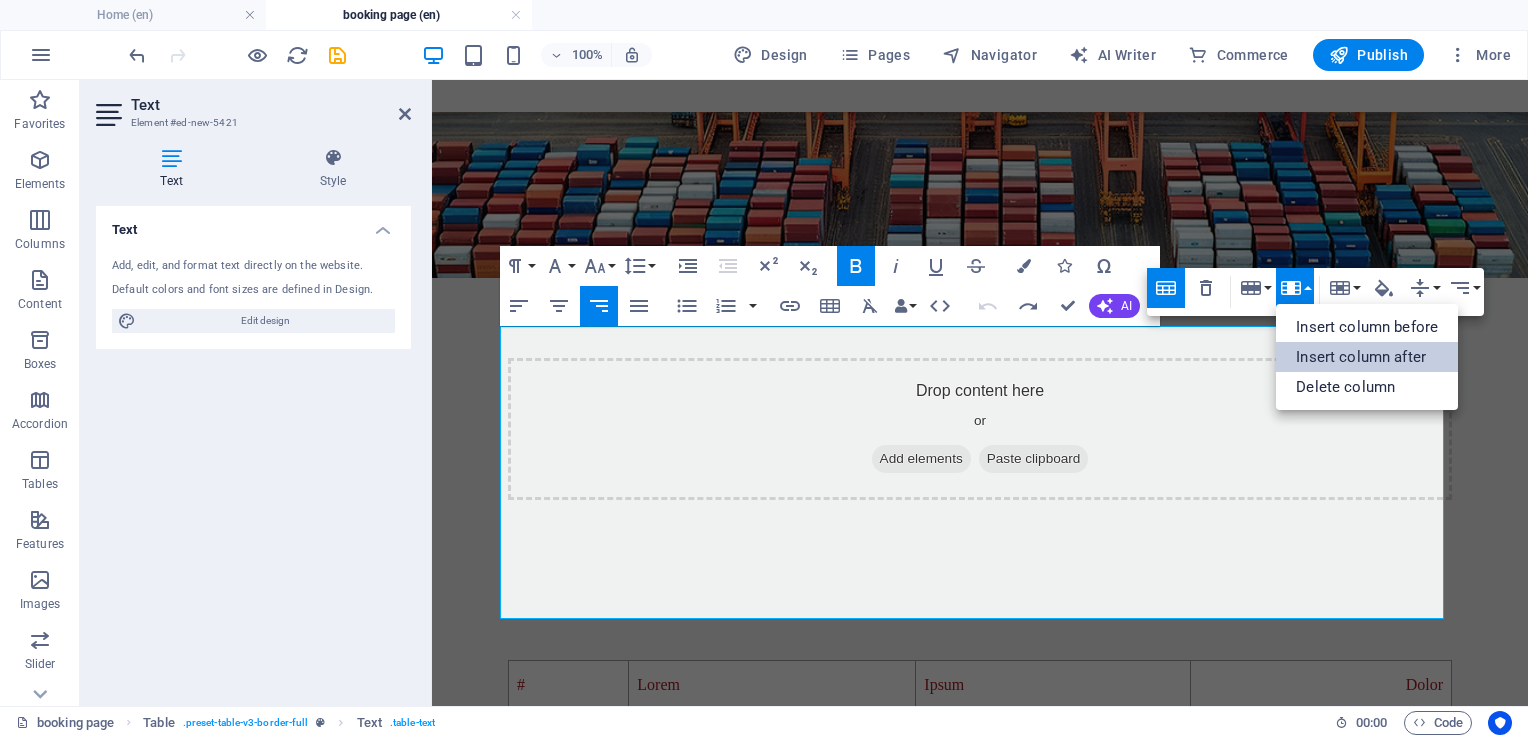click on "Insert column after" at bounding box center (1367, 357) 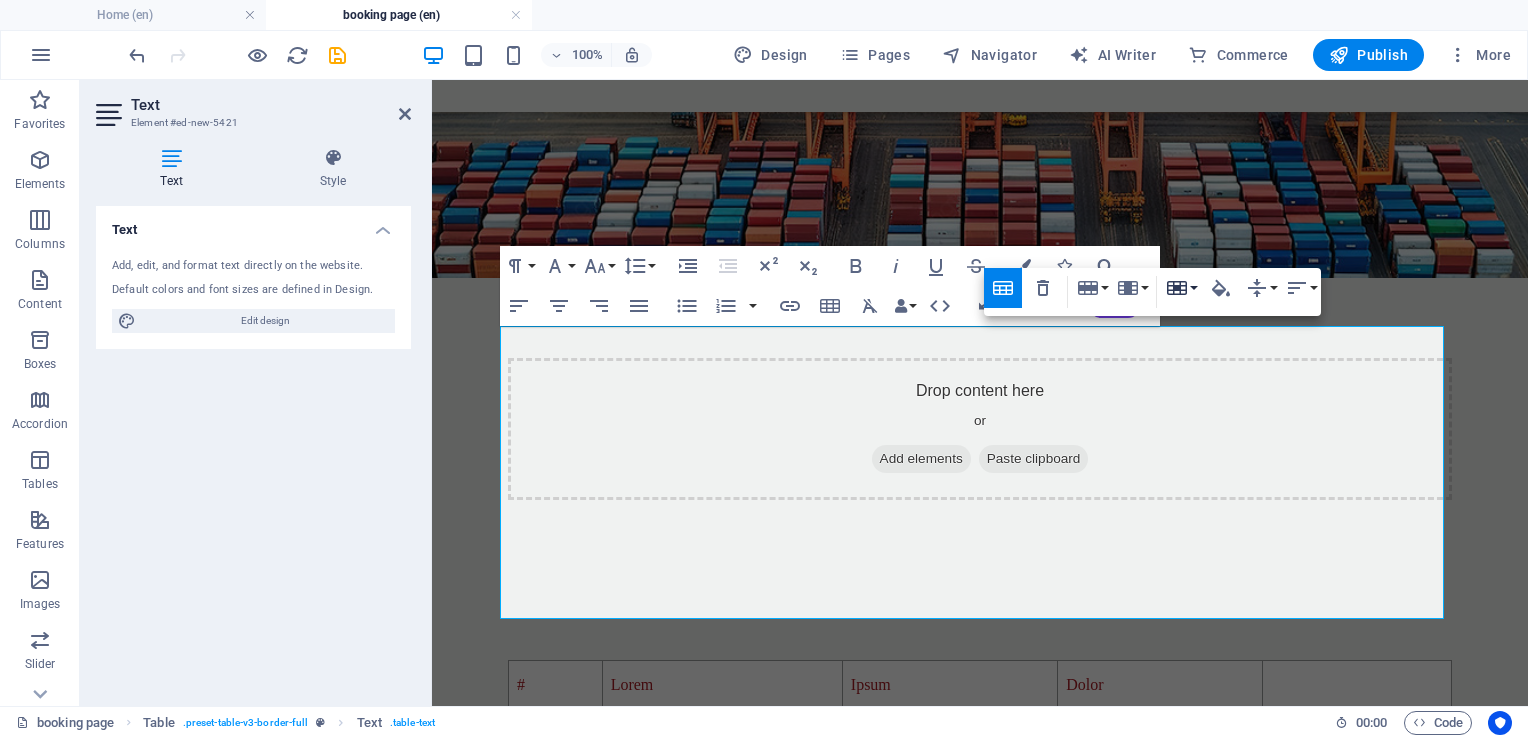 click on "Cell" at bounding box center [1181, 288] 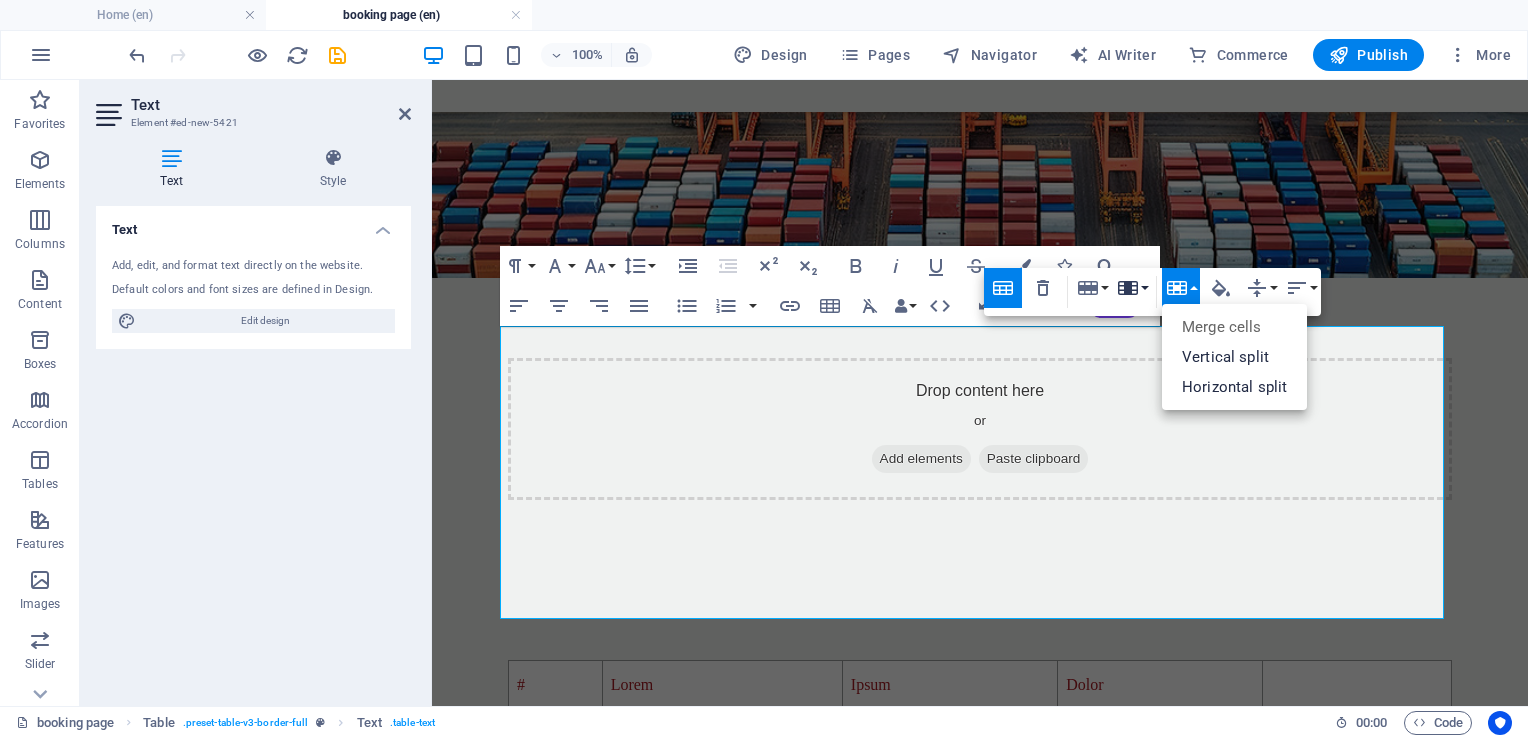 click on "Column" at bounding box center (1132, 288) 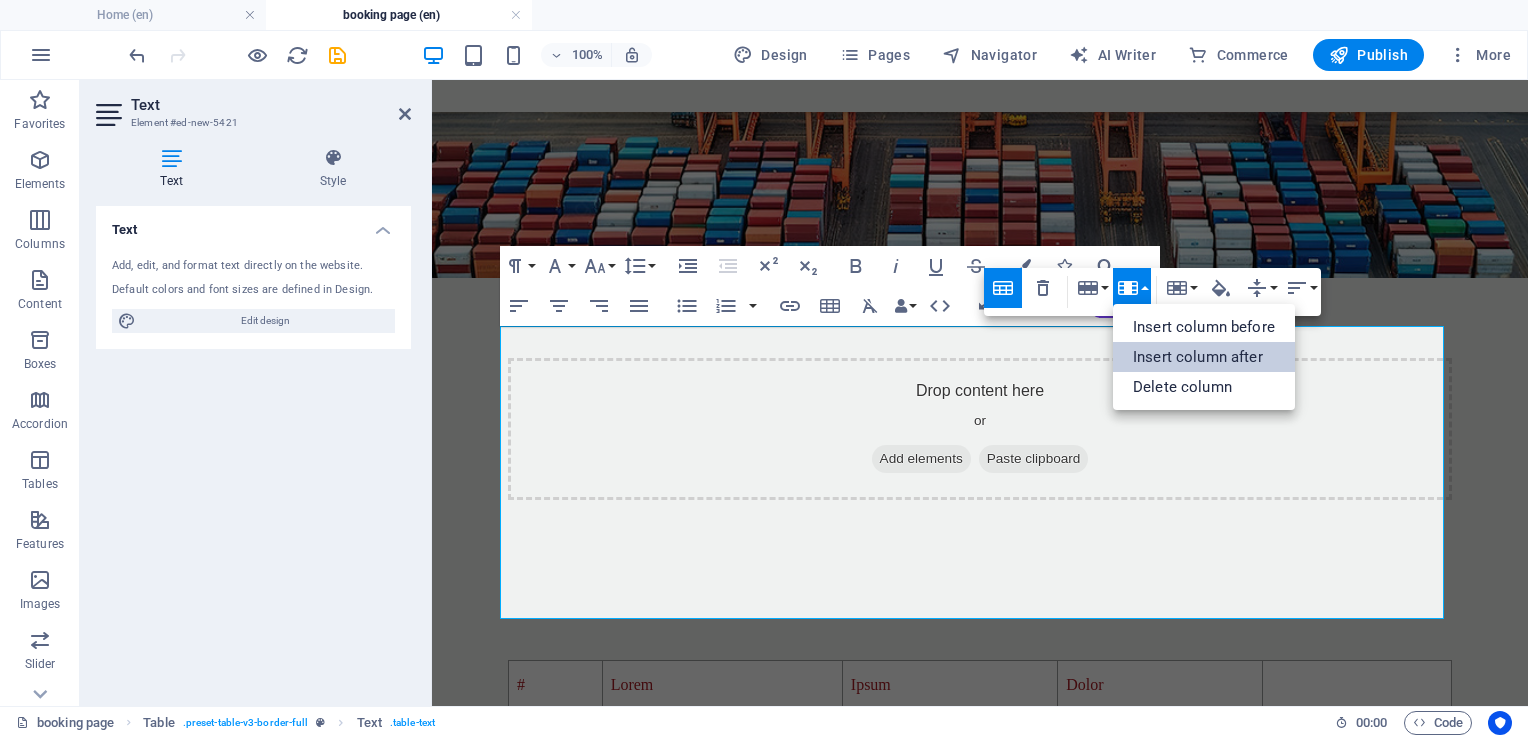 click on "Insert column after" at bounding box center (1204, 357) 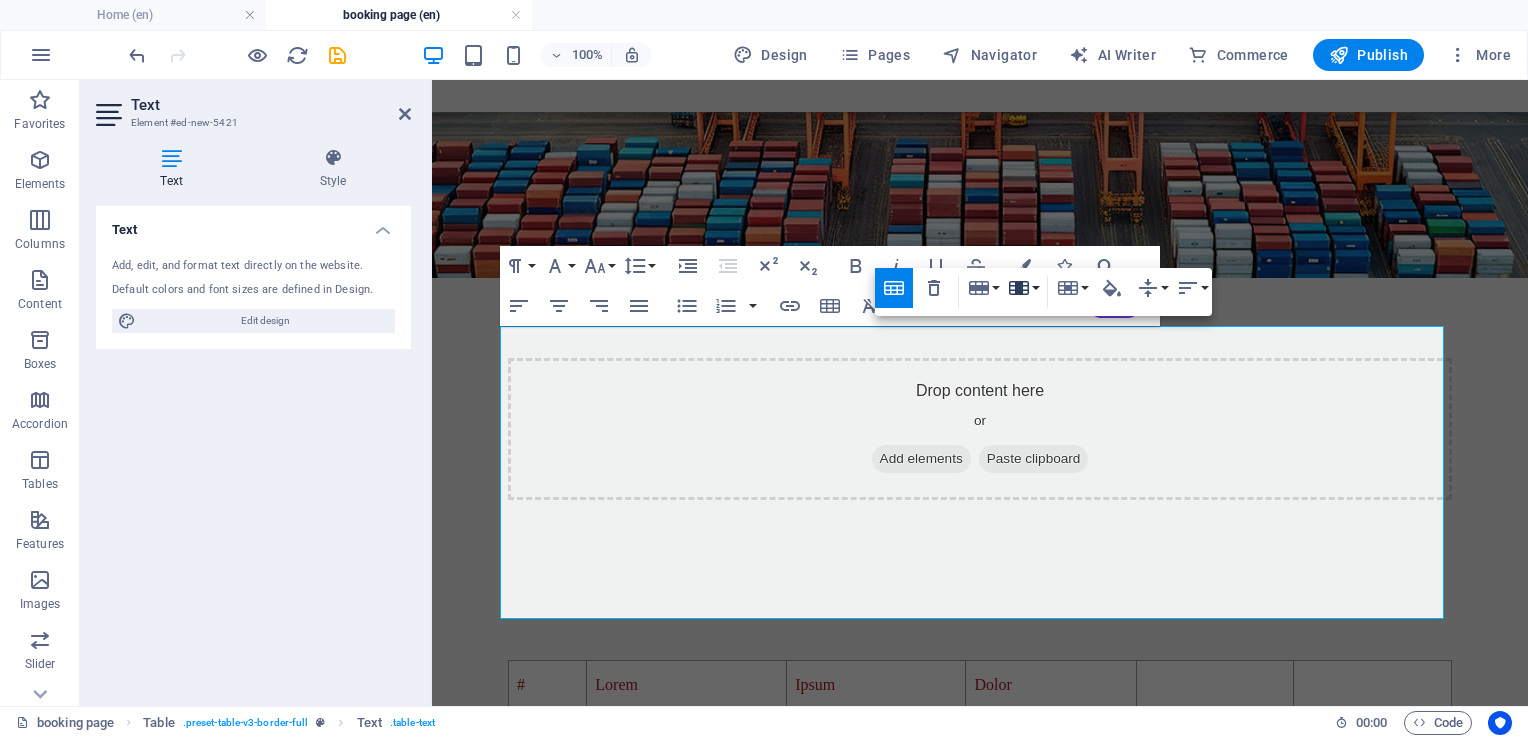 click on "Column" at bounding box center [1023, 288] 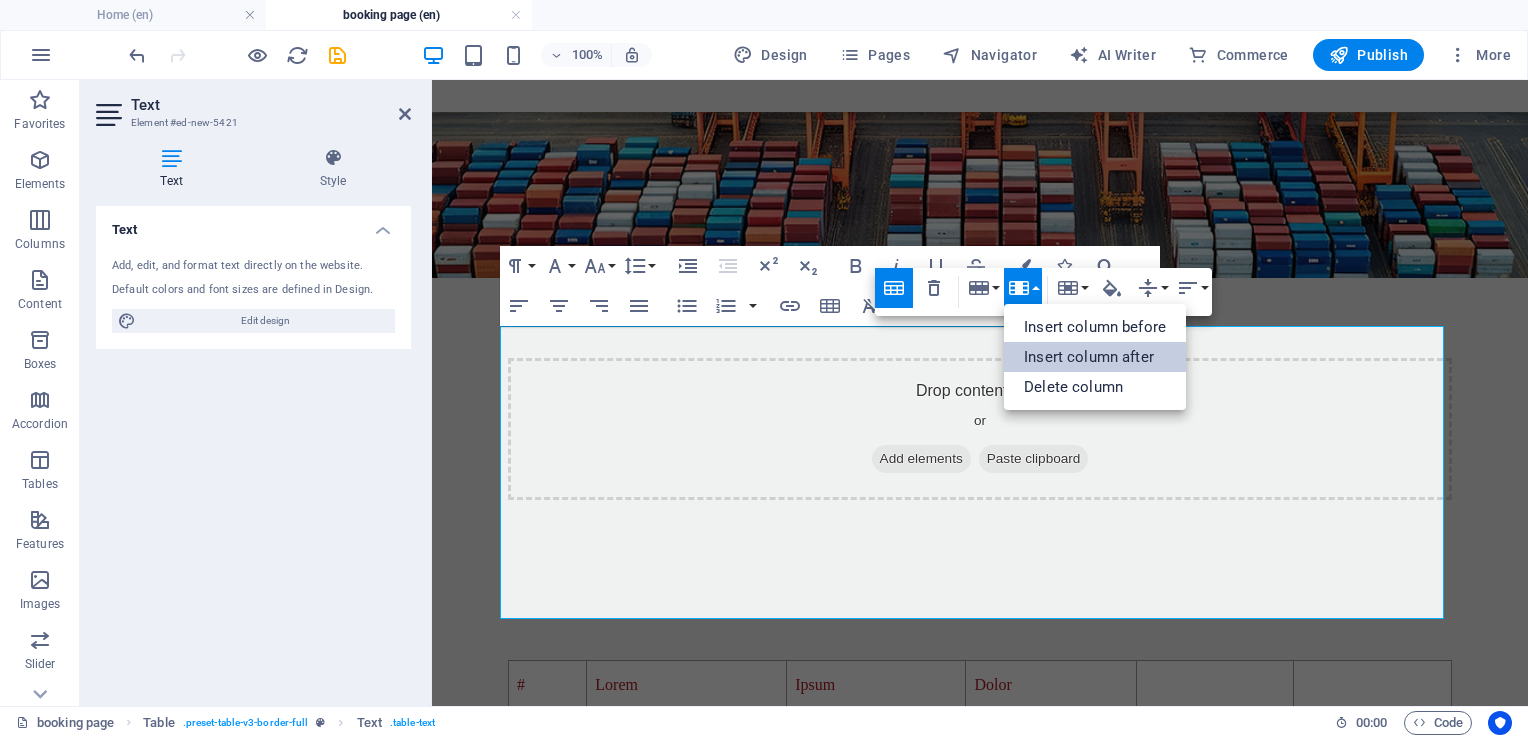 click on "Insert column after" at bounding box center [1095, 357] 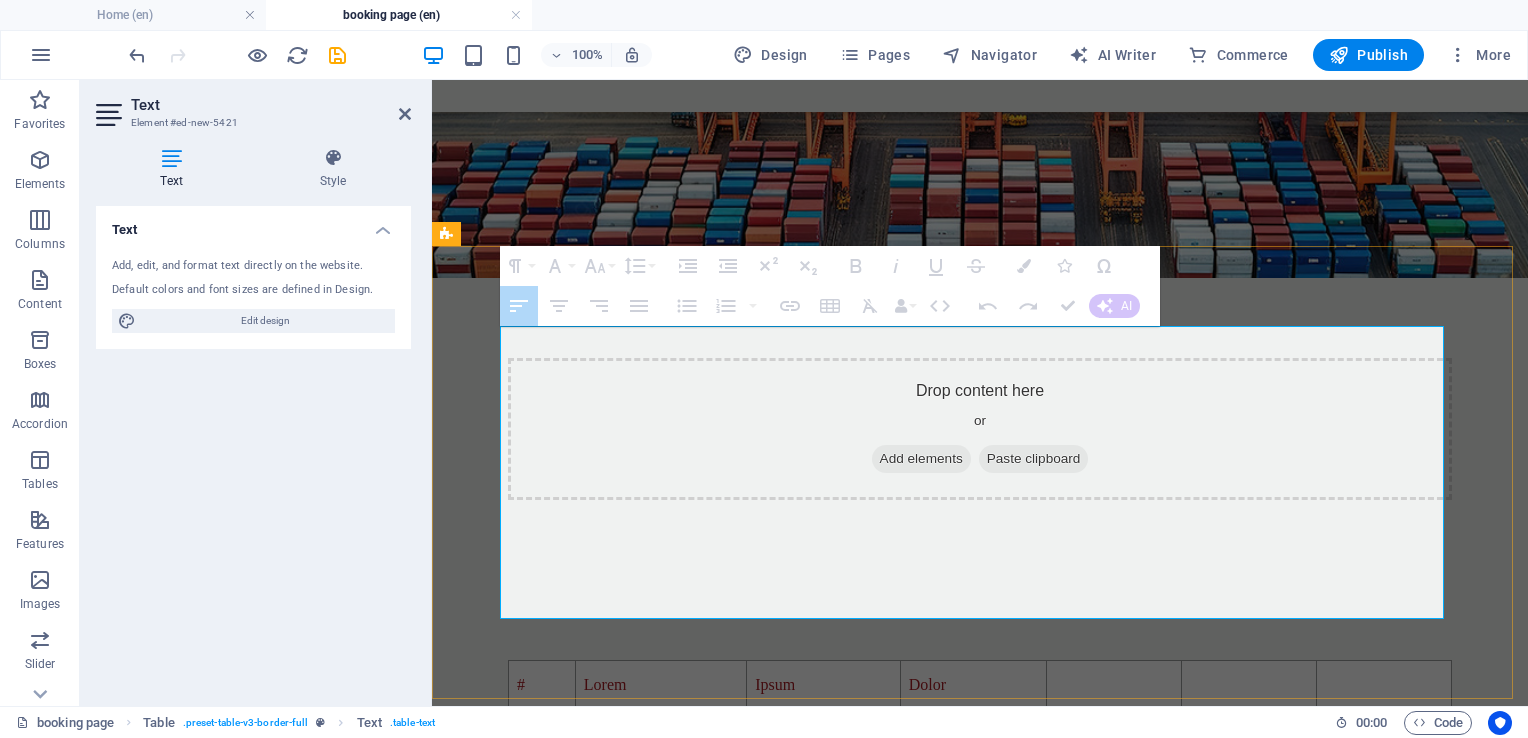 drag, startPoint x: 549, startPoint y: 407, endPoint x: 507, endPoint y: 372, distance: 54.67175 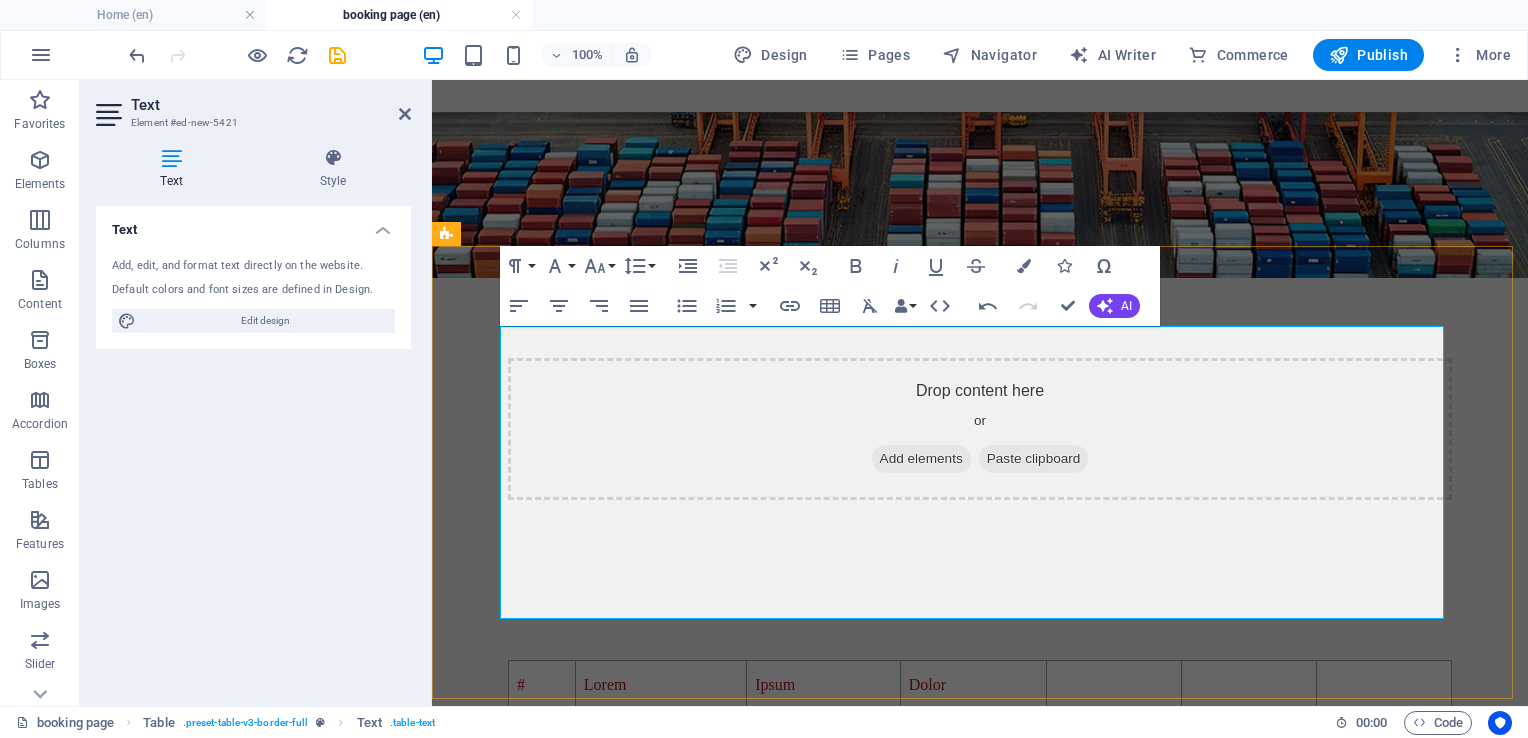 drag, startPoint x: 957, startPoint y: 449, endPoint x: 531, endPoint y: 360, distance: 435.19766 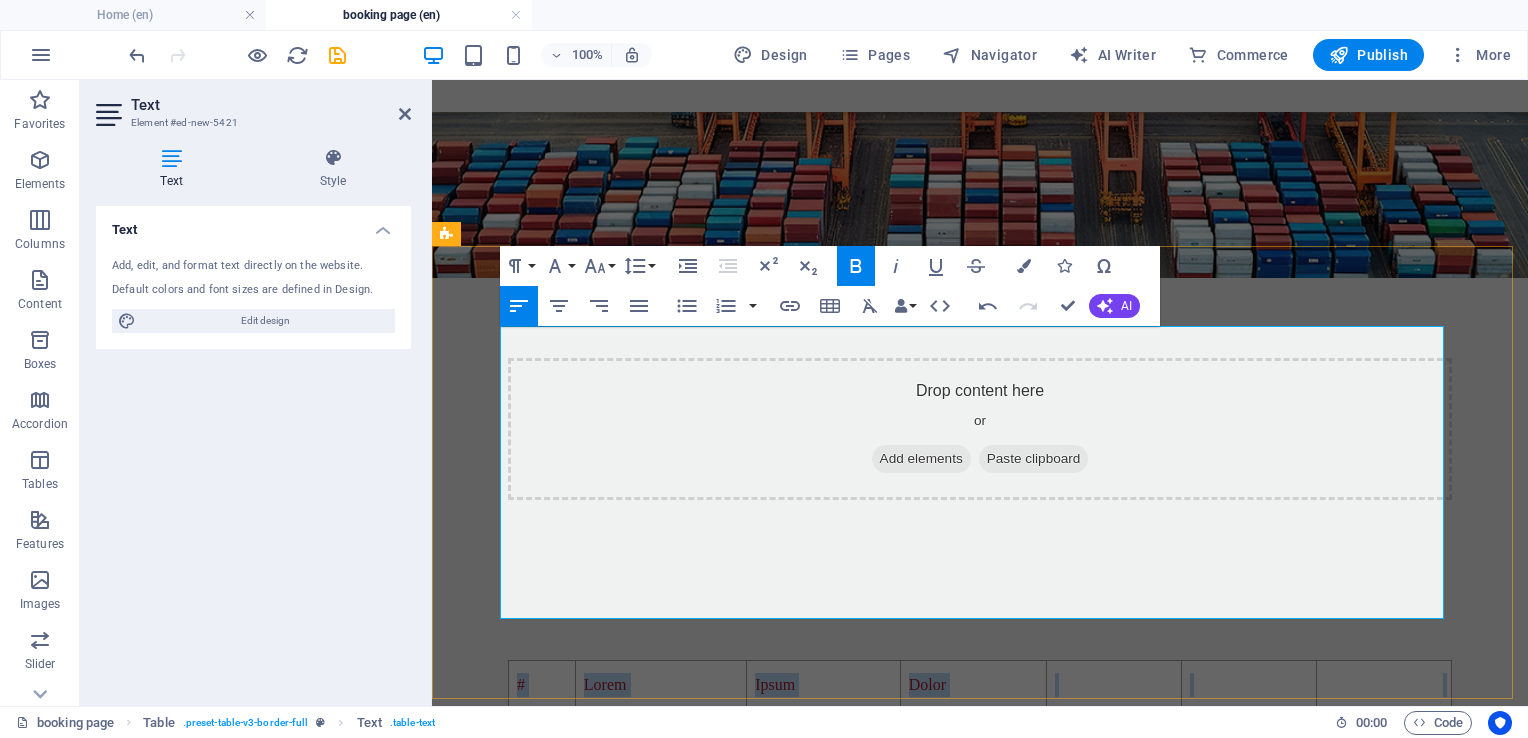 drag, startPoint x: 531, startPoint y: 360, endPoint x: 532, endPoint y: 514, distance: 154.00325 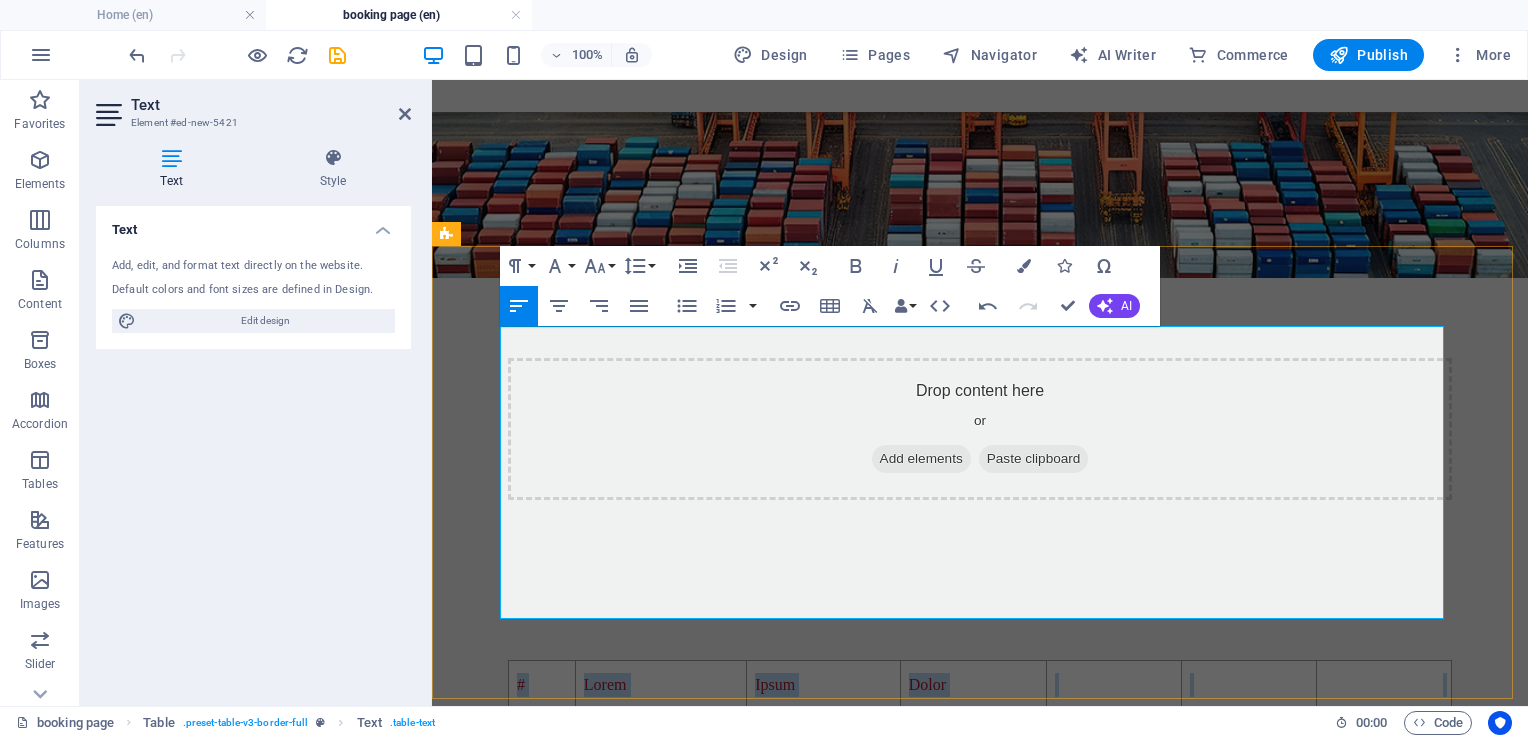 click on "3" at bounding box center [542, 832] 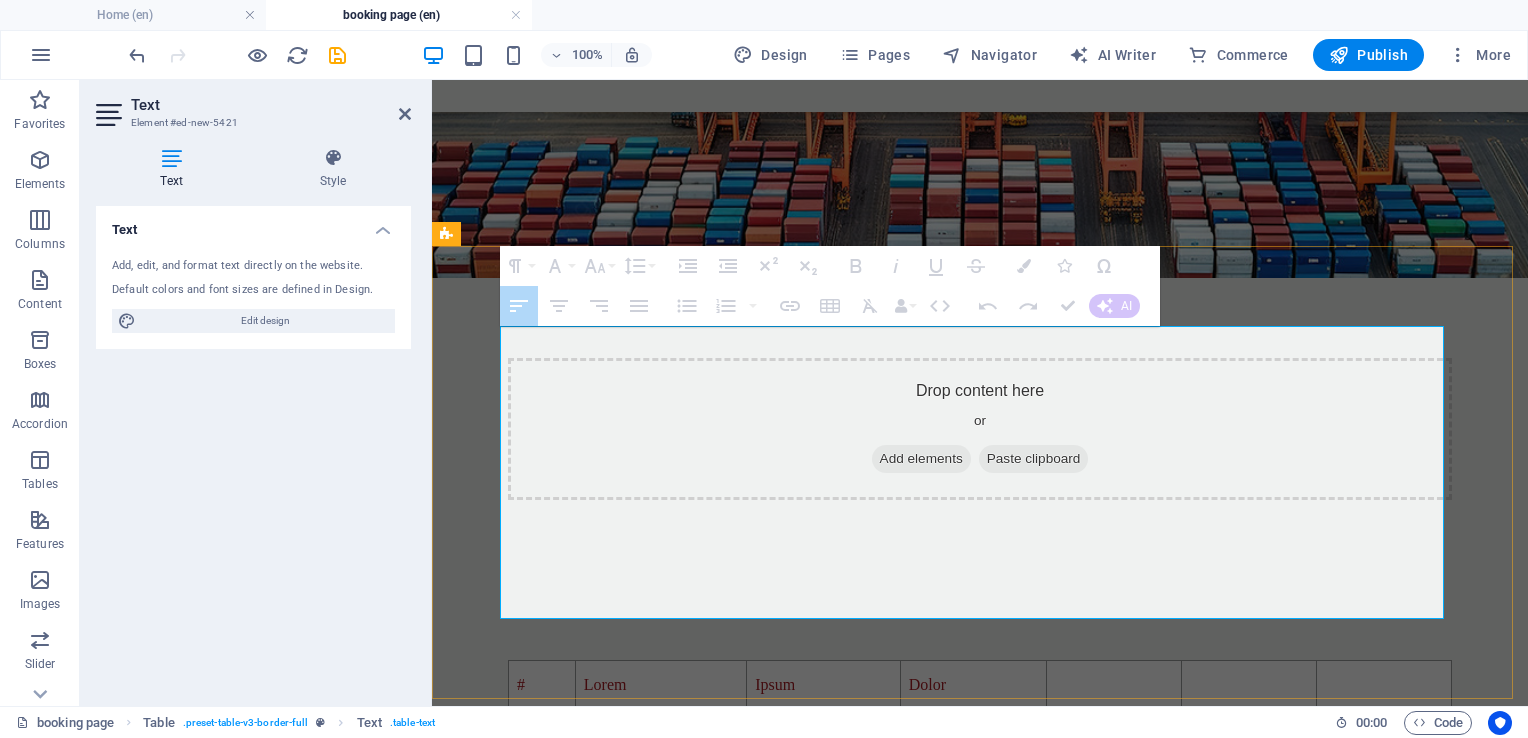 drag, startPoint x: 553, startPoint y: 561, endPoint x: 517, endPoint y: 382, distance: 182.58423 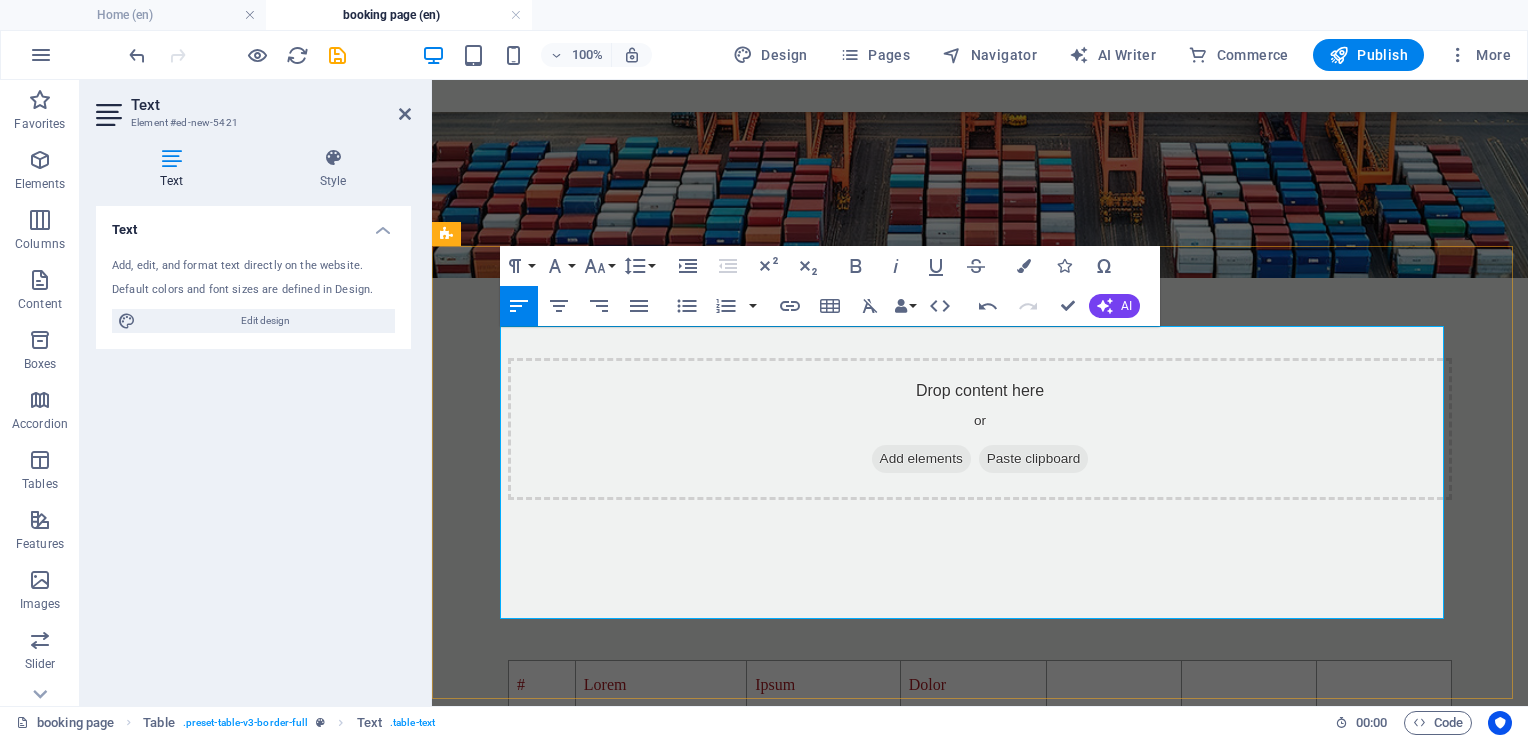 click on "Lorem" at bounding box center (660, 734) 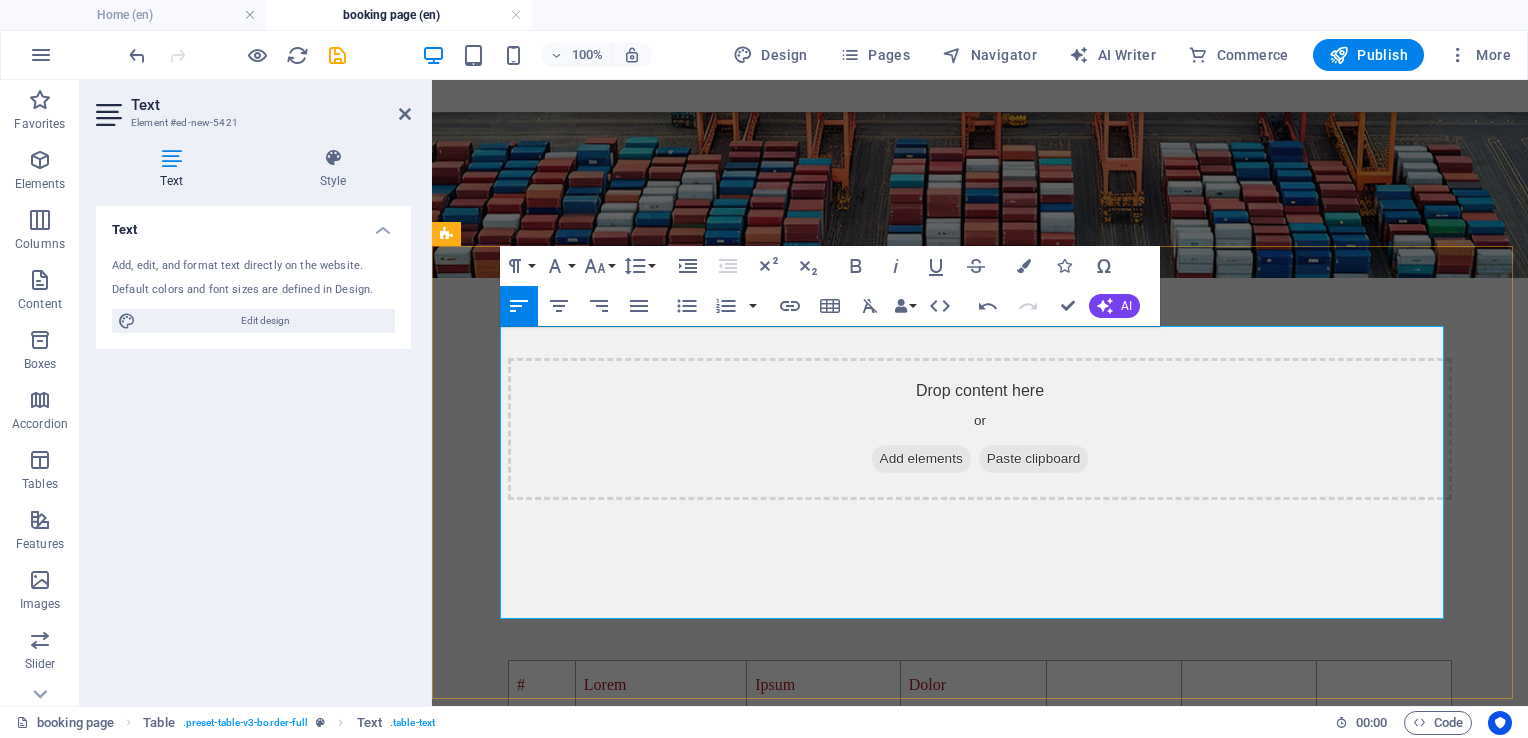 click on "Ipsum" at bounding box center [823, 734] 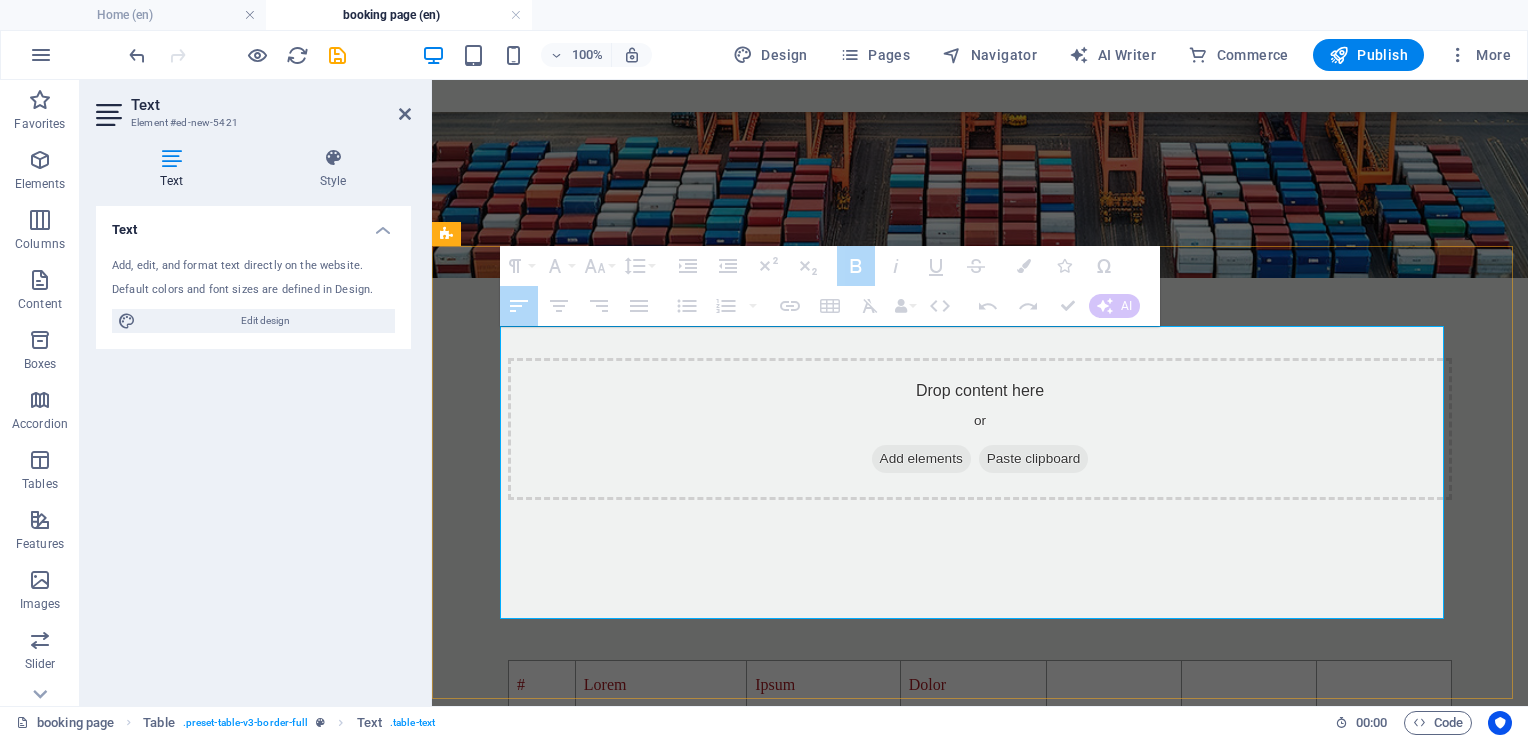 drag, startPoint x: 619, startPoint y: 357, endPoint x: 540, endPoint y: 361, distance: 79.101204 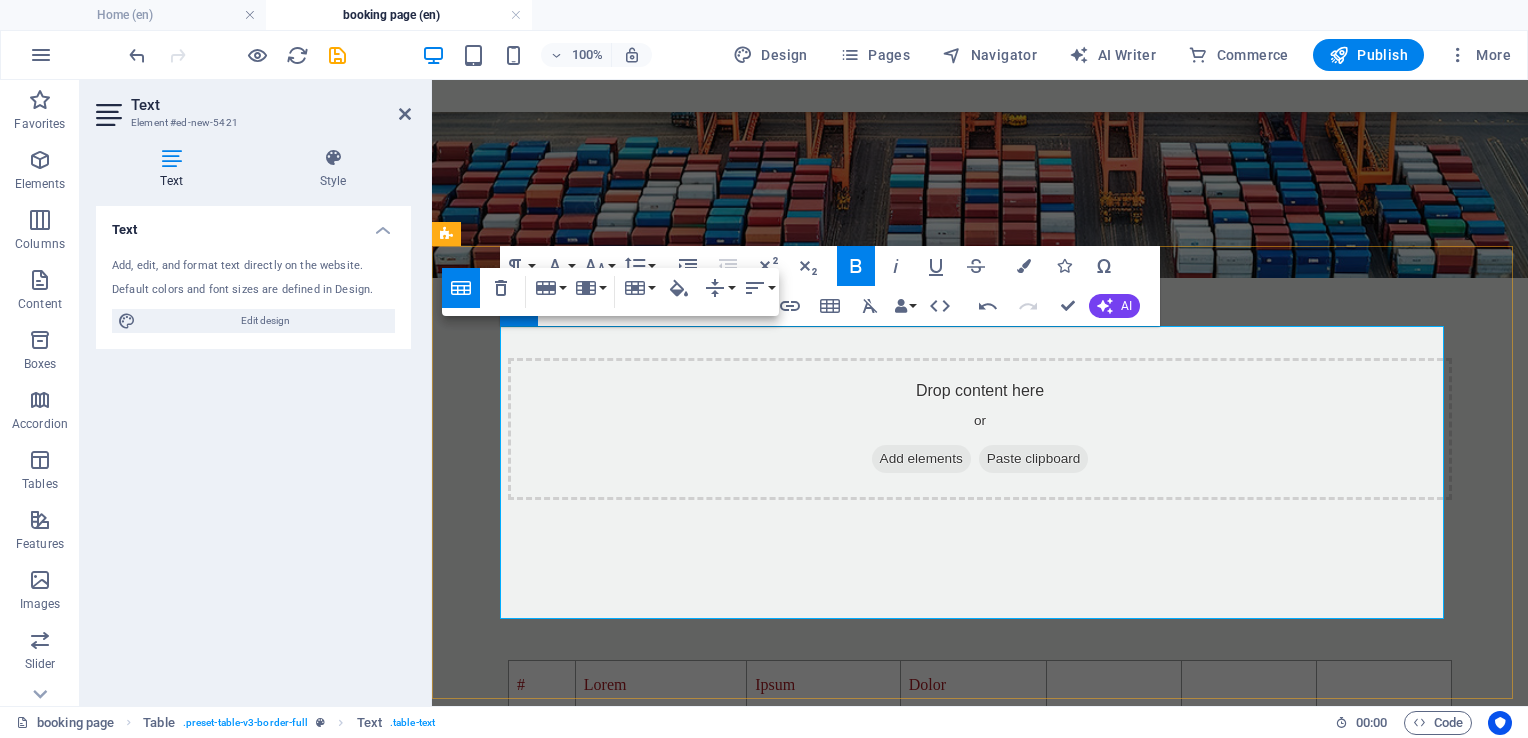 click on "#" at bounding box center (542, 685) 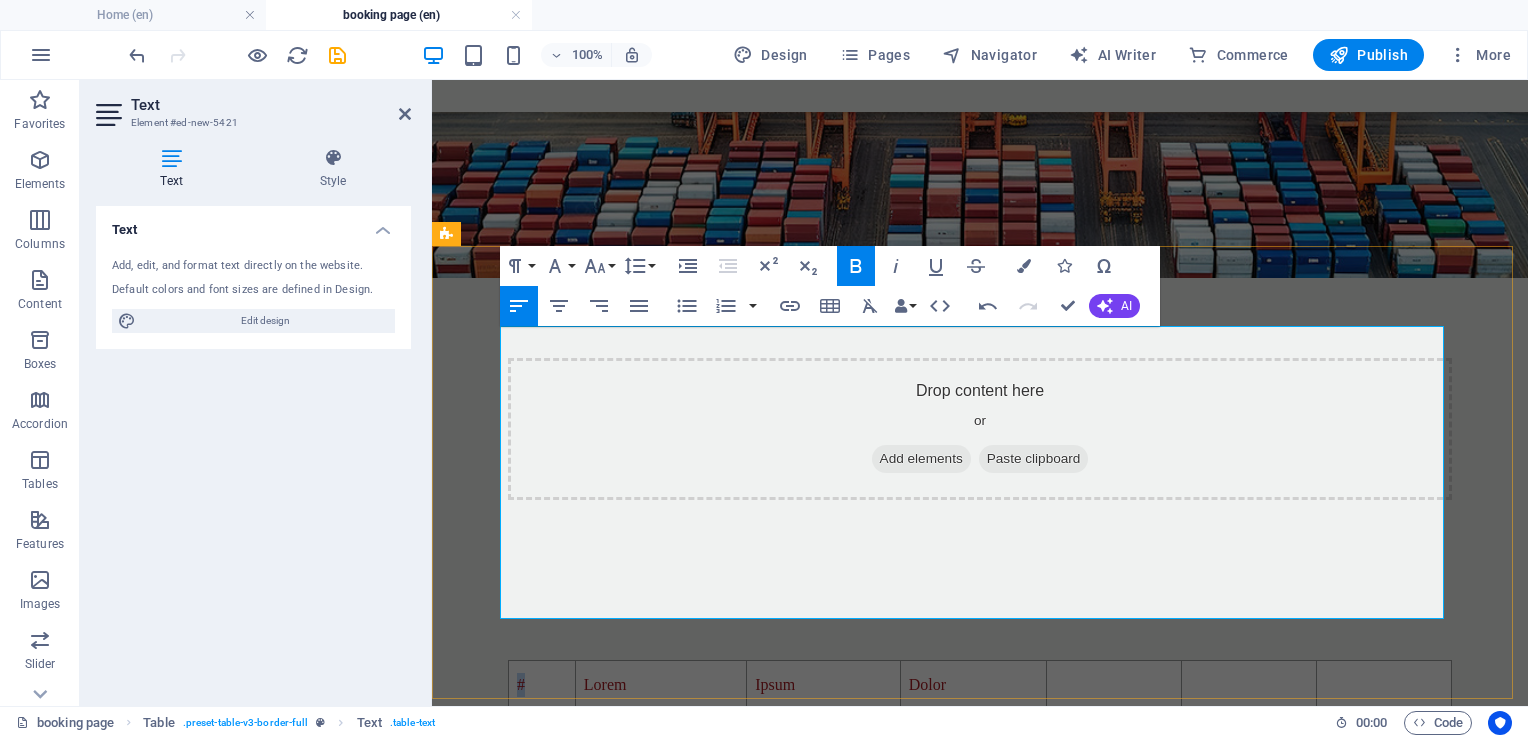 drag, startPoint x: 540, startPoint y: 361, endPoint x: 492, endPoint y: 350, distance: 49.24429 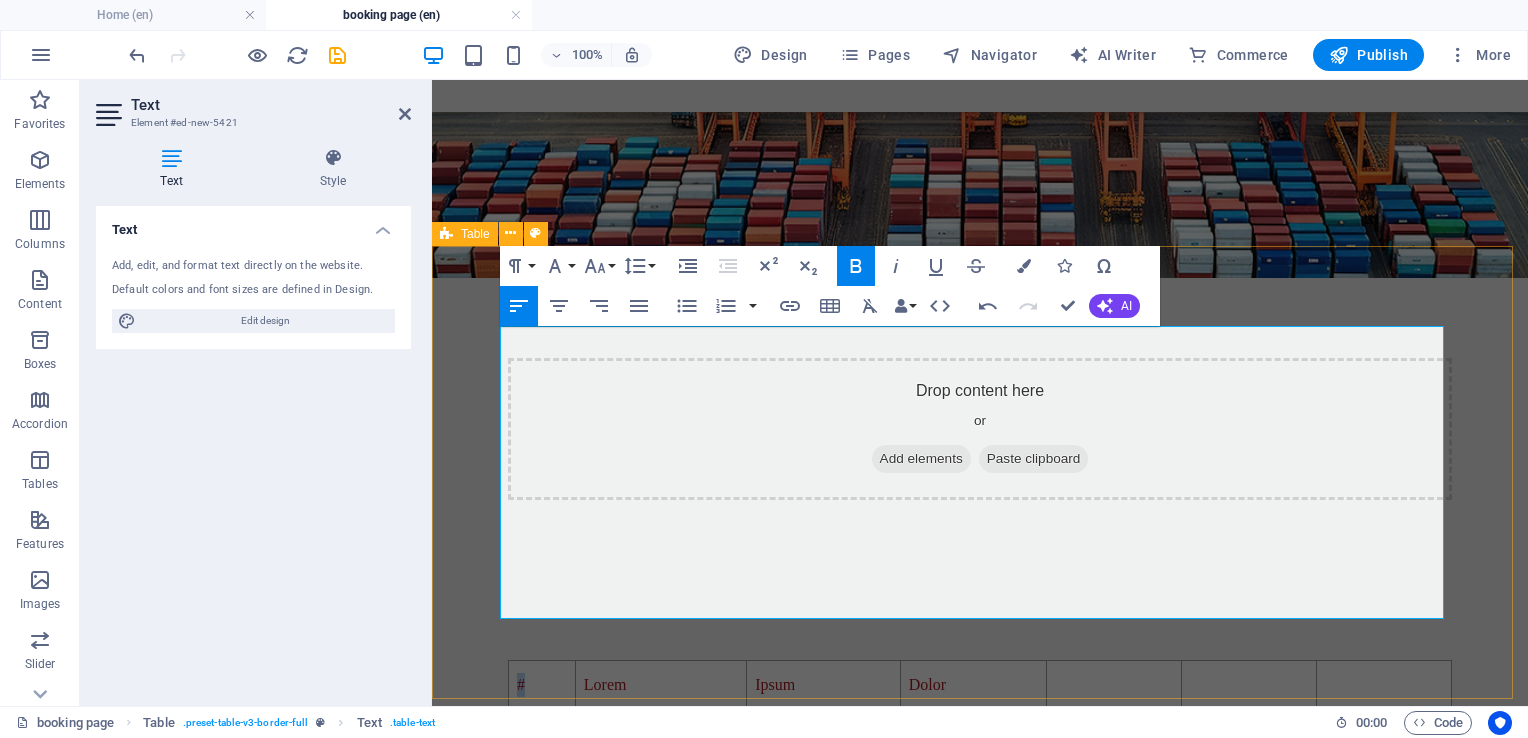 type 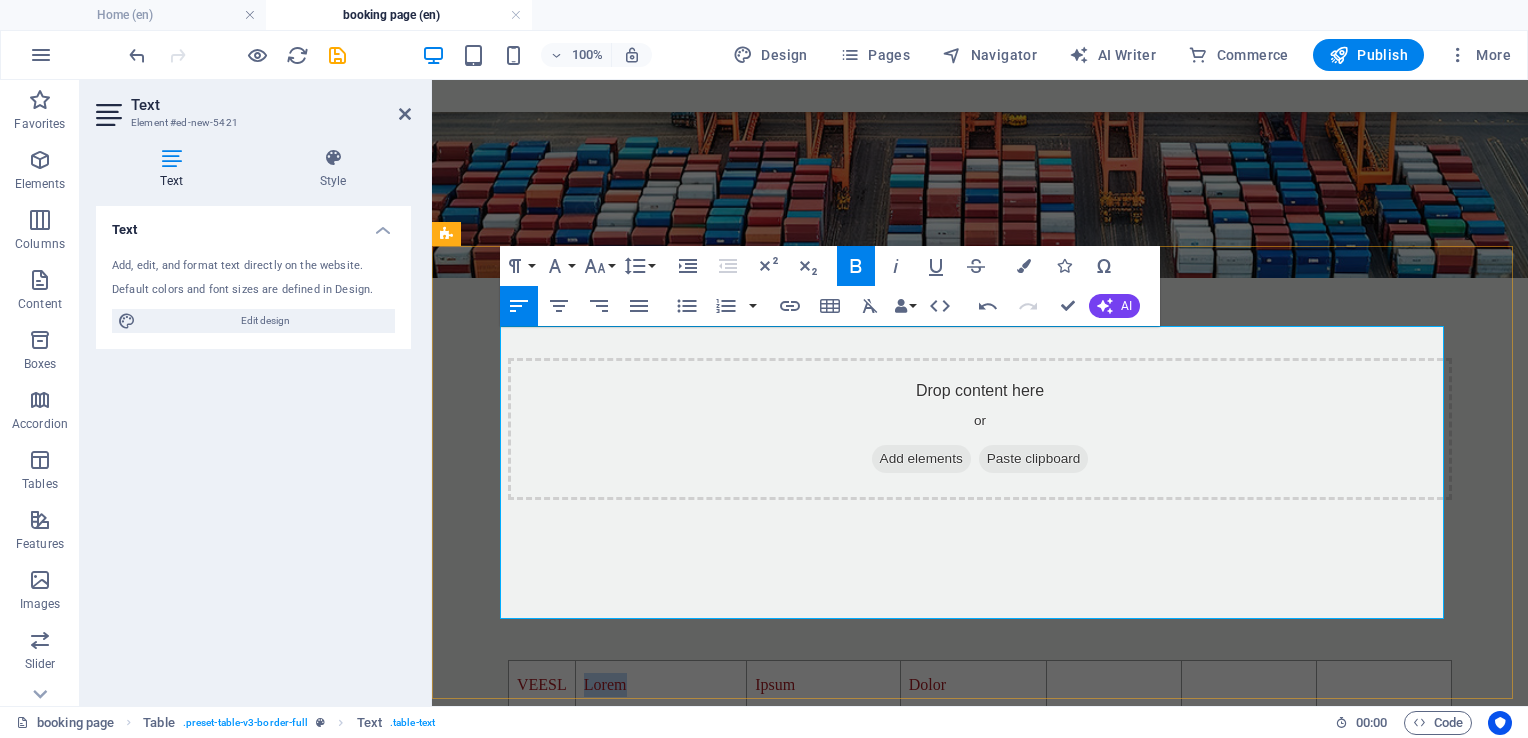 drag, startPoint x: 663, startPoint y: 344, endPoint x: 569, endPoint y: 346, distance: 94.02127 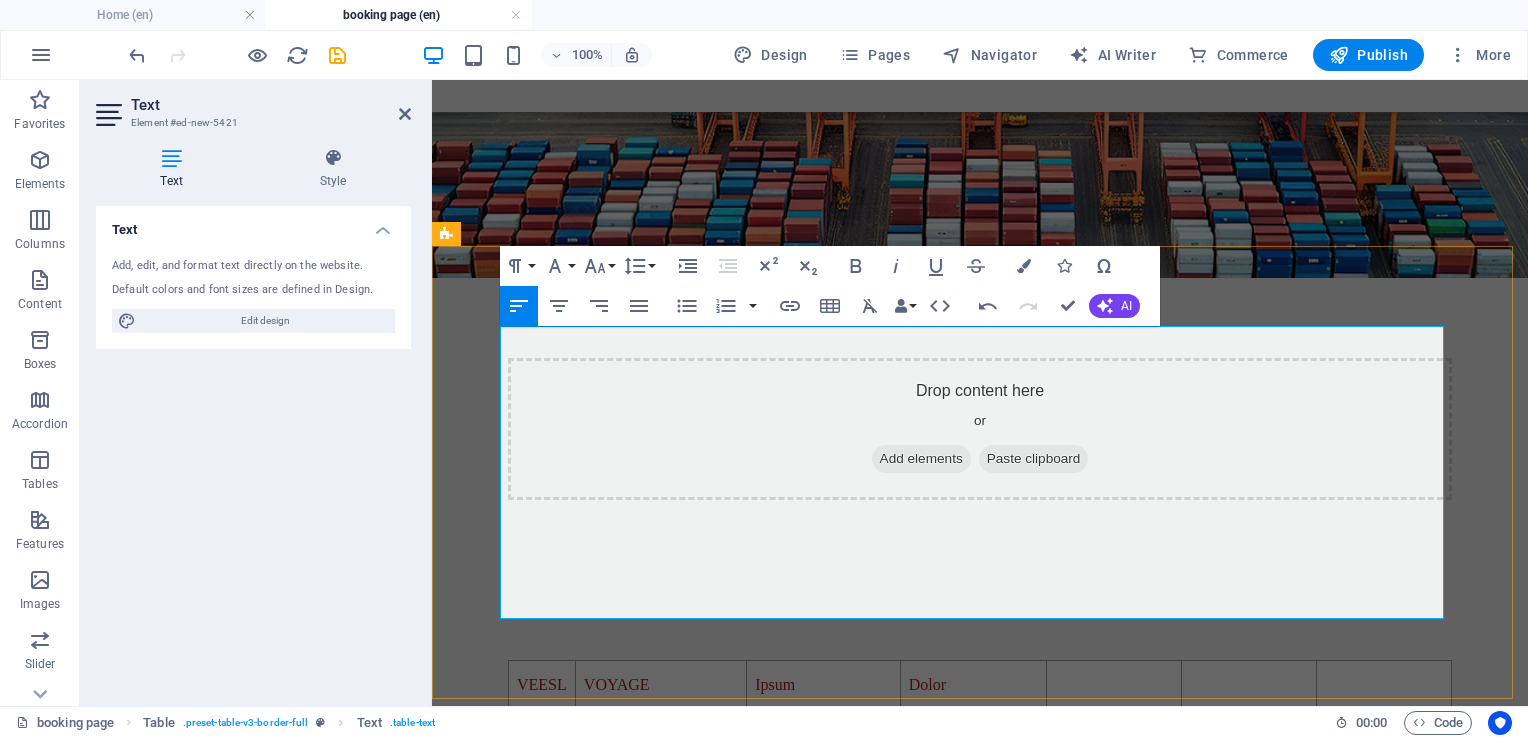 click on "Ipsum" at bounding box center [823, 685] 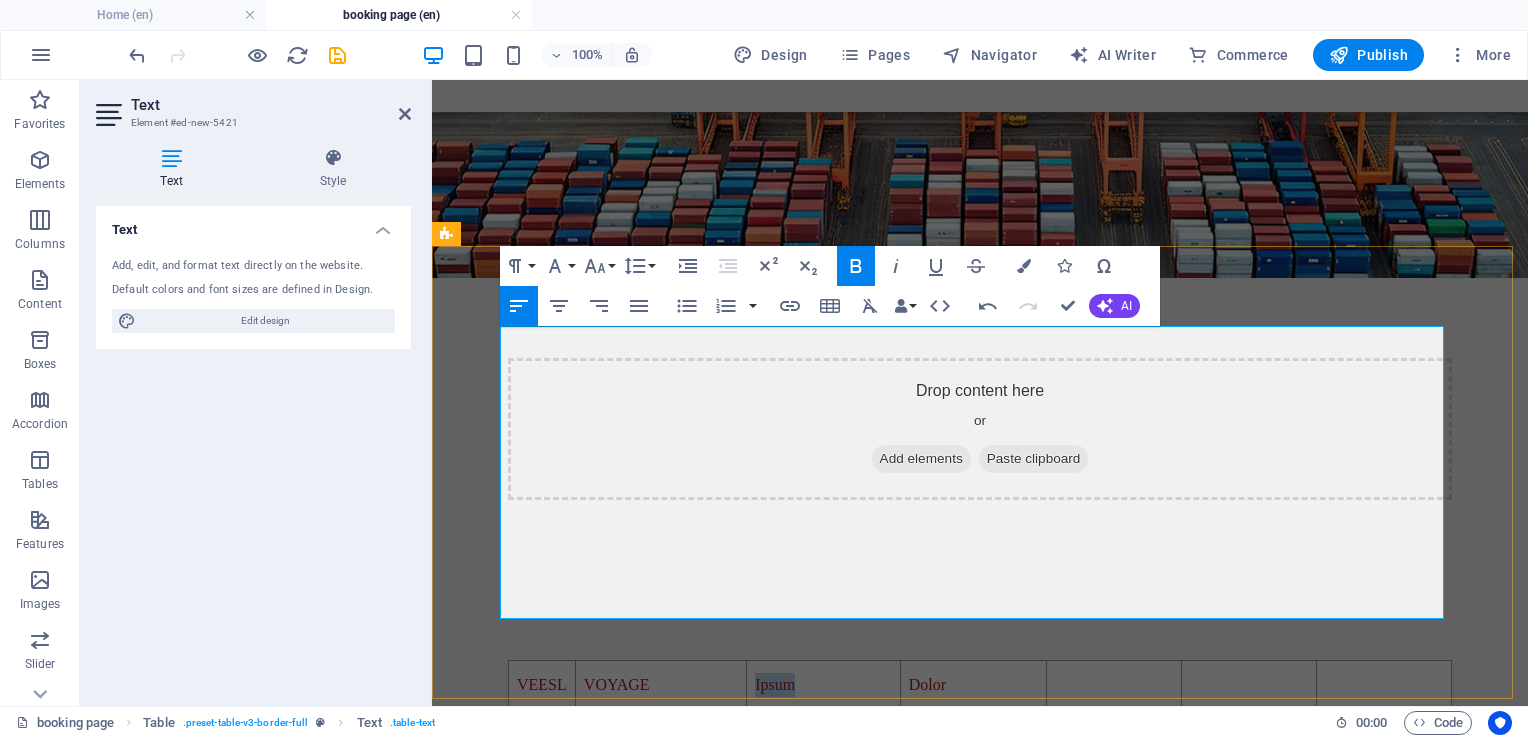drag, startPoint x: 835, startPoint y: 370, endPoint x: 745, endPoint y: 353, distance: 91.591484 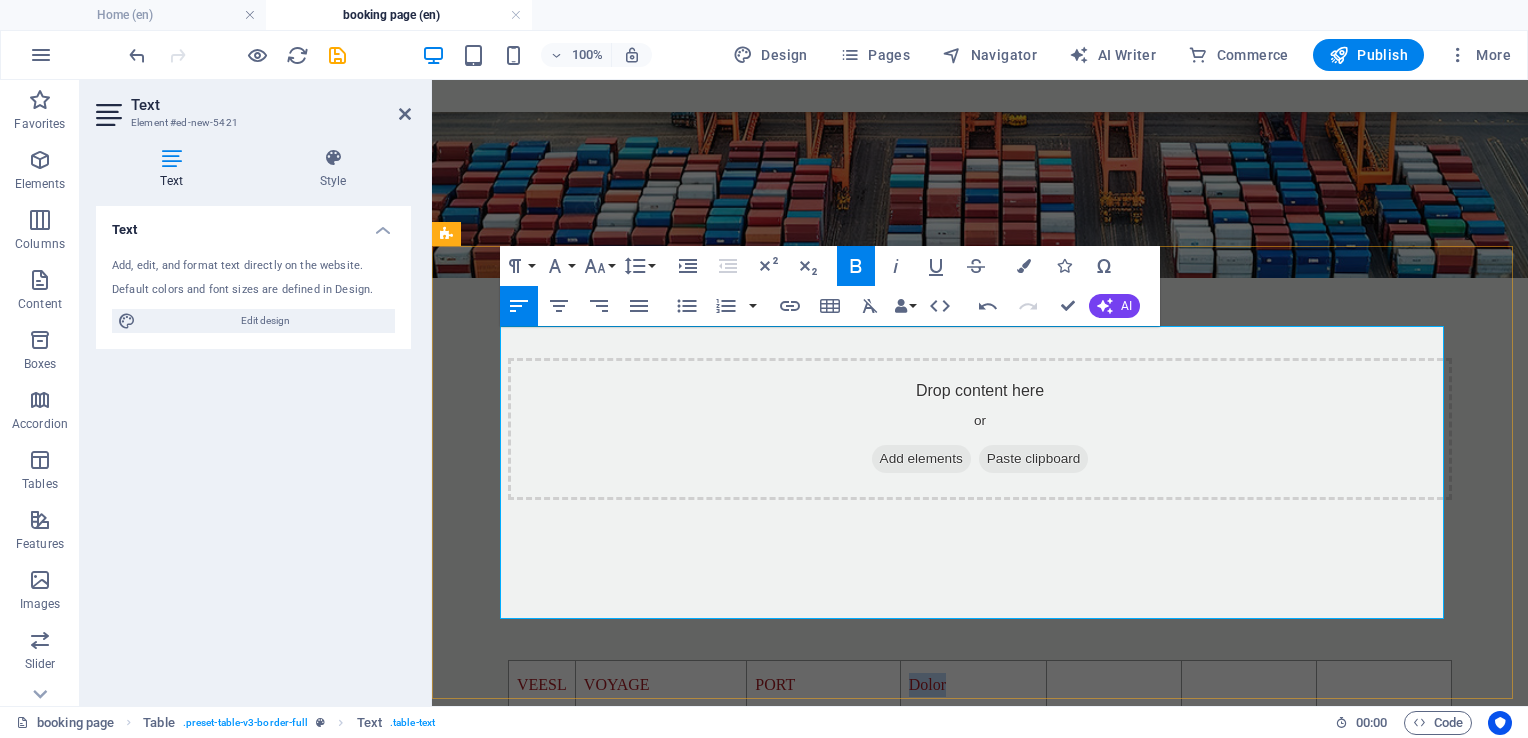 drag, startPoint x: 964, startPoint y: 350, endPoint x: 898, endPoint y: 358, distance: 66.48308 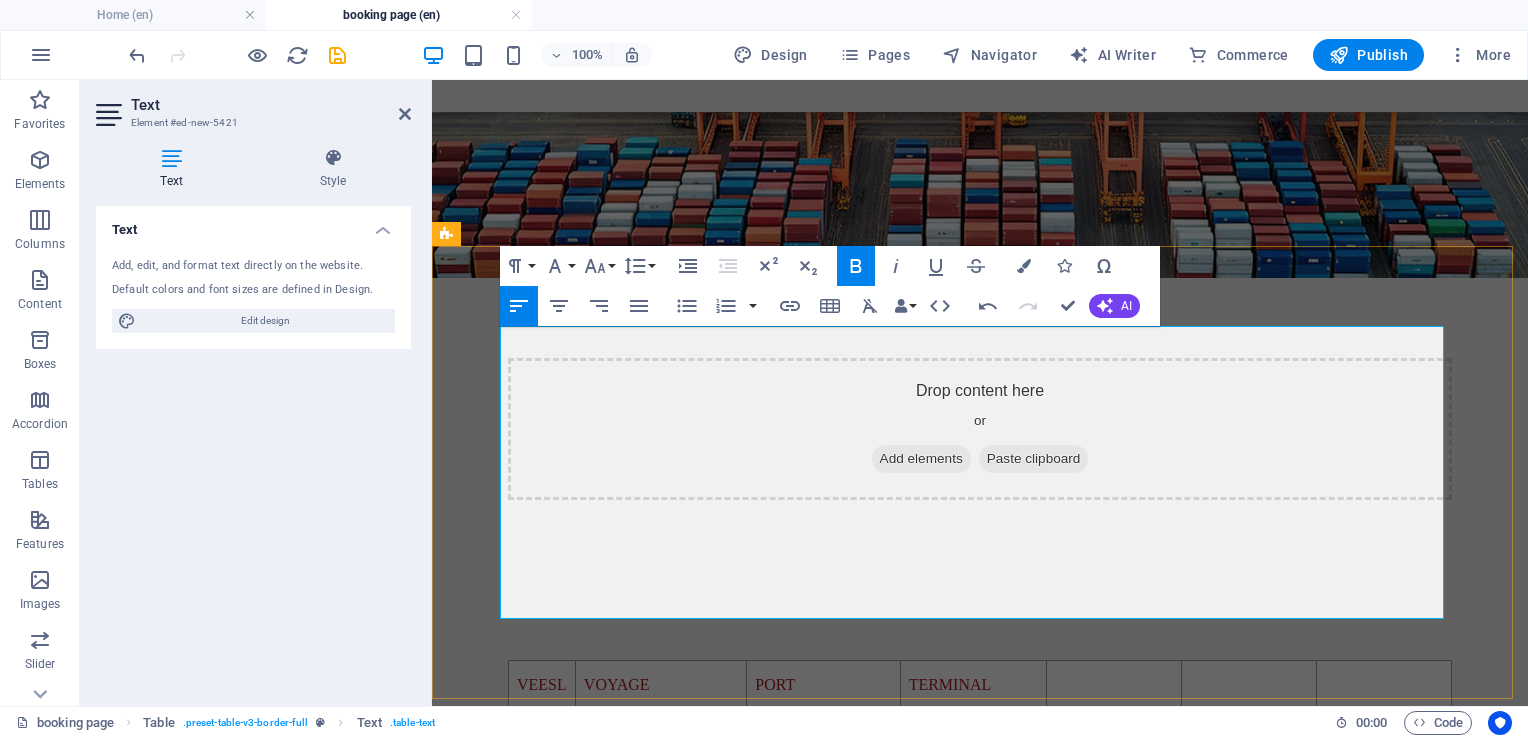click at bounding box center (1114, 685) 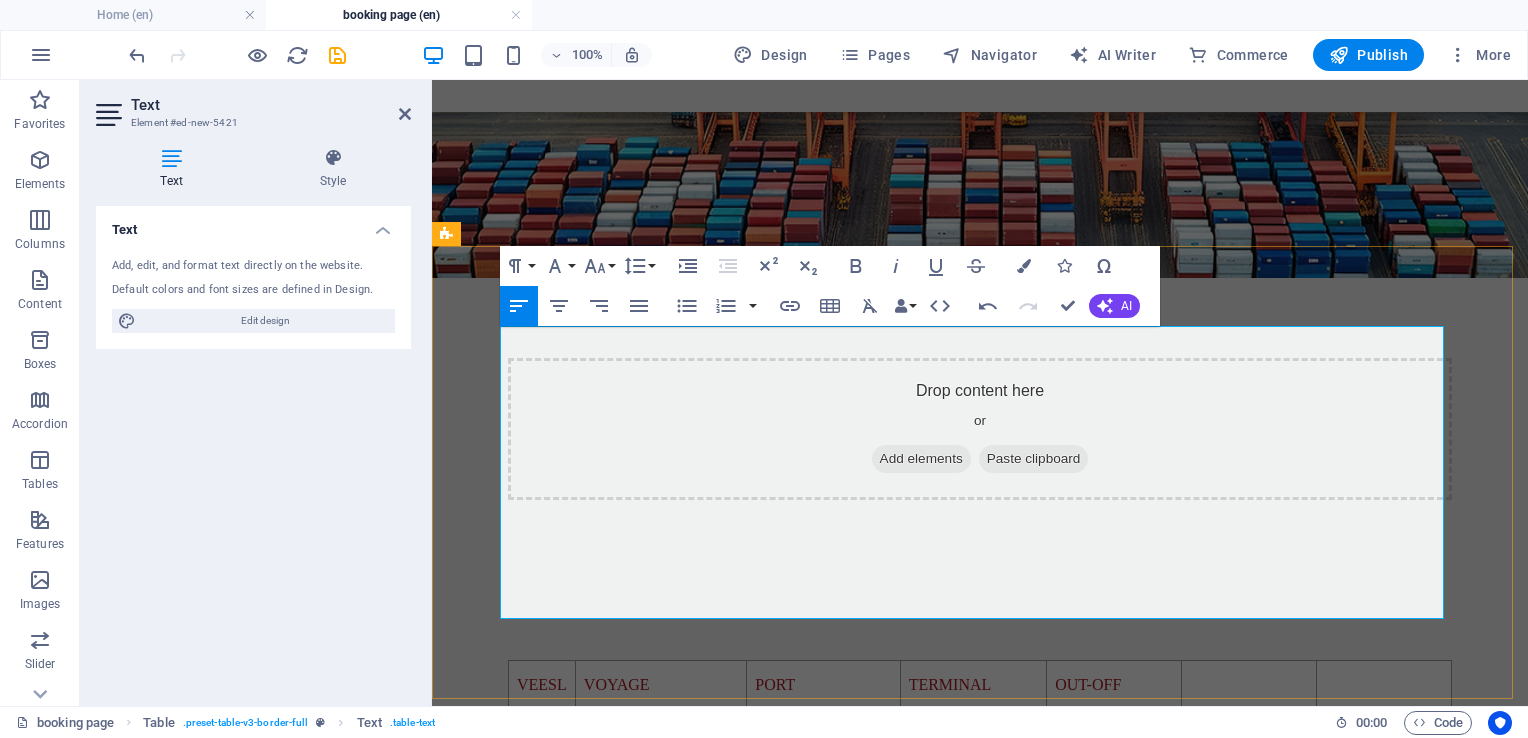 click at bounding box center (1249, 685) 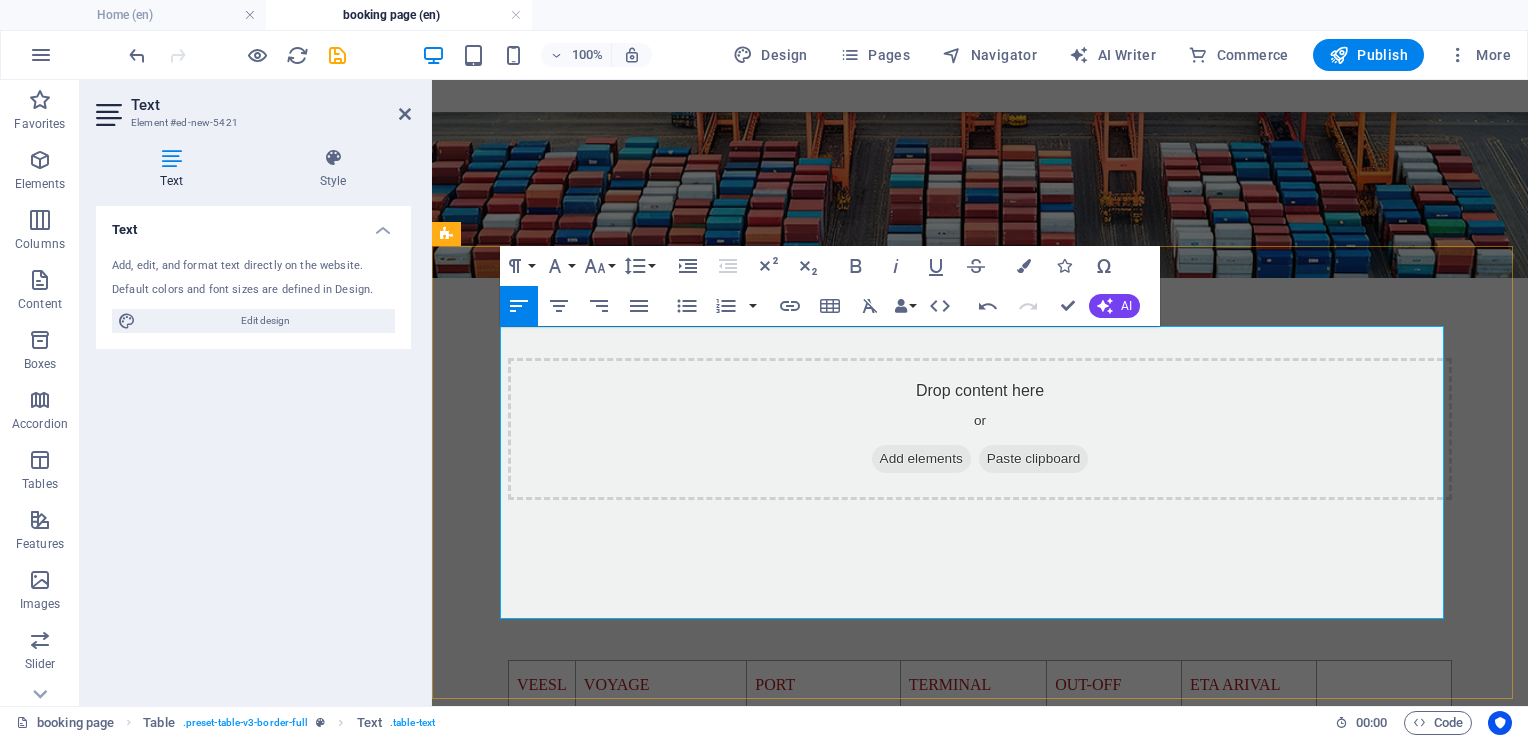 click on "ETA ARIVAL" at bounding box center [1249, 685] 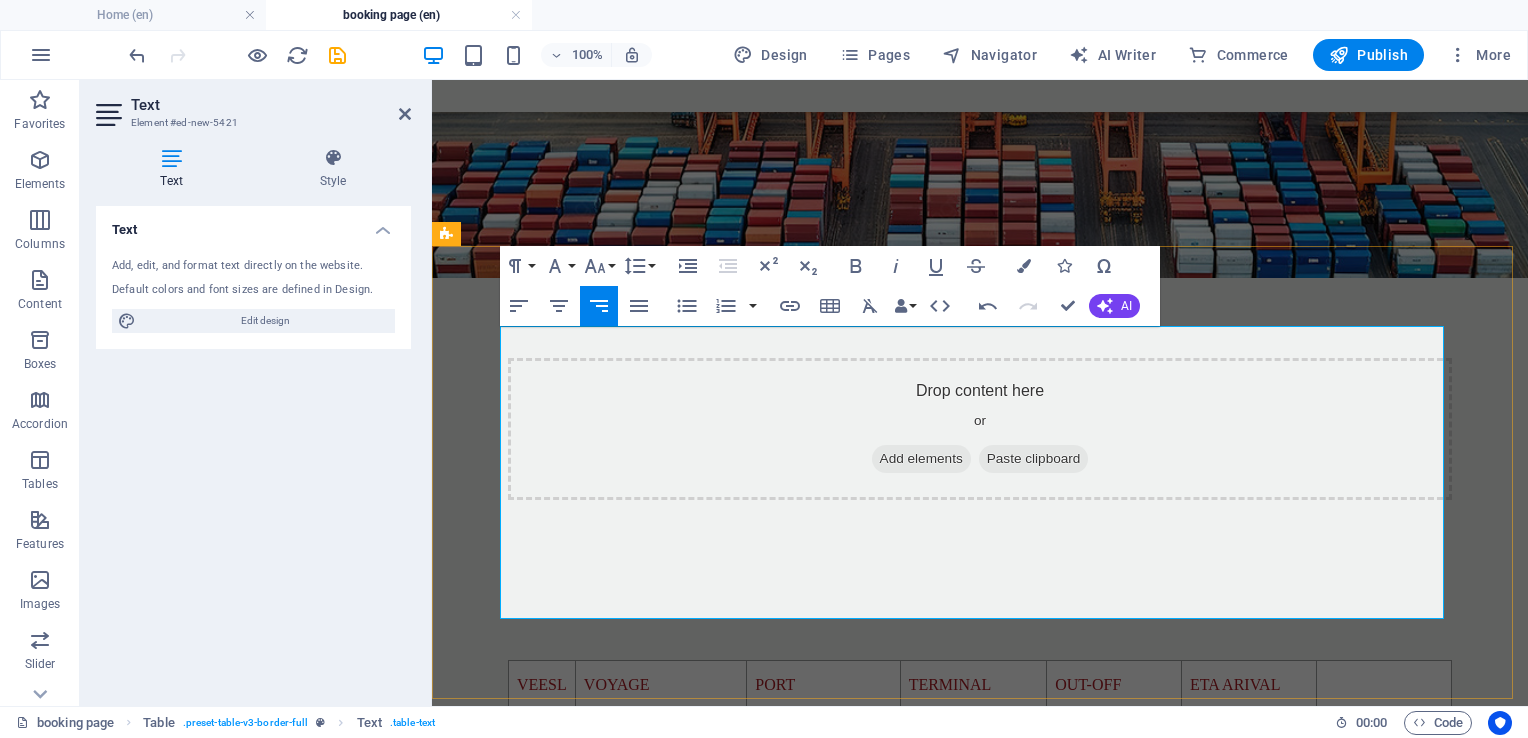 click at bounding box center [1383, 685] 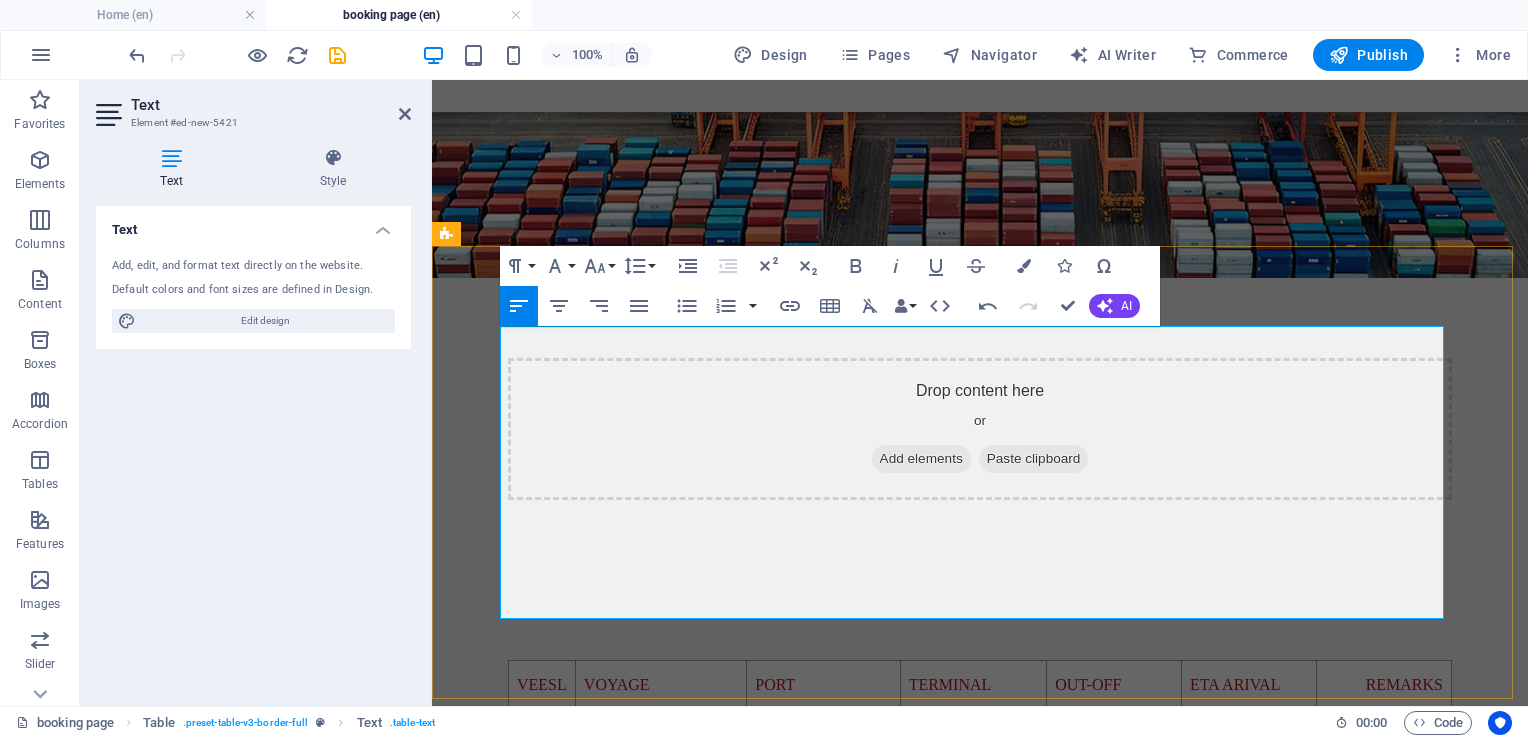 click on "Lorem" at bounding box center [660, 734] 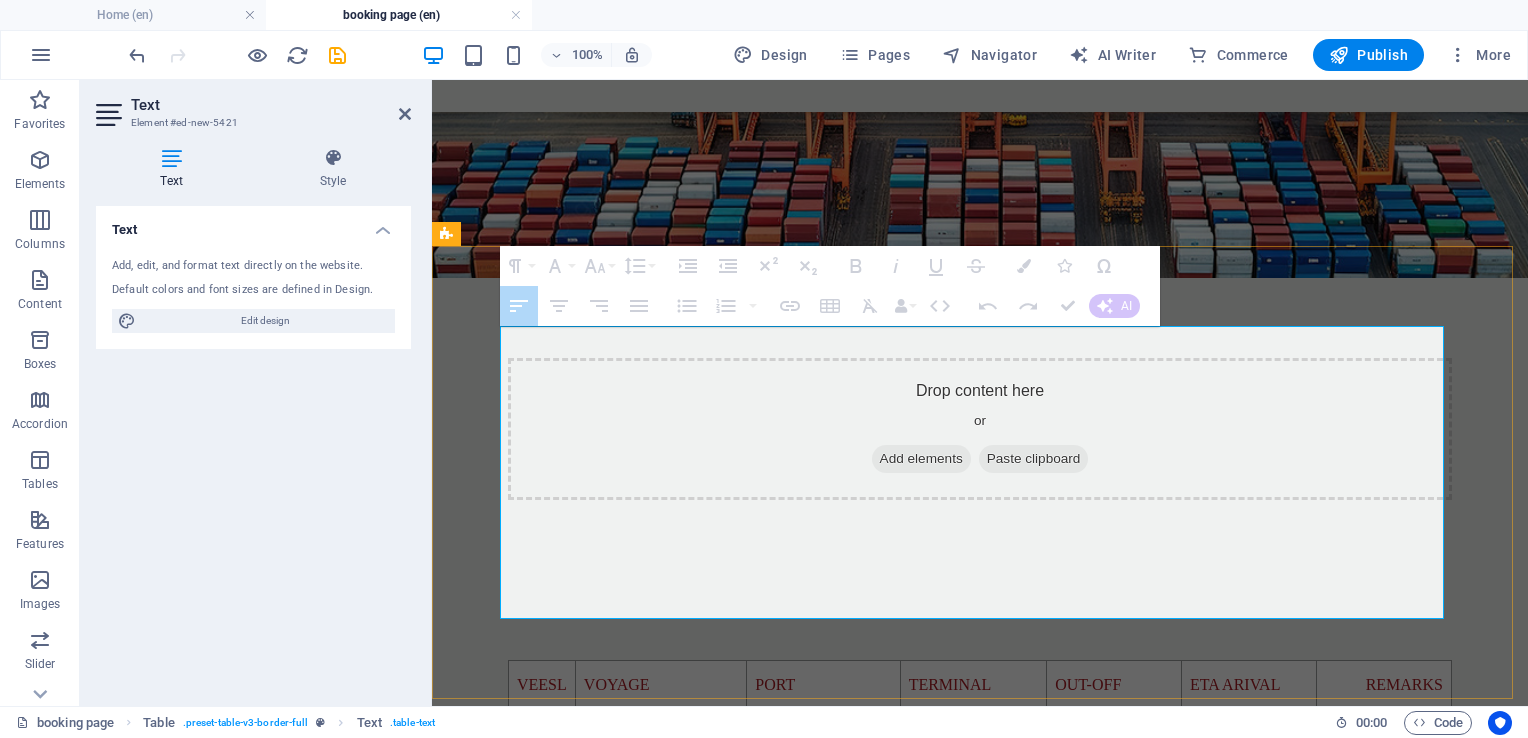 drag, startPoint x: 641, startPoint y: 394, endPoint x: 631, endPoint y: 399, distance: 11.18034 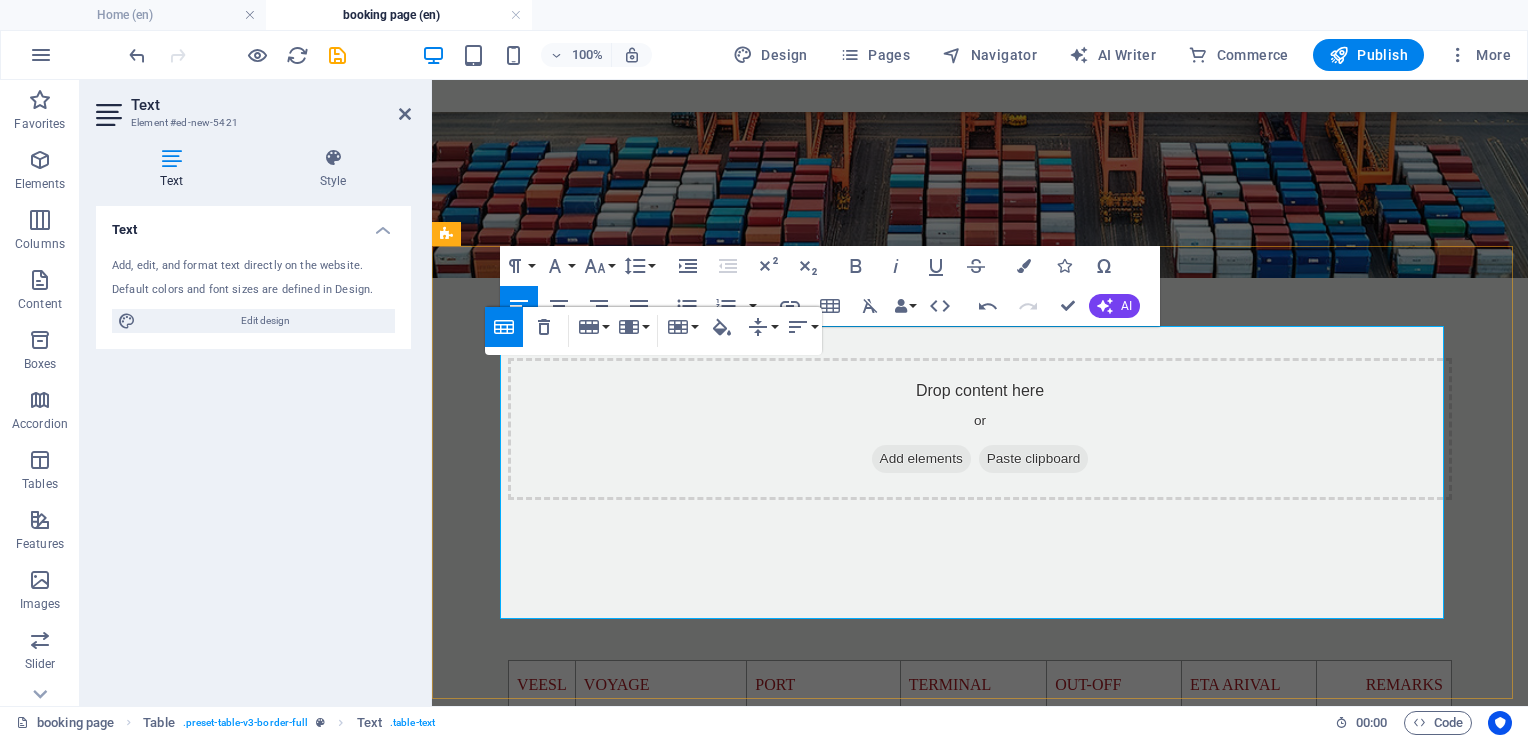 click on "Lorem" at bounding box center (660, 734) 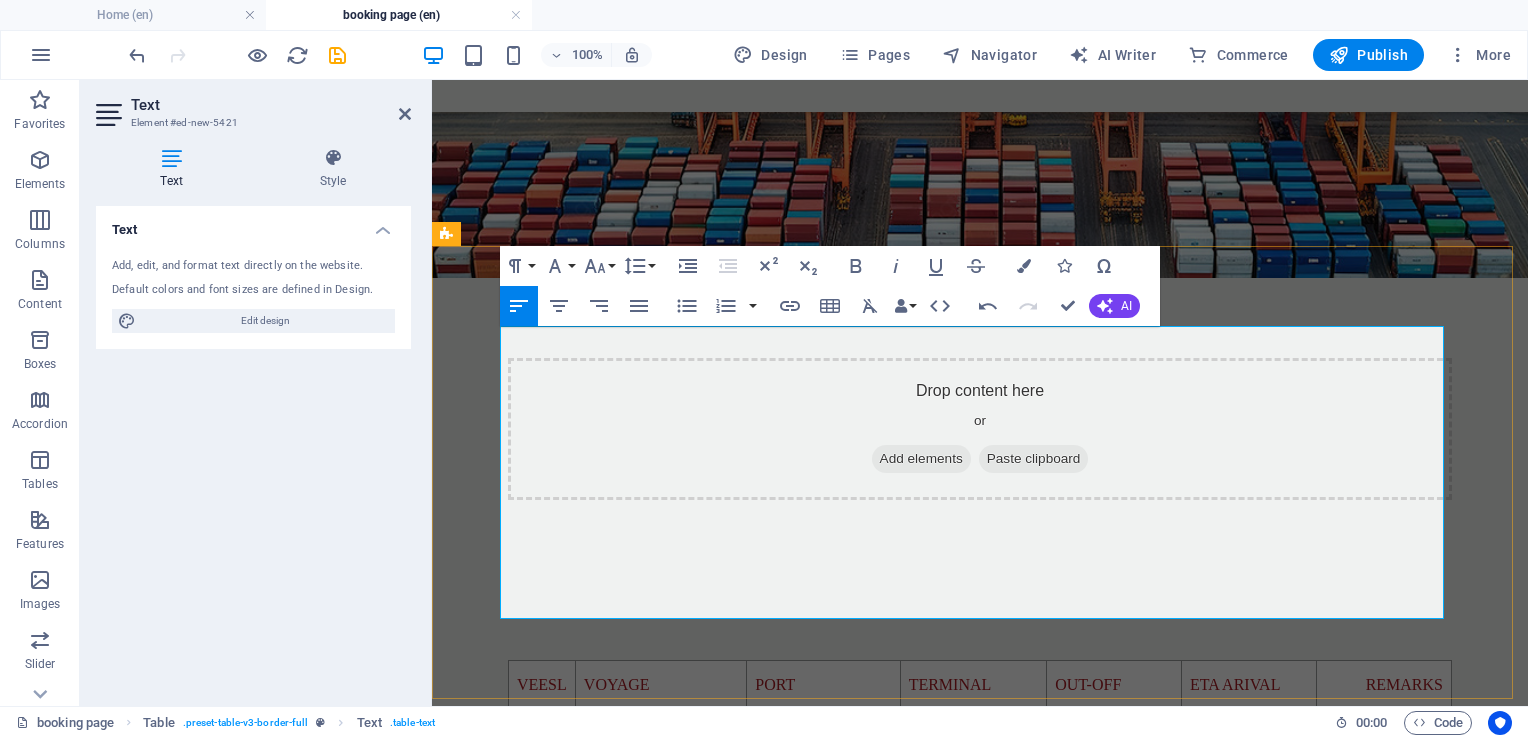 drag, startPoint x: 631, startPoint y: 399, endPoint x: 560, endPoint y: 402, distance: 71.063354 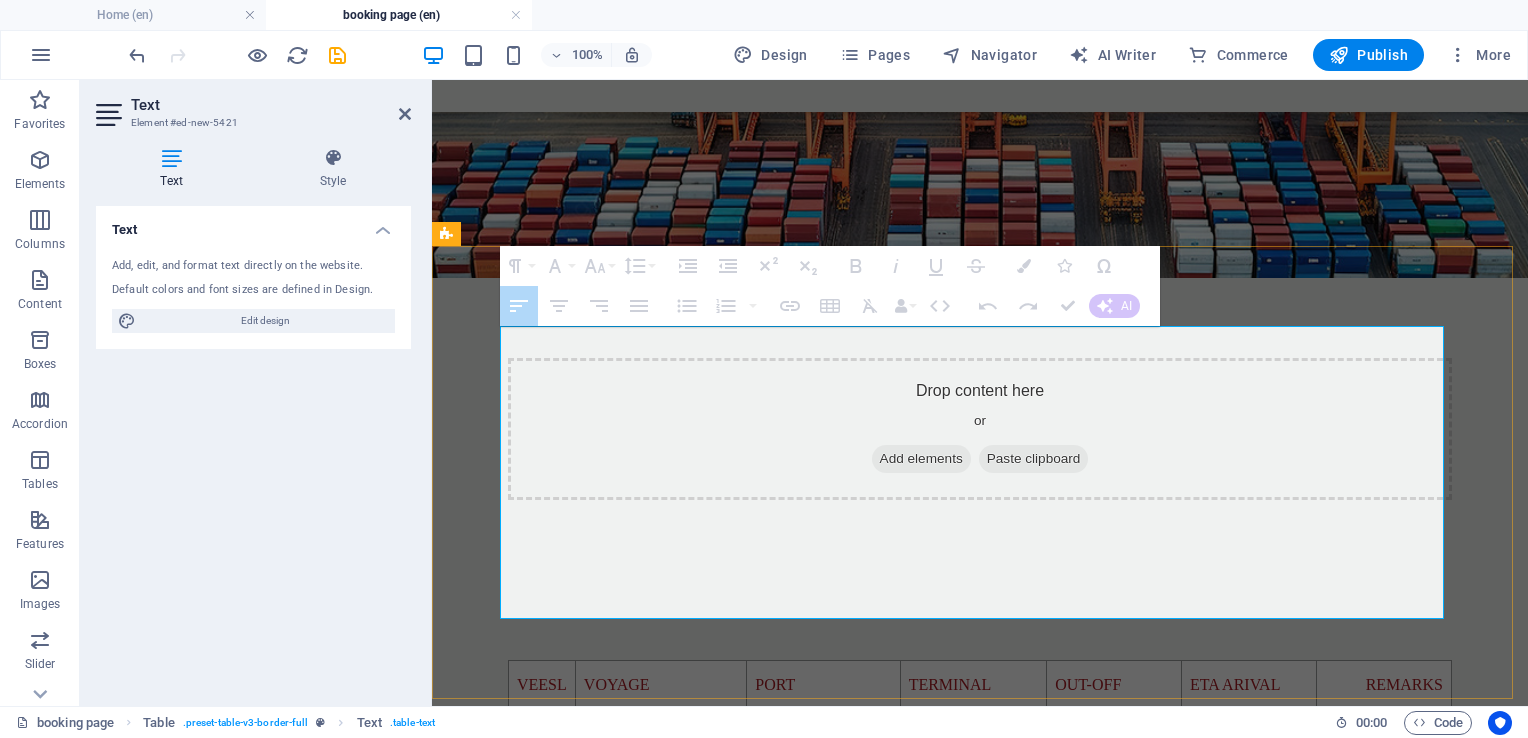drag, startPoint x: 647, startPoint y: 386, endPoint x: 566, endPoint y: 398, distance: 81.88406 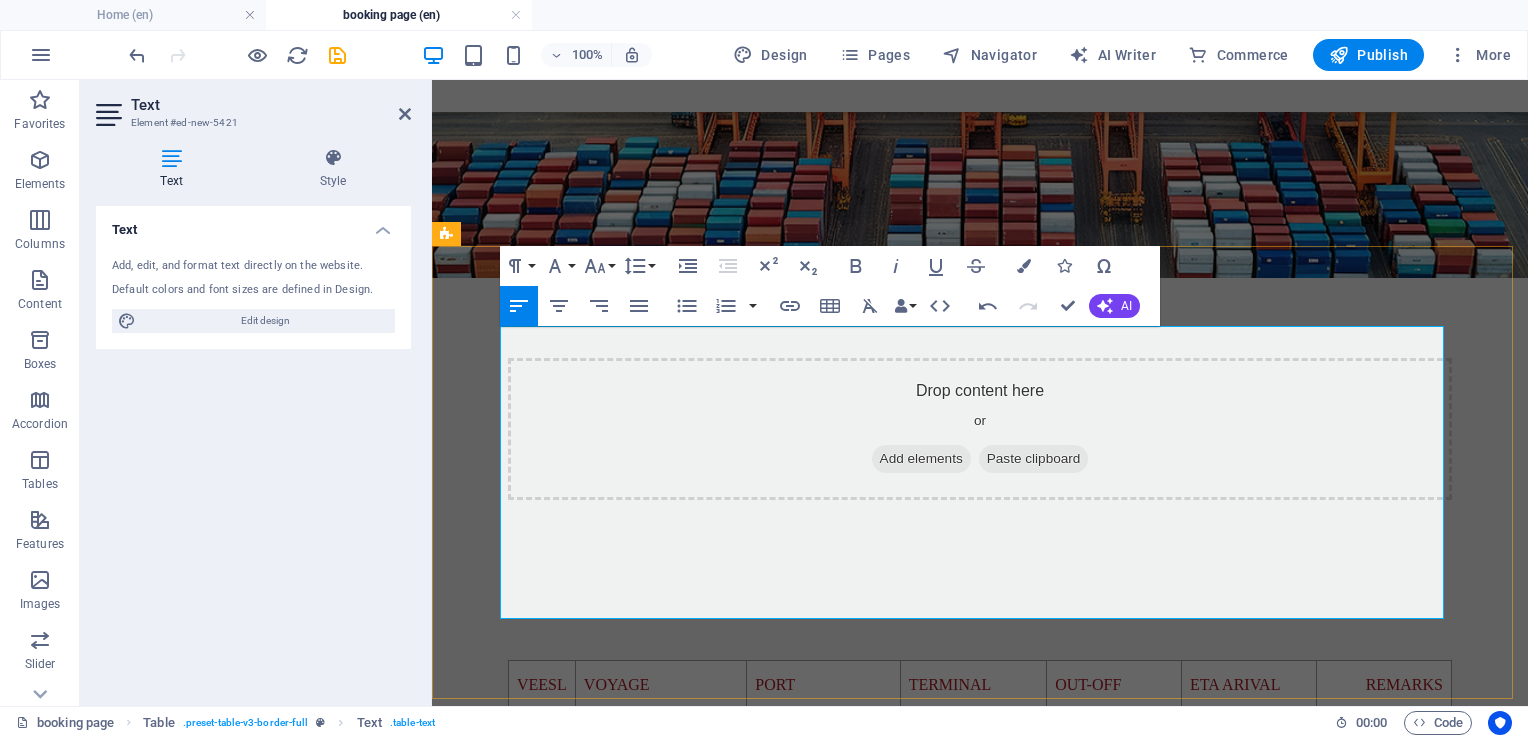 drag, startPoint x: 618, startPoint y: 401, endPoint x: 574, endPoint y: 401, distance: 44 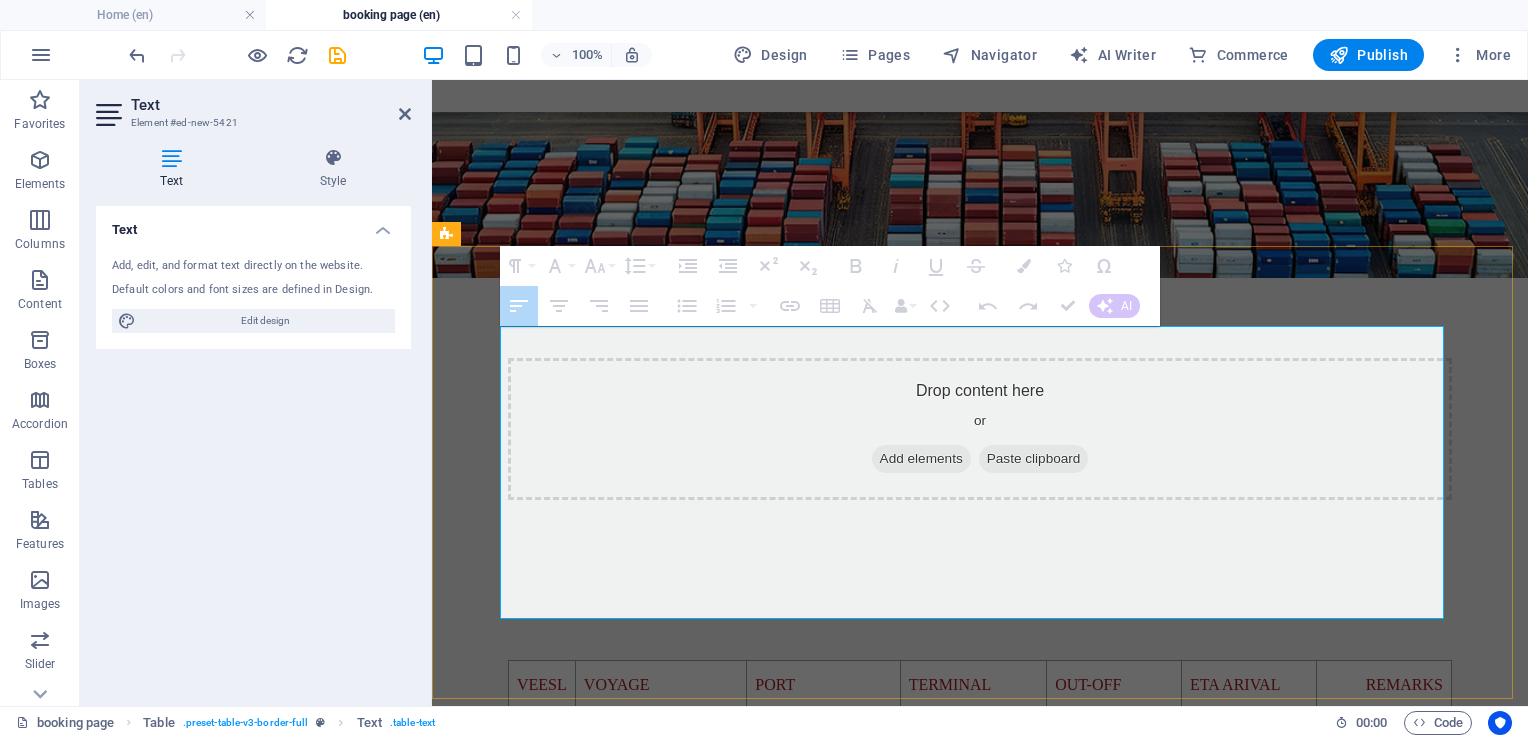 drag, startPoint x: 628, startPoint y: 594, endPoint x: 556, endPoint y: 580, distance: 73.34848 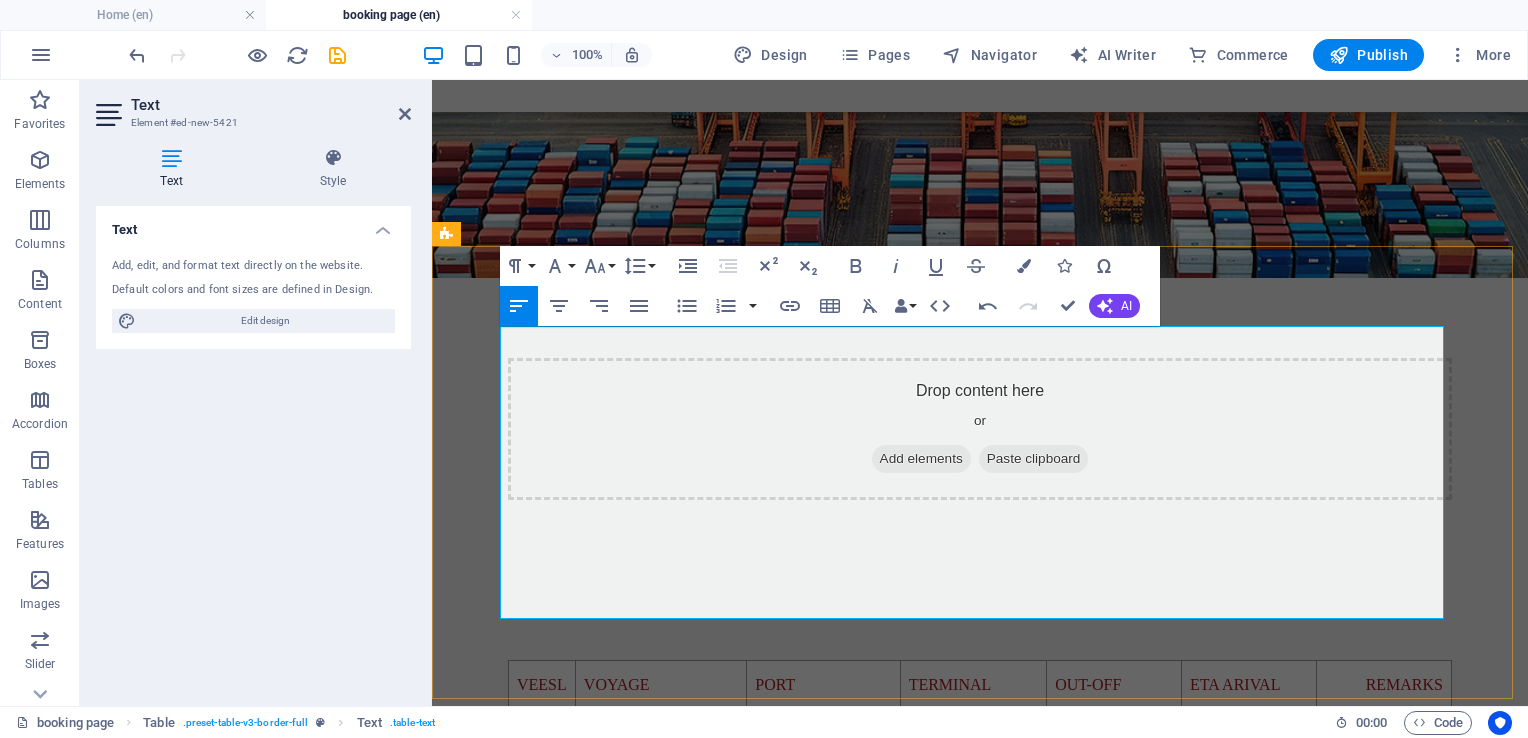 drag, startPoint x: 621, startPoint y: 594, endPoint x: 576, endPoint y: 594, distance: 45 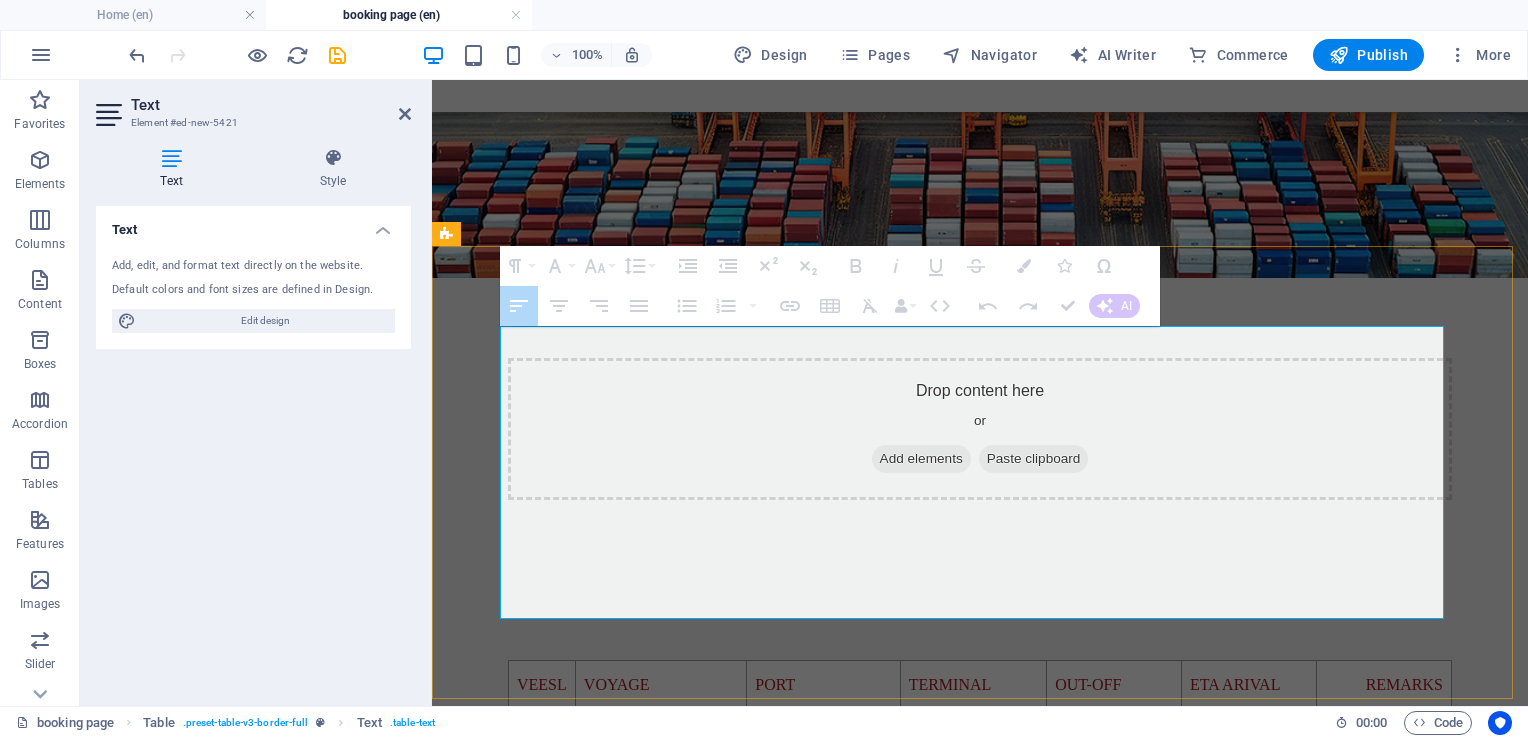 drag, startPoint x: 540, startPoint y: 448, endPoint x: 527, endPoint y: 496, distance: 49.729267 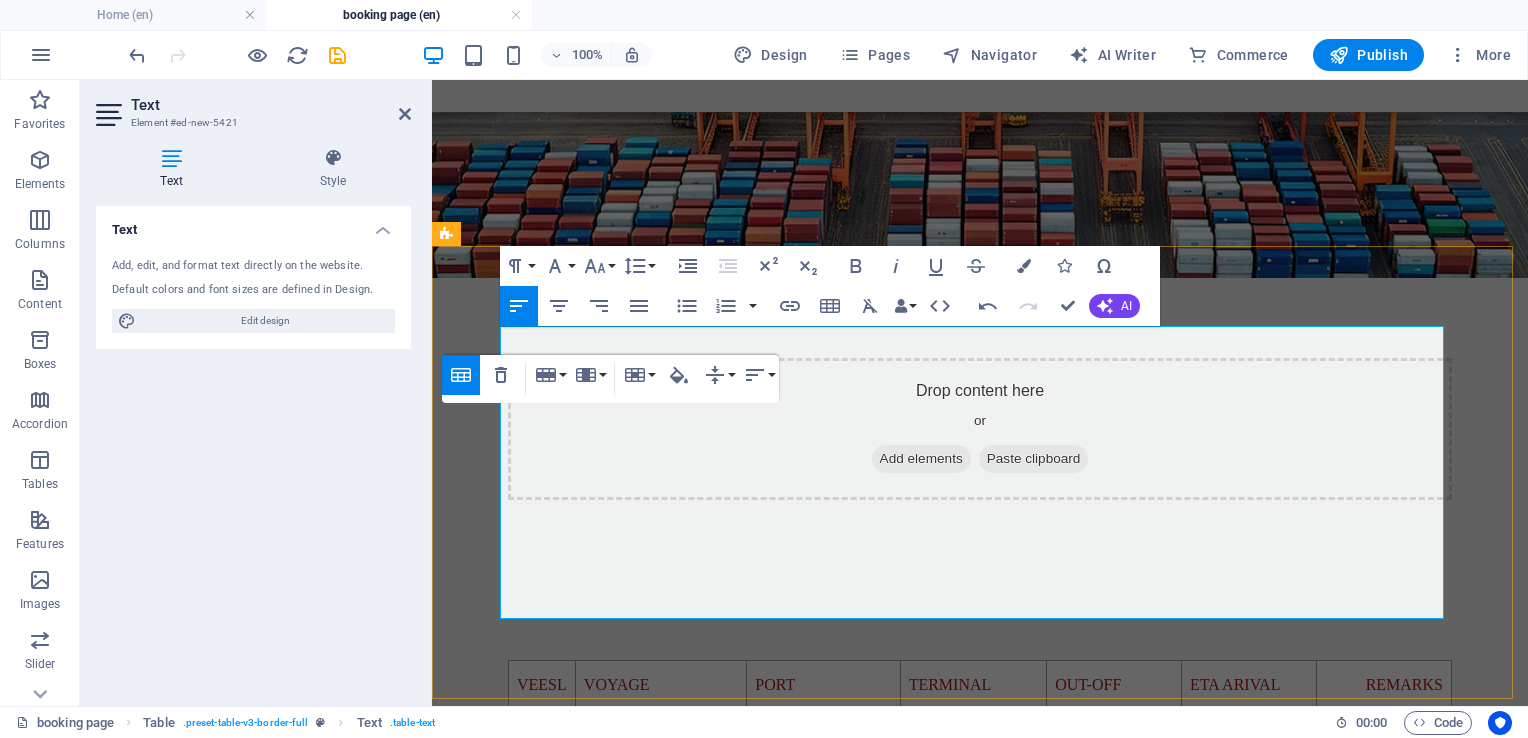 click on "3" at bounding box center (542, 832) 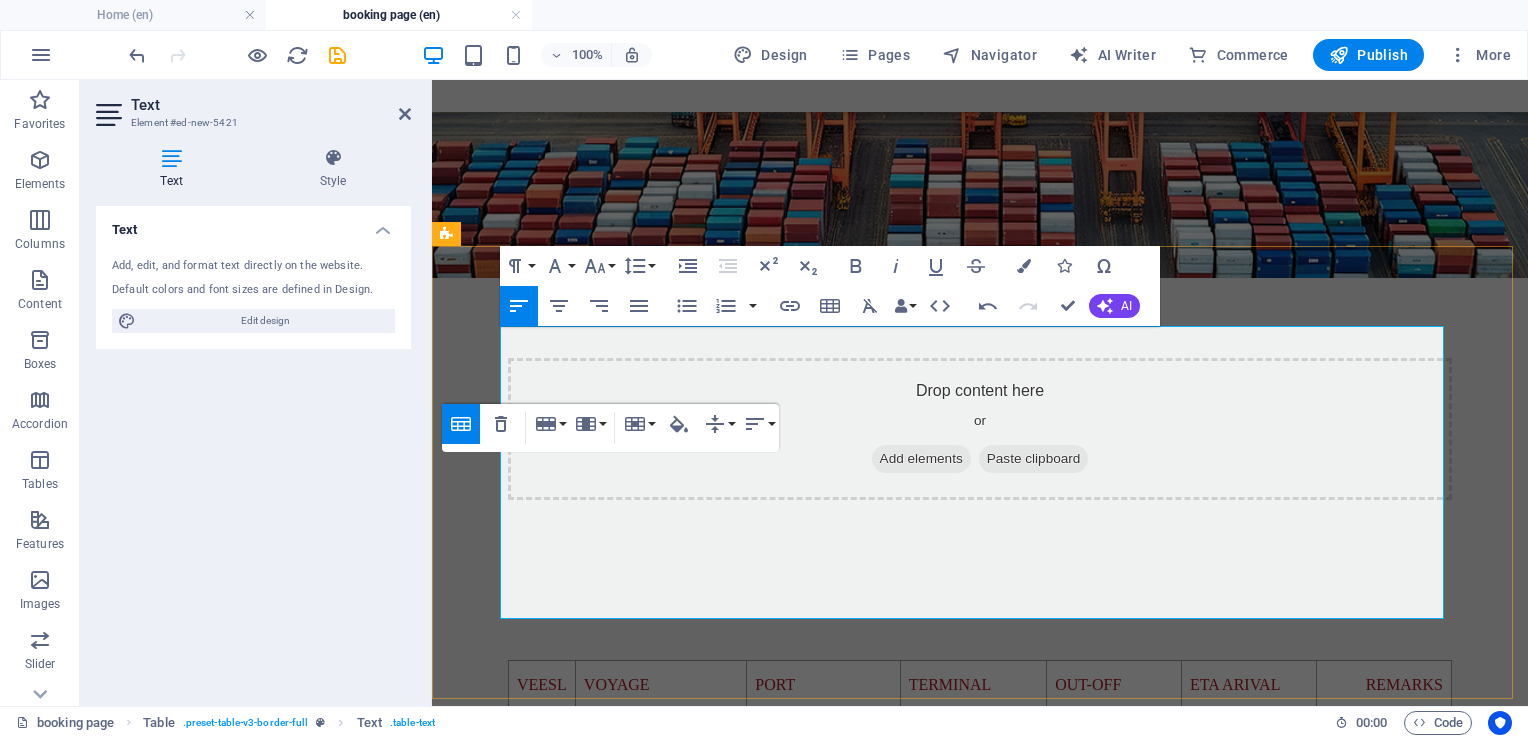 click on "3" at bounding box center [542, 832] 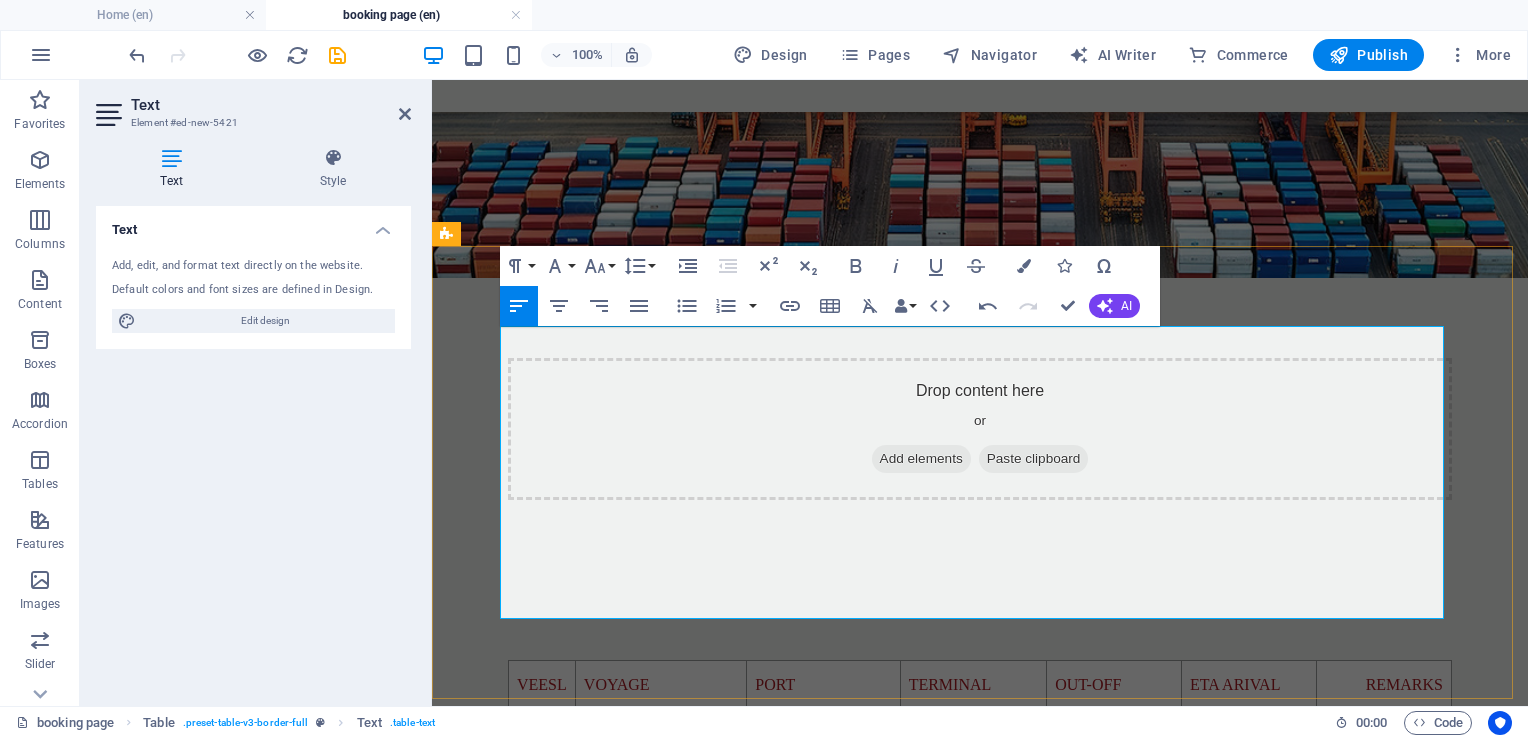 click on "3" at bounding box center [542, 832] 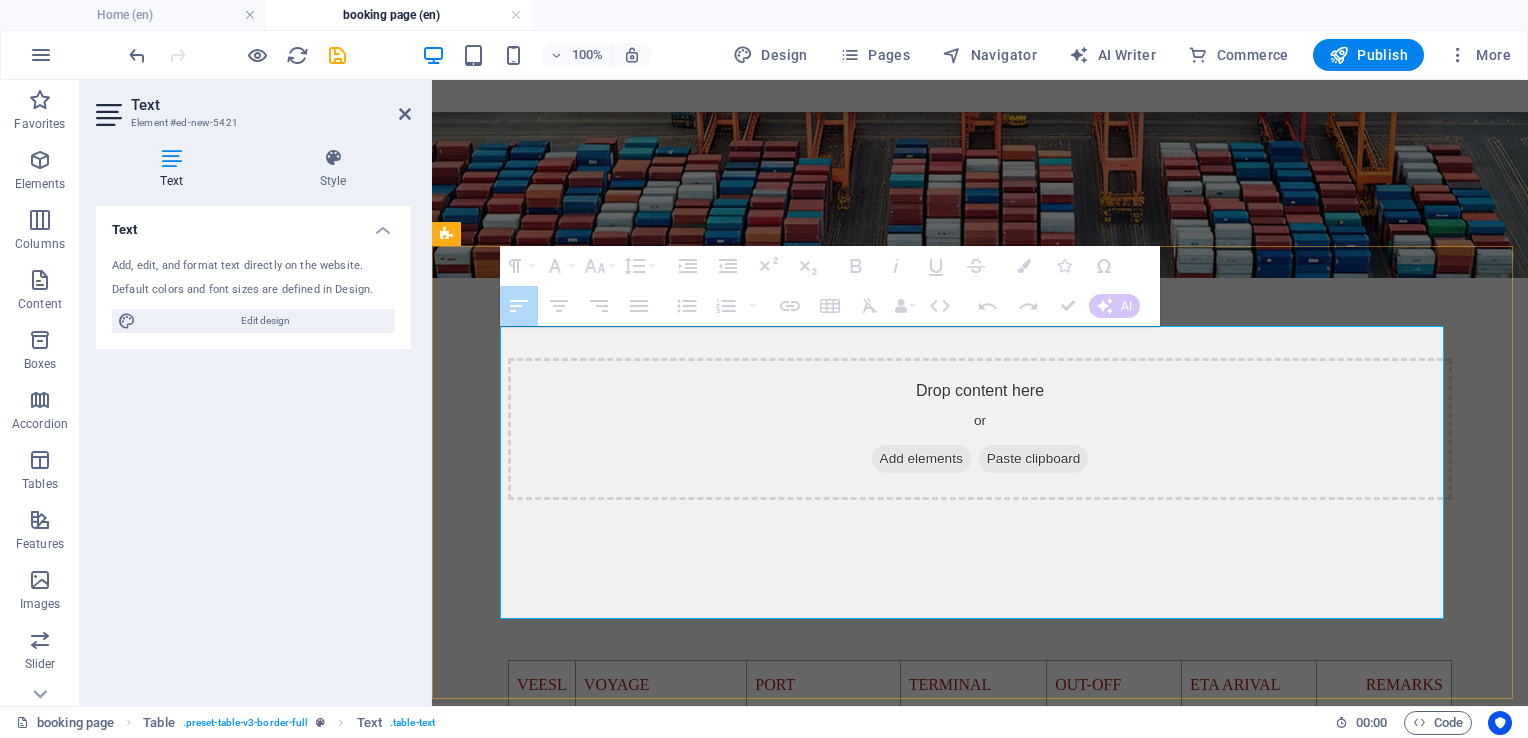 drag, startPoint x: 546, startPoint y: 401, endPoint x: 544, endPoint y: 433, distance: 32.06244 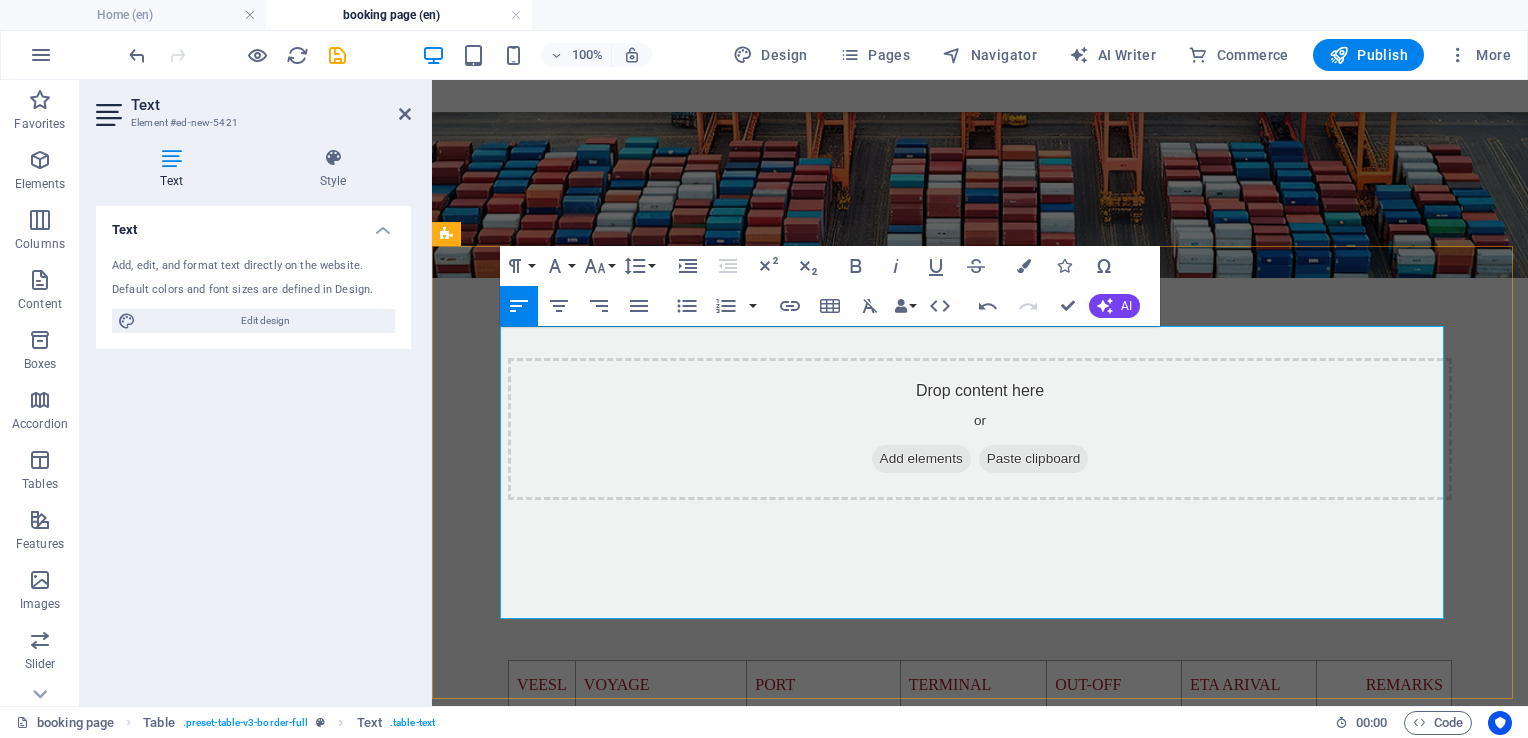 click at bounding box center (542, 783) 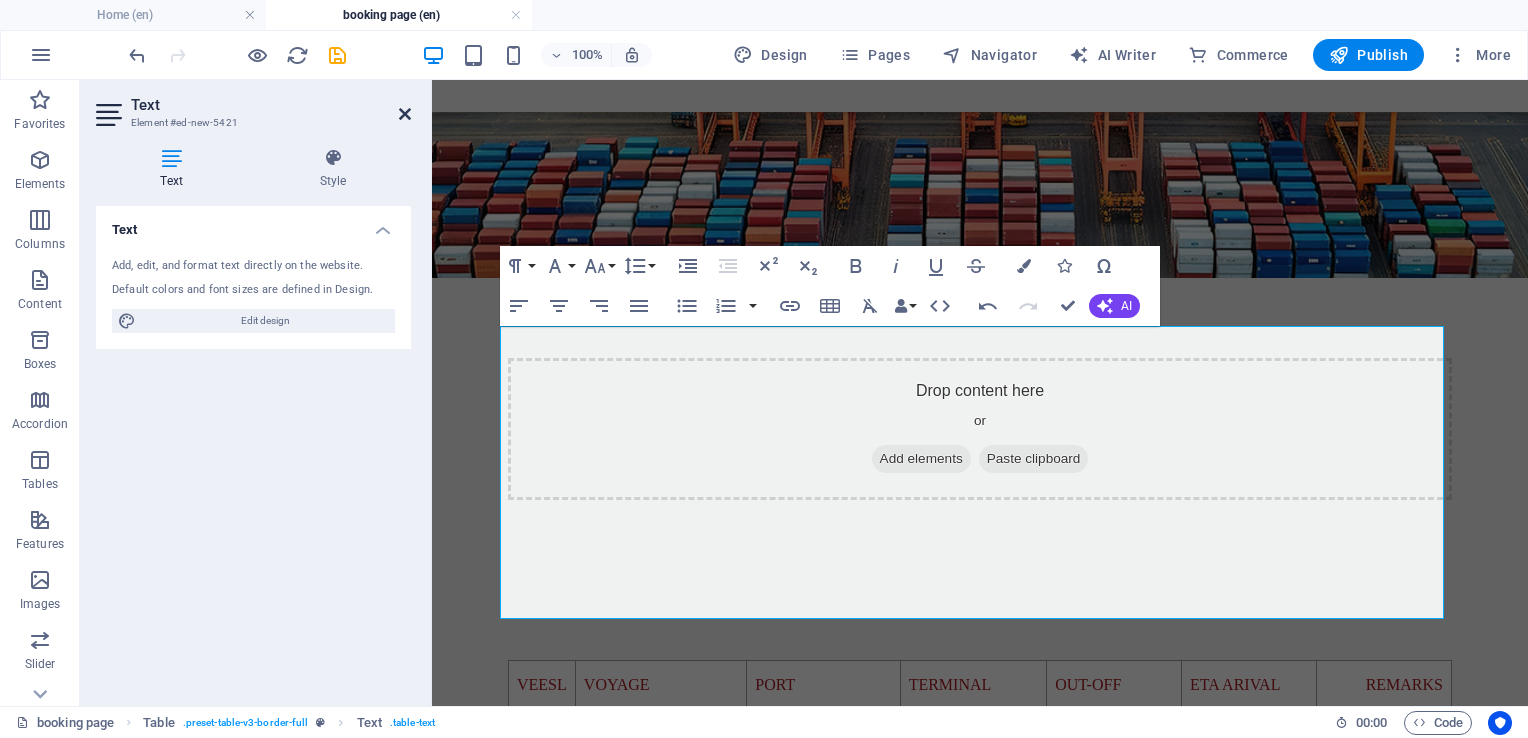 drag, startPoint x: 404, startPoint y: 119, endPoint x: 272, endPoint y: 10, distance: 171.18703 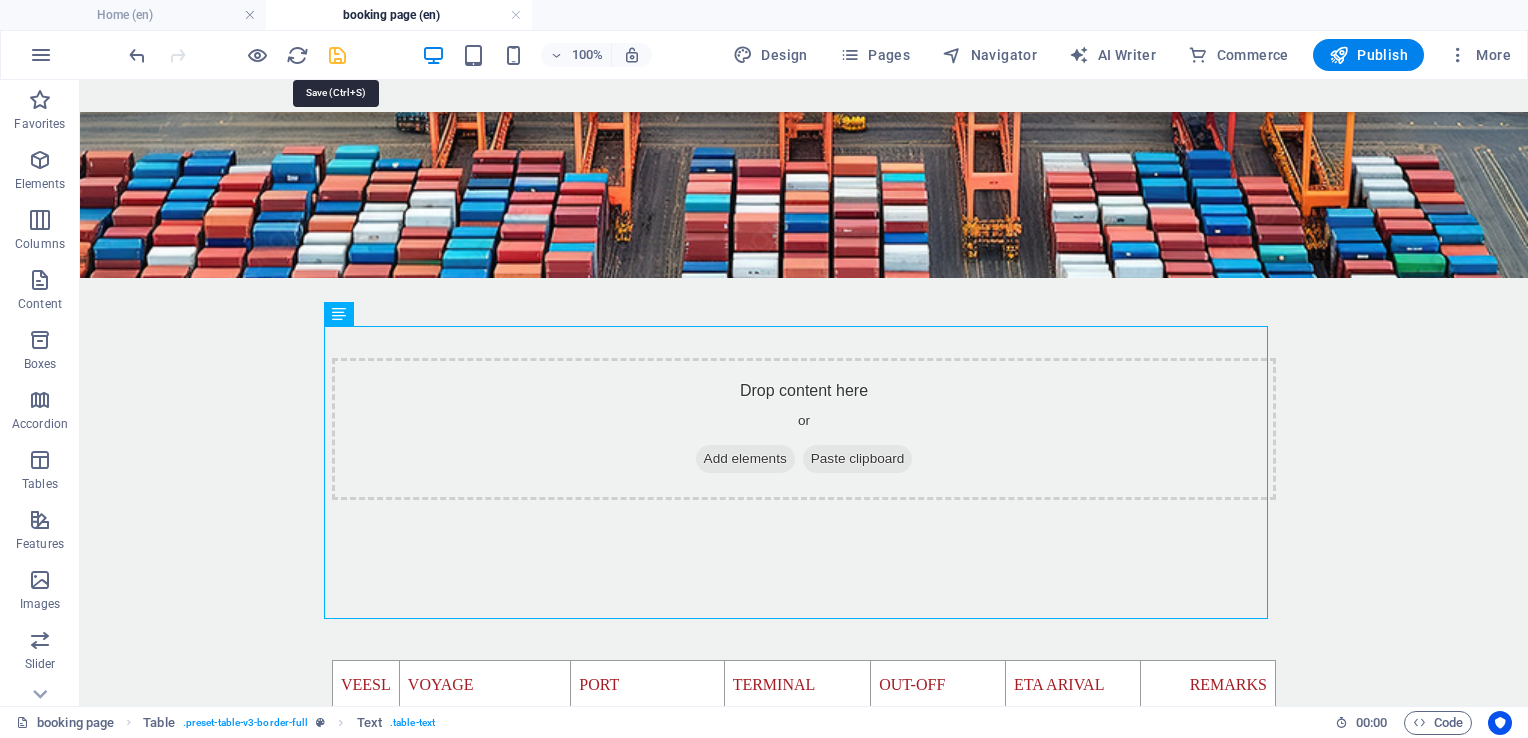 click at bounding box center [337, 55] 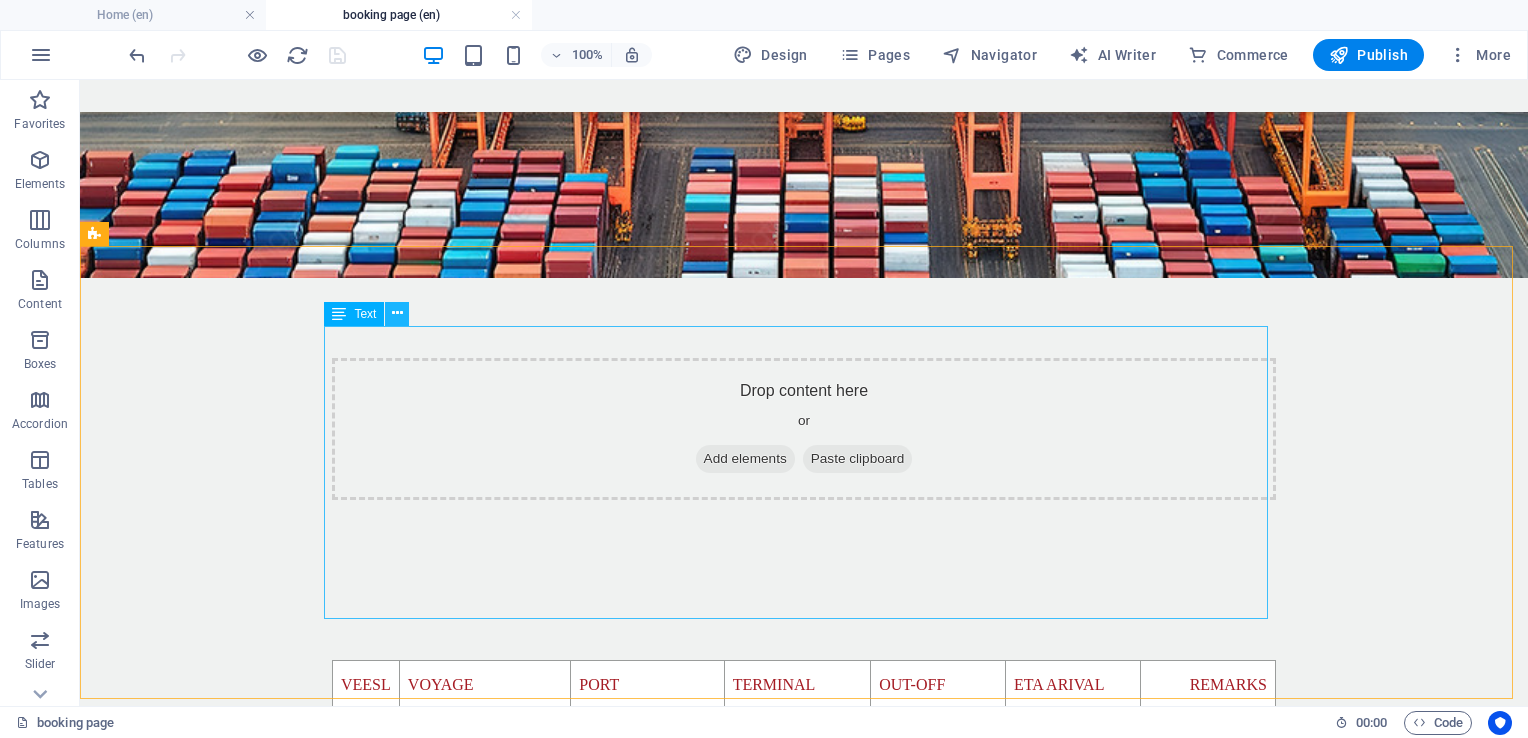 click at bounding box center (397, 313) 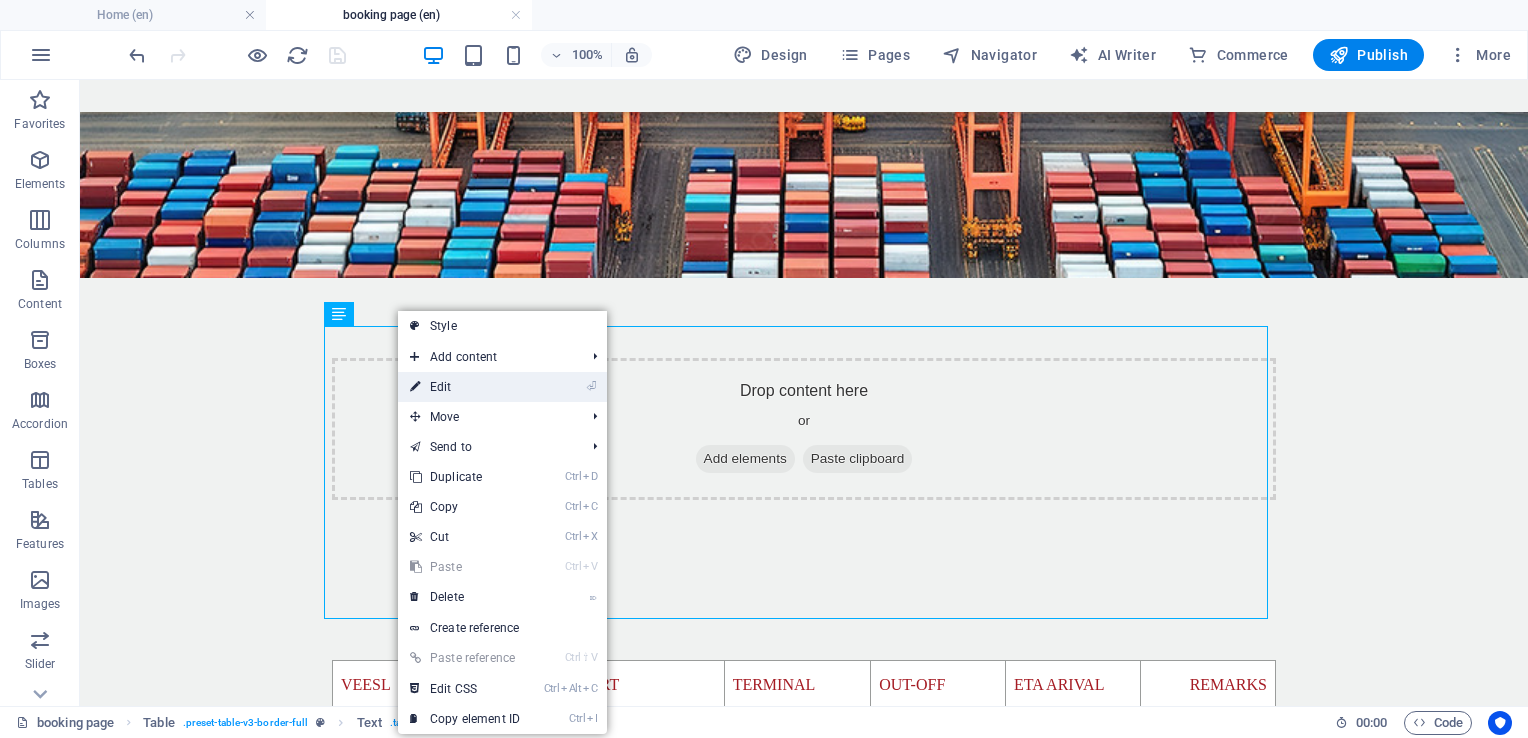 click on "⏎  Edit" at bounding box center (465, 387) 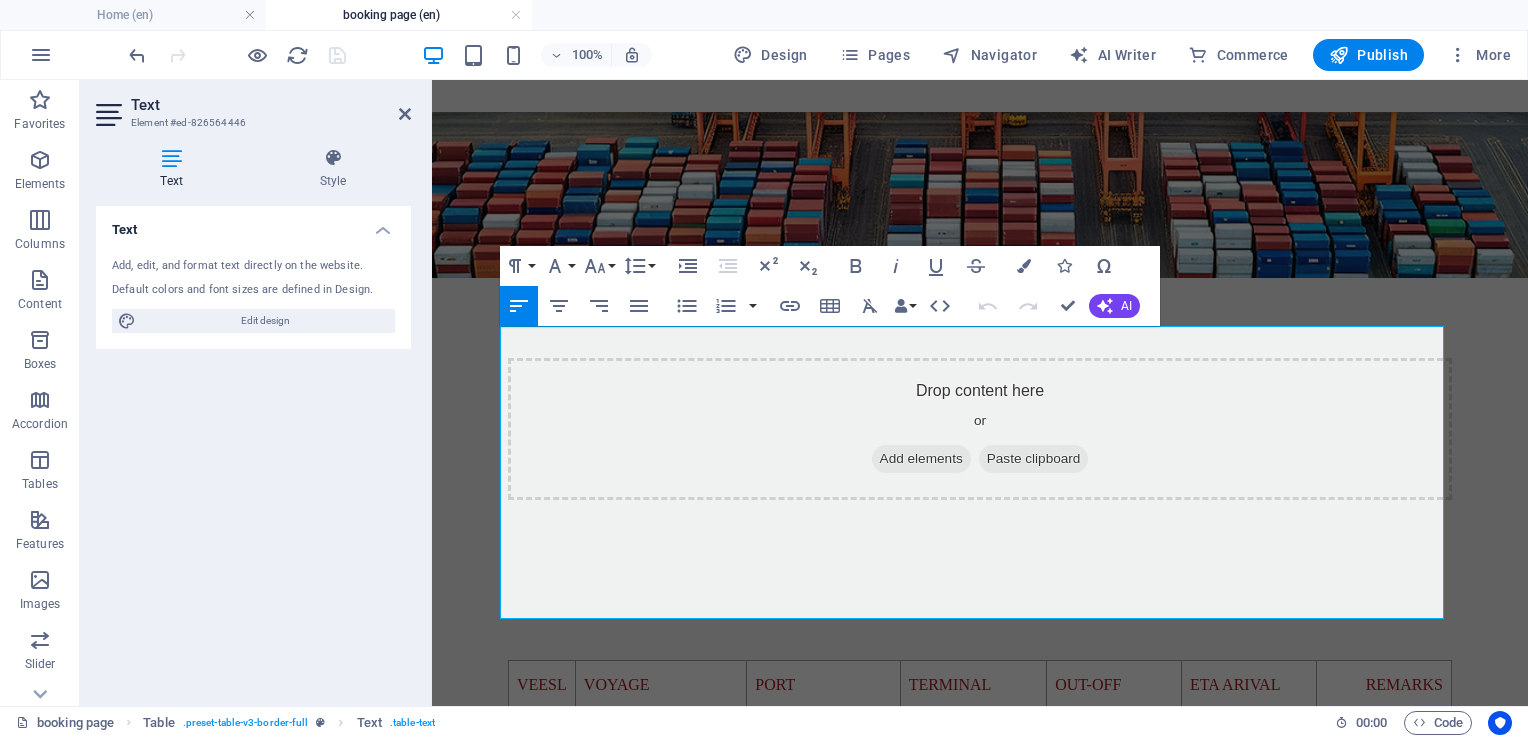 click on "Text" at bounding box center (271, 105) 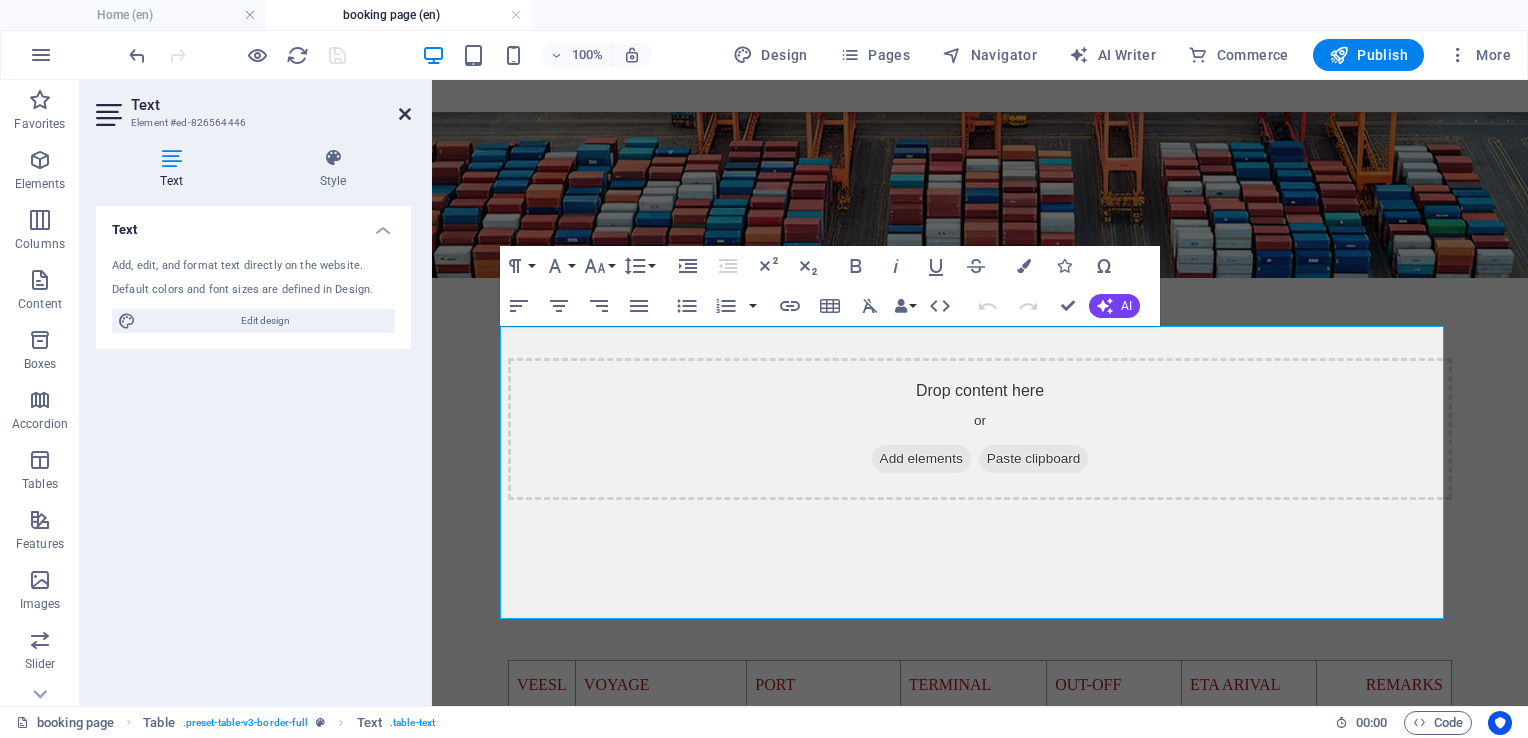 click at bounding box center [405, 114] 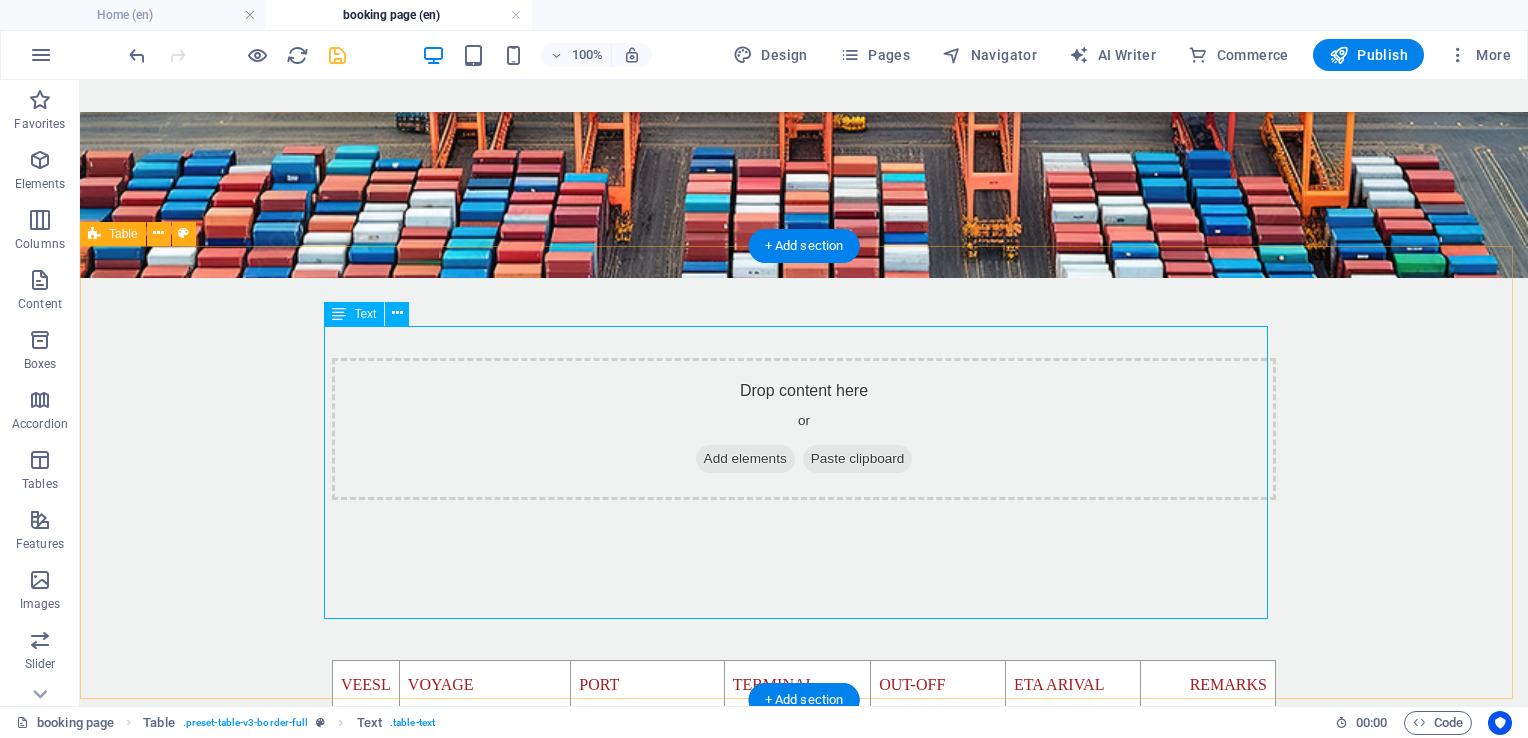 click on "VEESL VOYAGE PORT TERMINAL  OUT-OFF ETA ARIVAL  REMARKS" at bounding box center (804, 807) 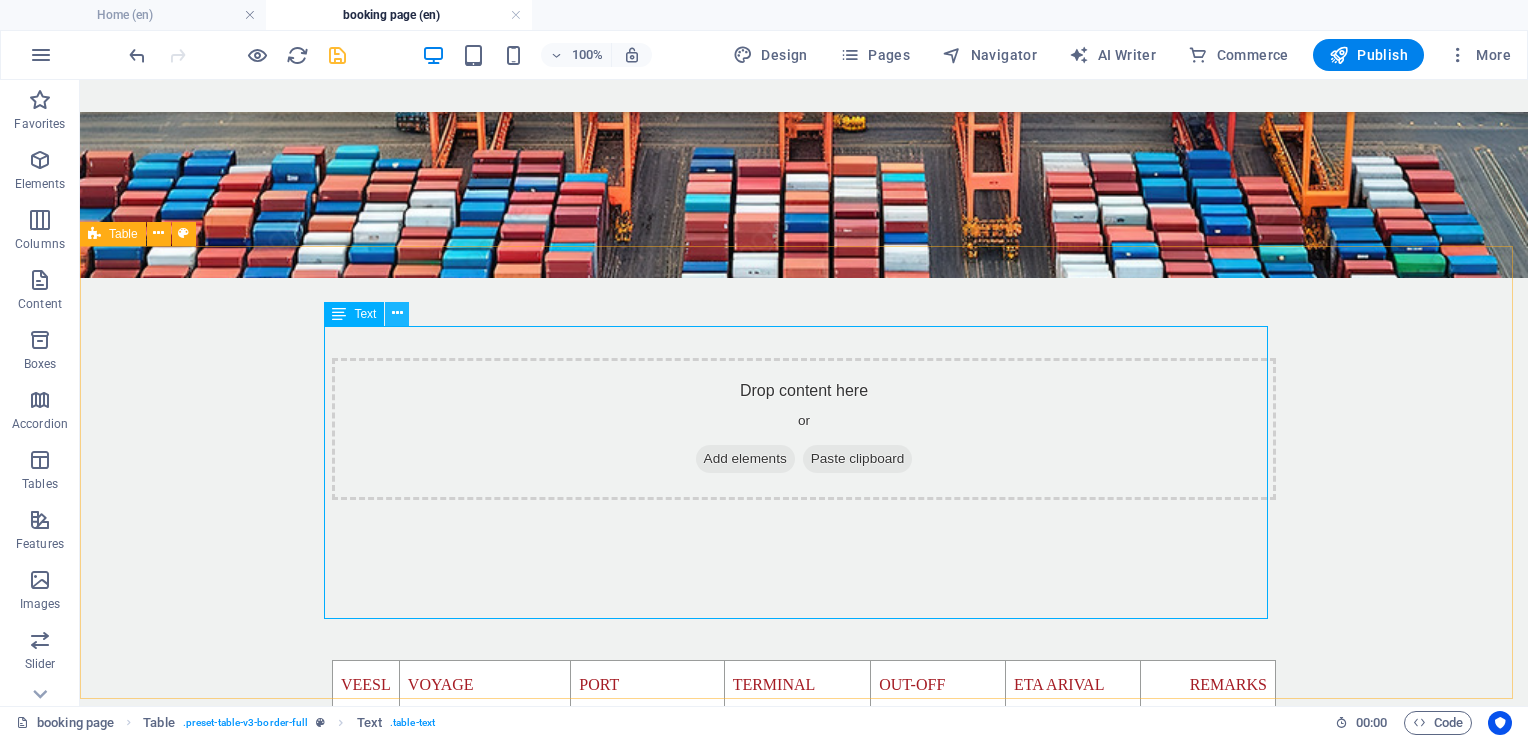 click at bounding box center (397, 313) 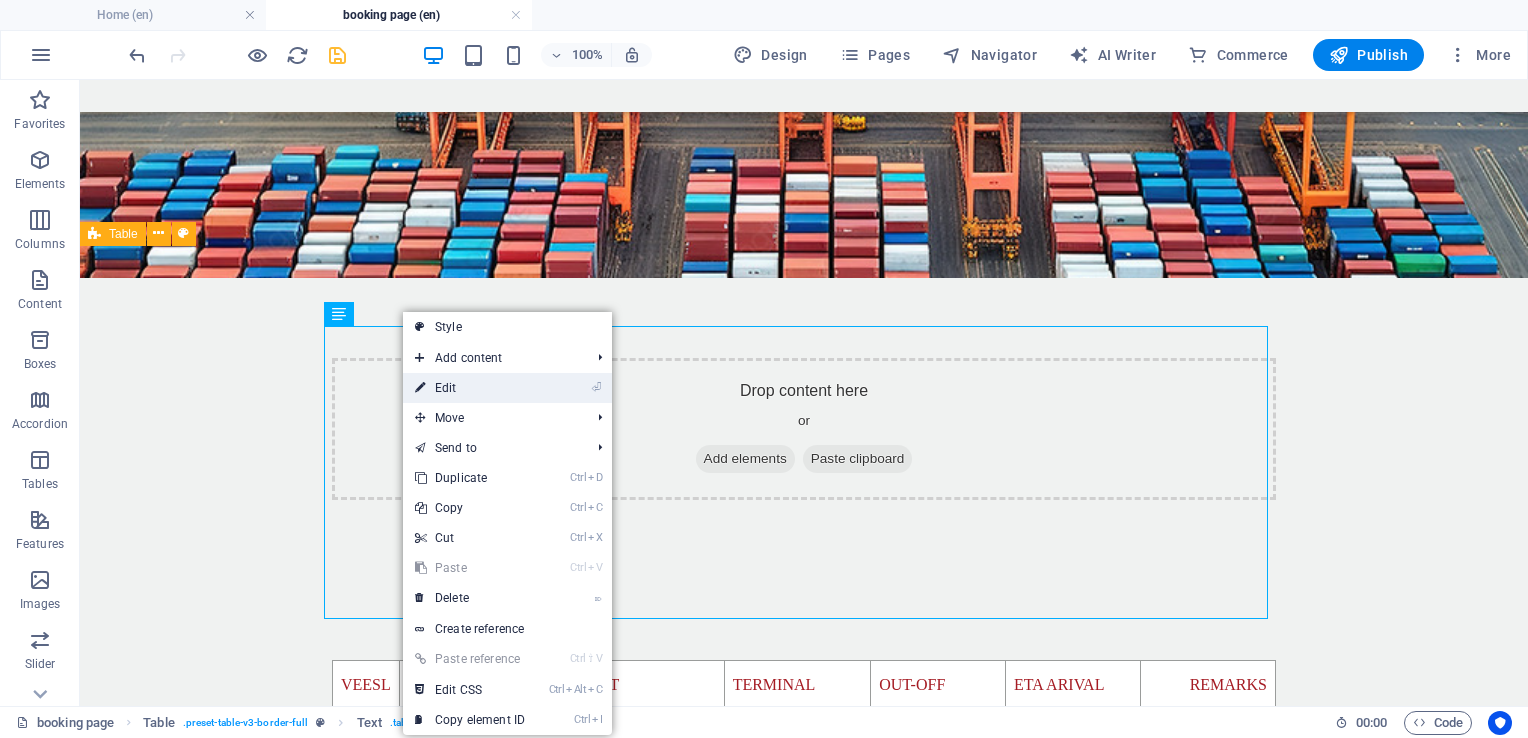 click on "⏎  Edit" at bounding box center (470, 388) 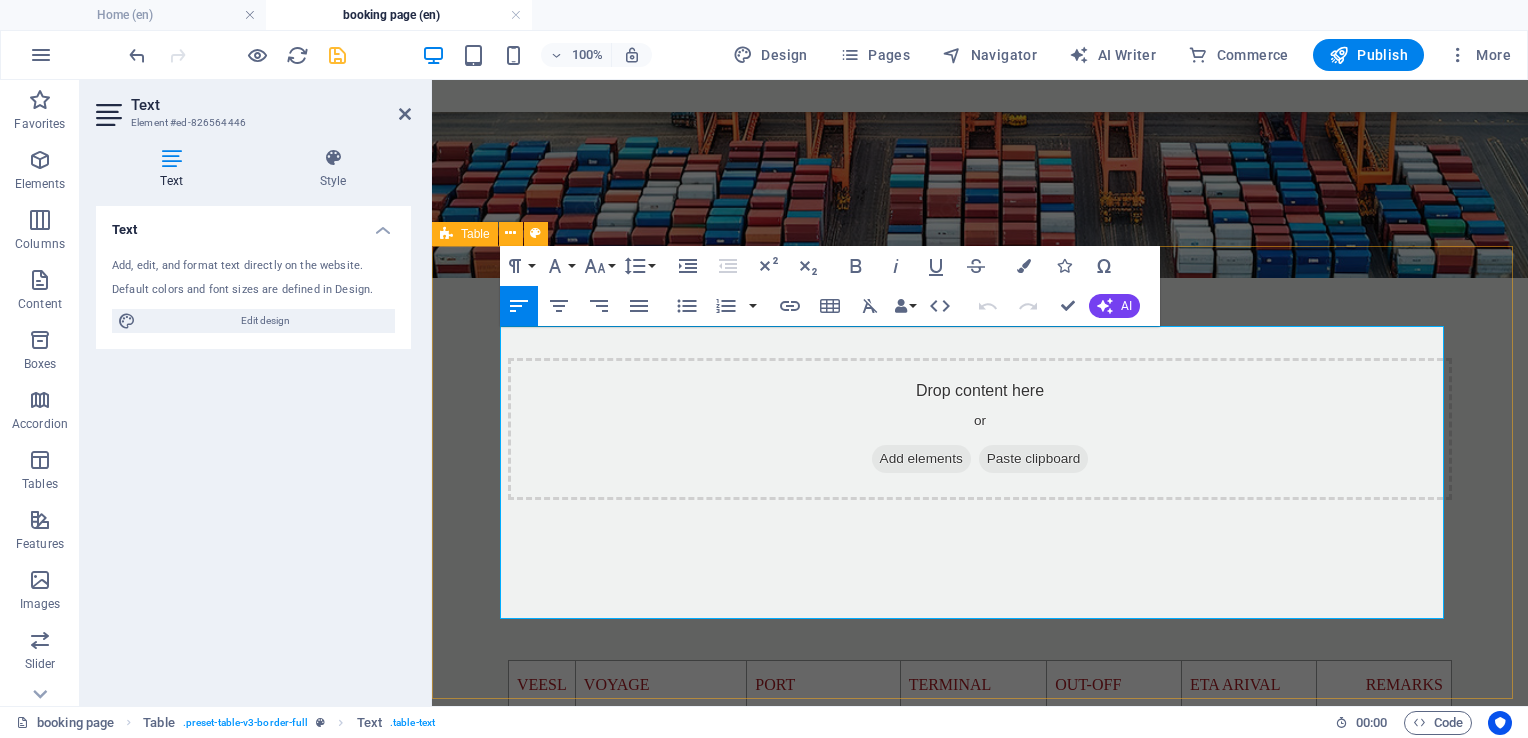 click at bounding box center (542, 734) 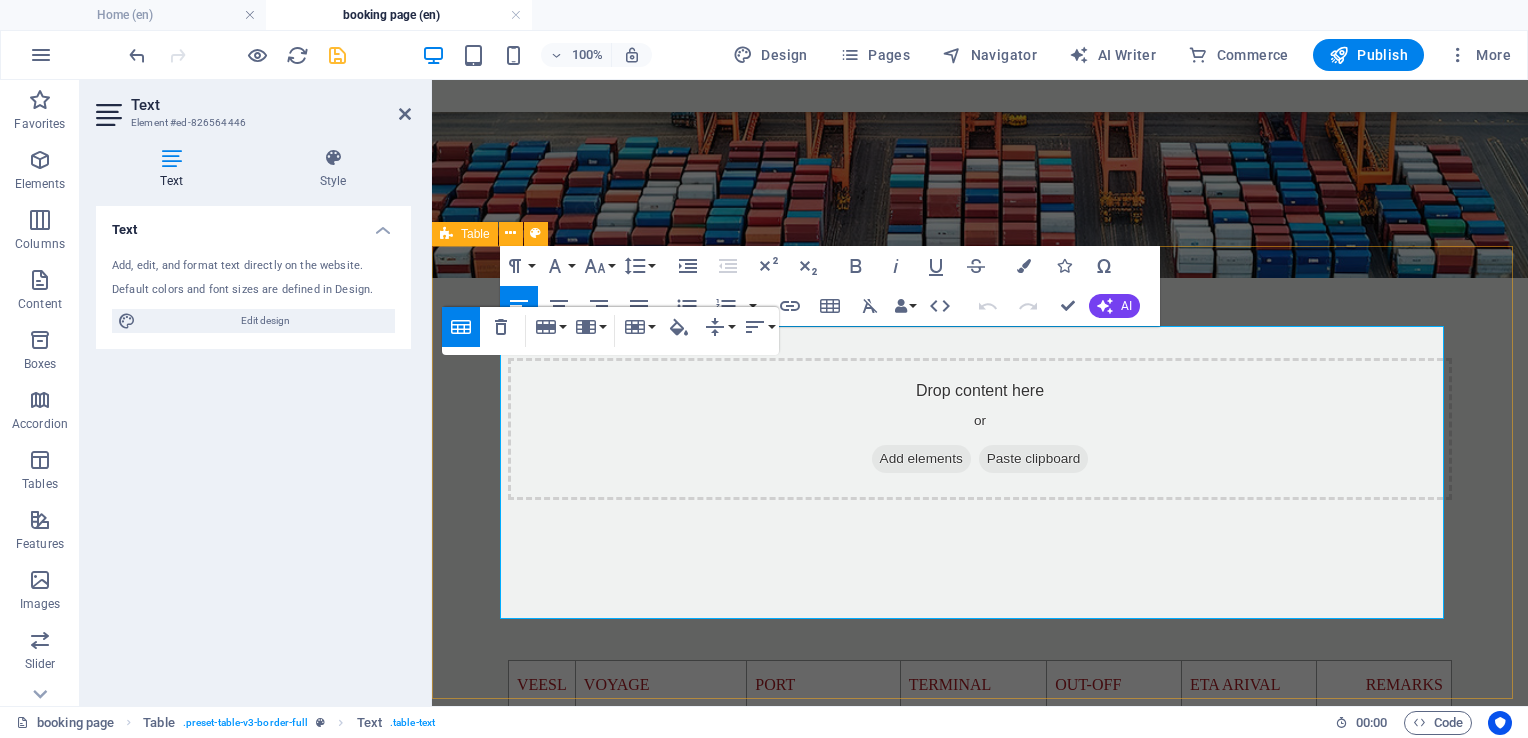 type 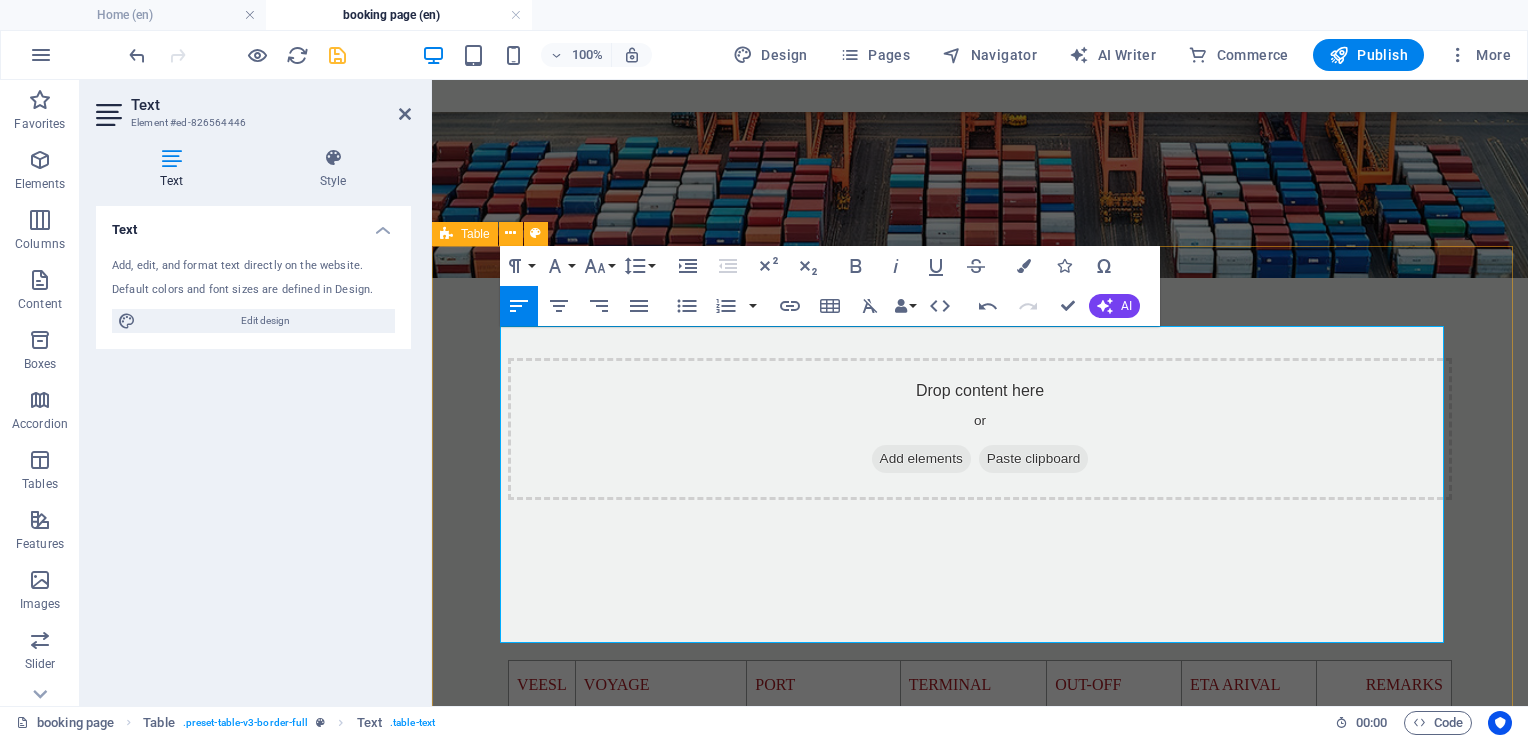 click at bounding box center (542, 807) 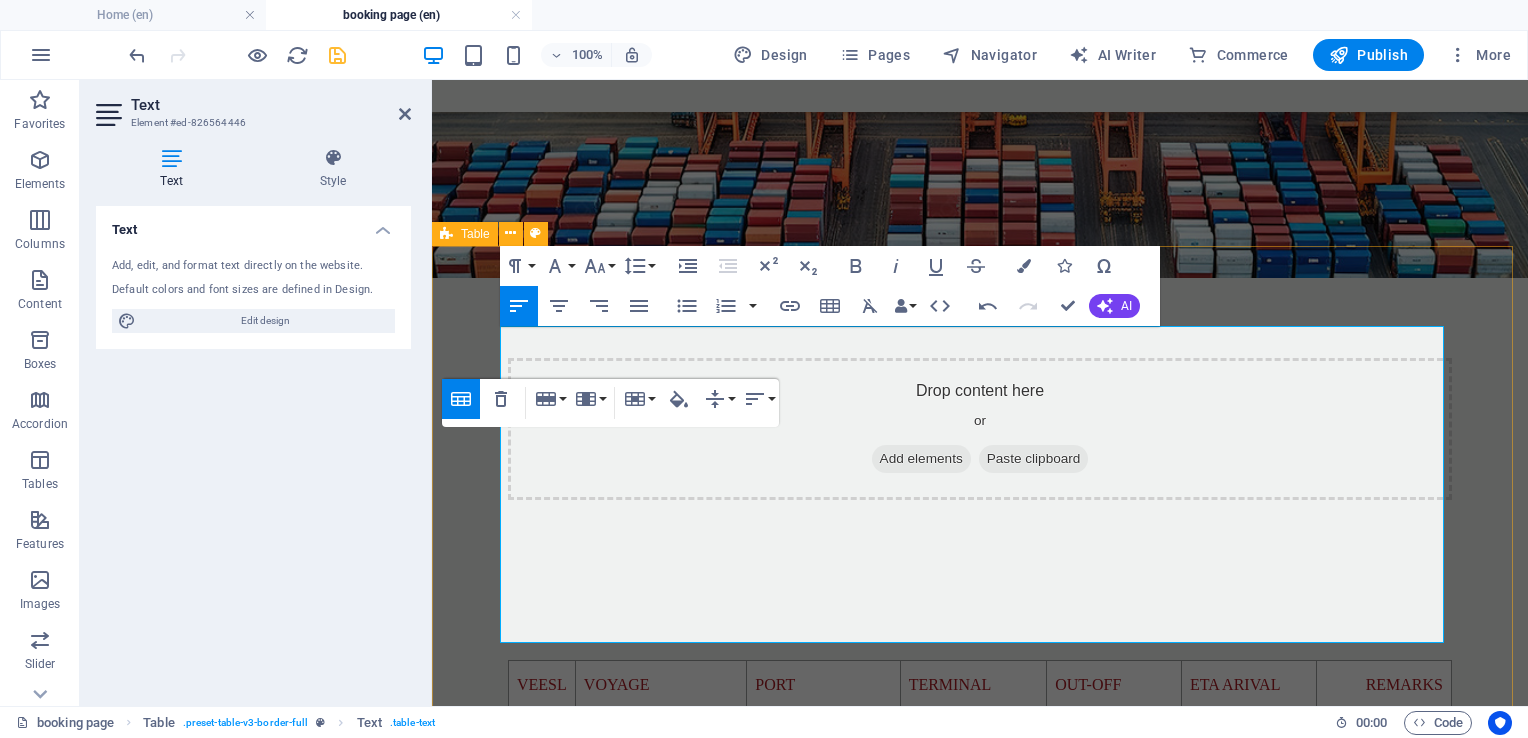 click on "VEESL VOYAGE PORT TERMINAL  OUT-OFF ETA ARIVAL  REMARKS BLUE GOLD" at bounding box center (980, 819) 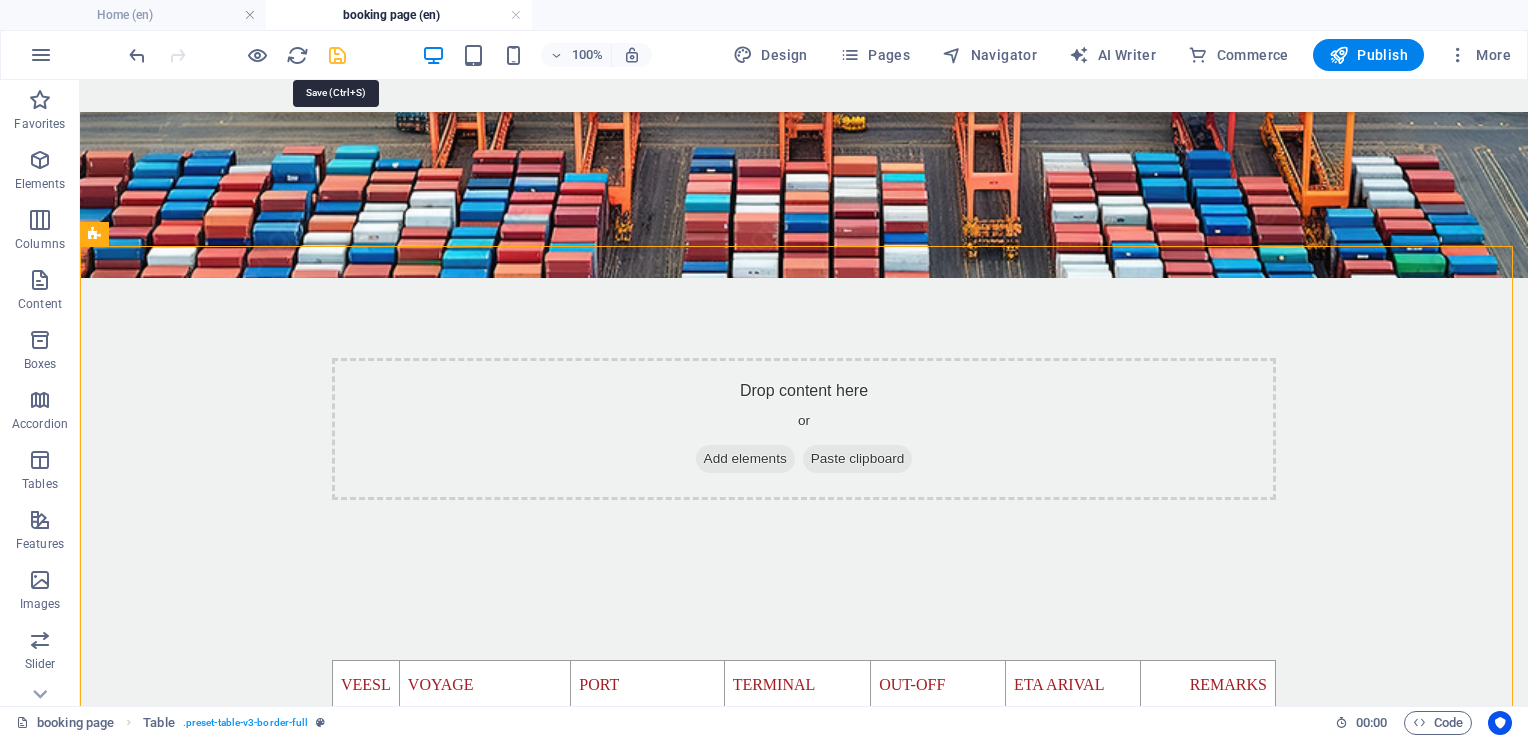click at bounding box center (337, 55) 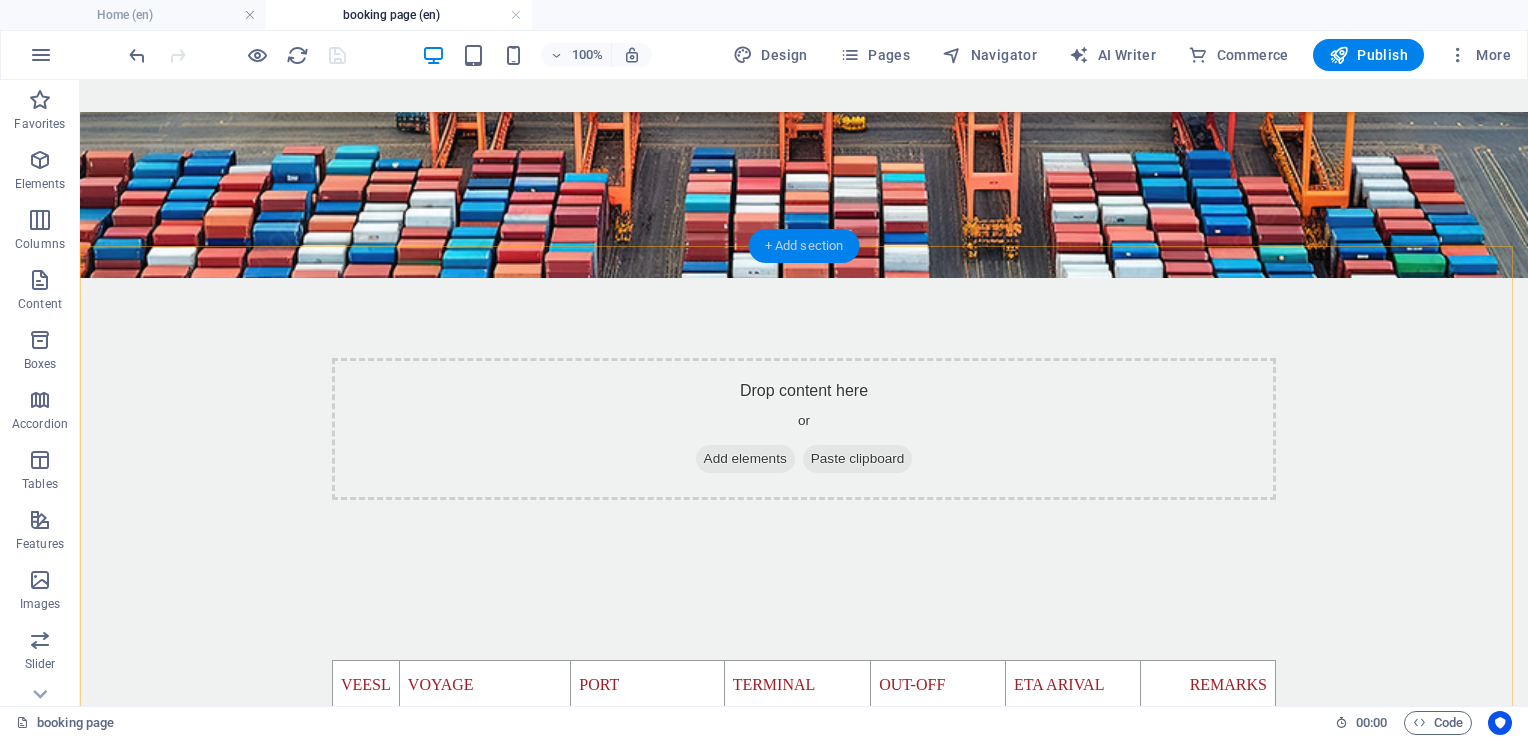 click on "+ Add section" at bounding box center [804, 246] 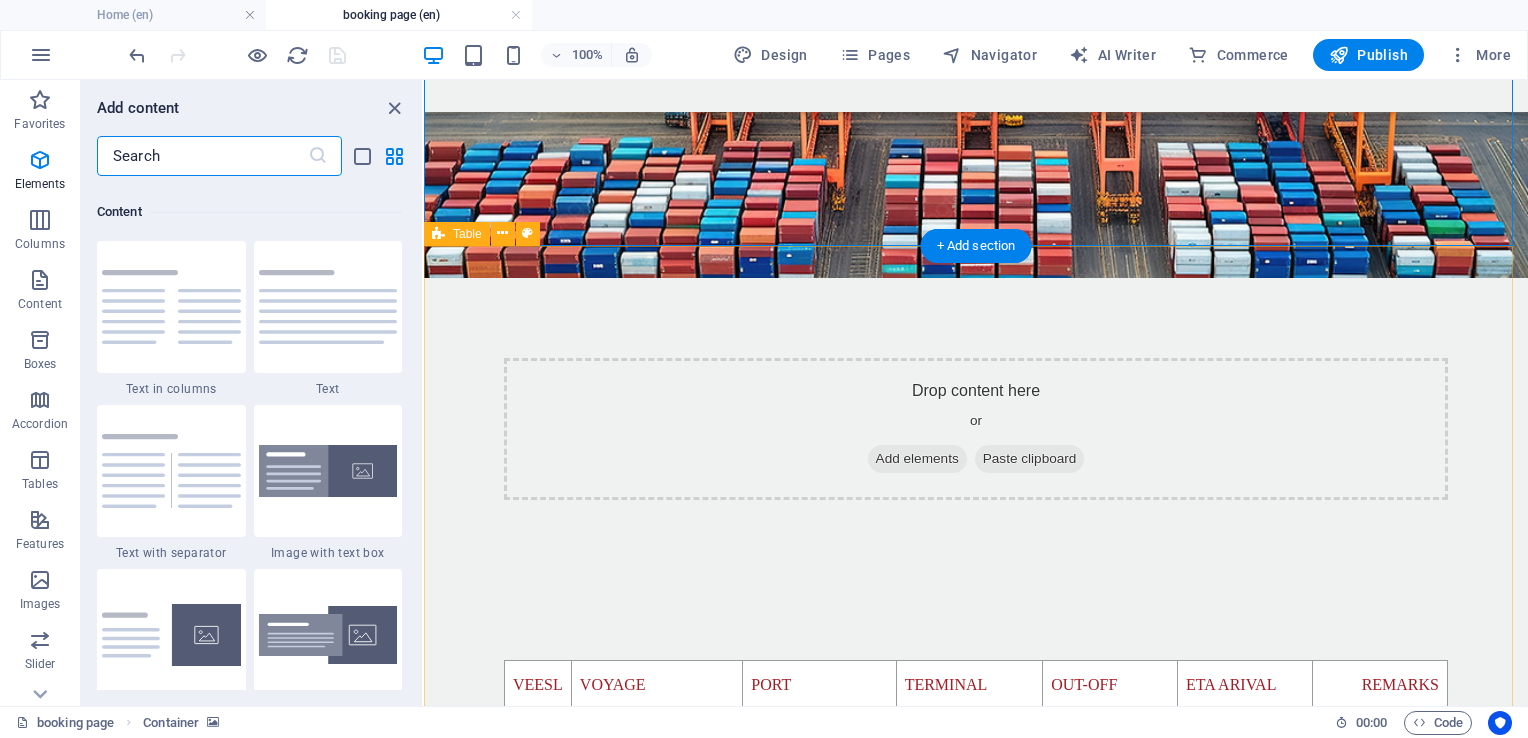 scroll, scrollTop: 3499, scrollLeft: 0, axis: vertical 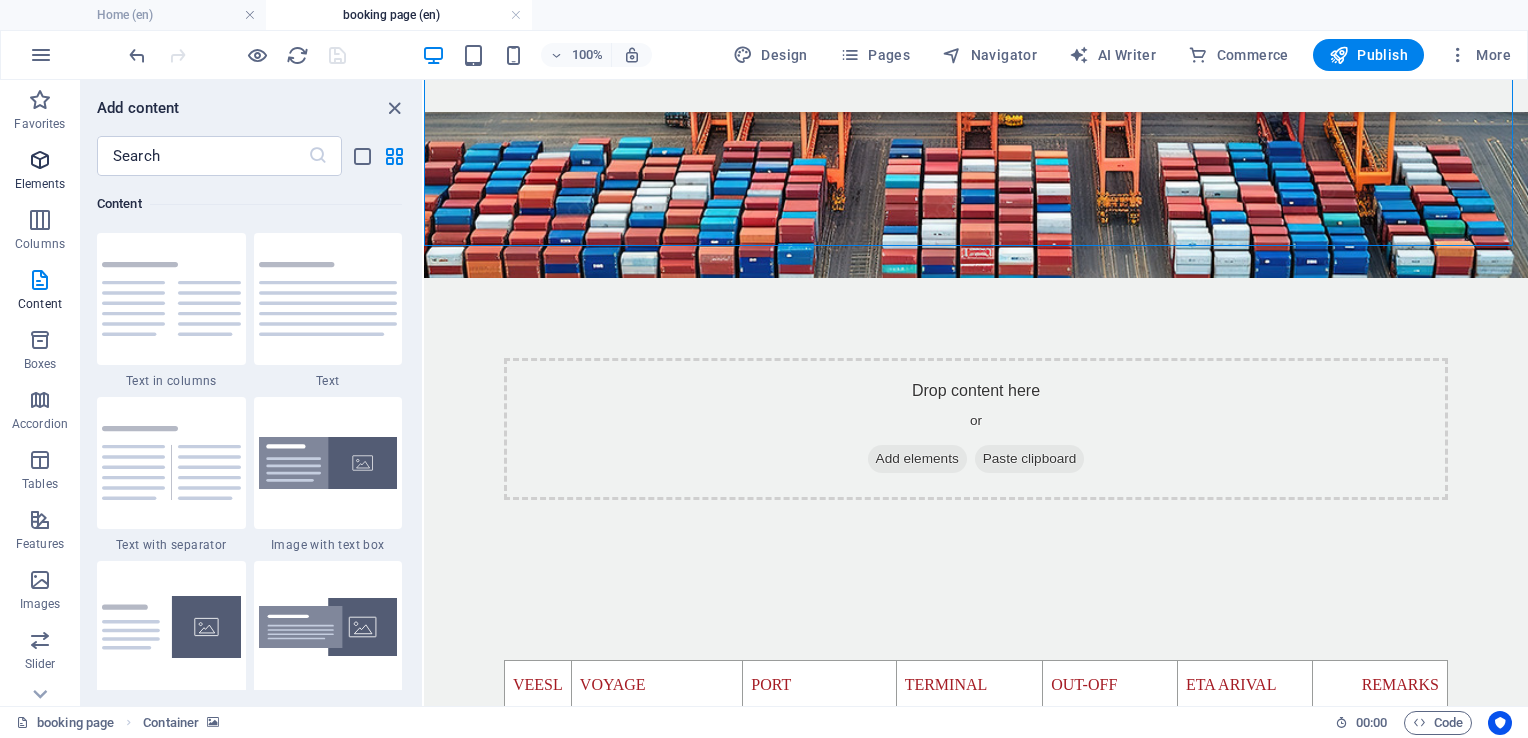 click at bounding box center (40, 160) 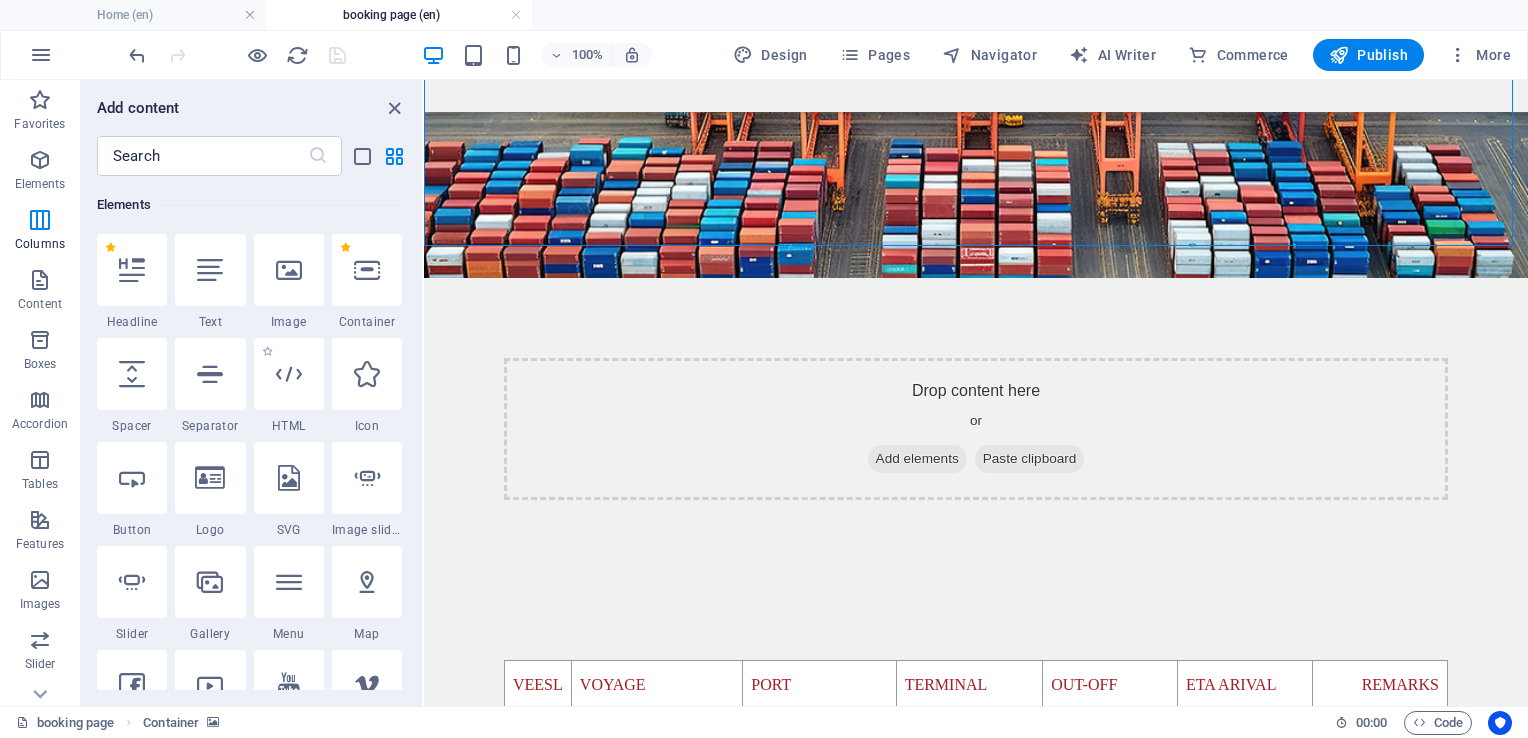 scroll, scrollTop: 212, scrollLeft: 0, axis: vertical 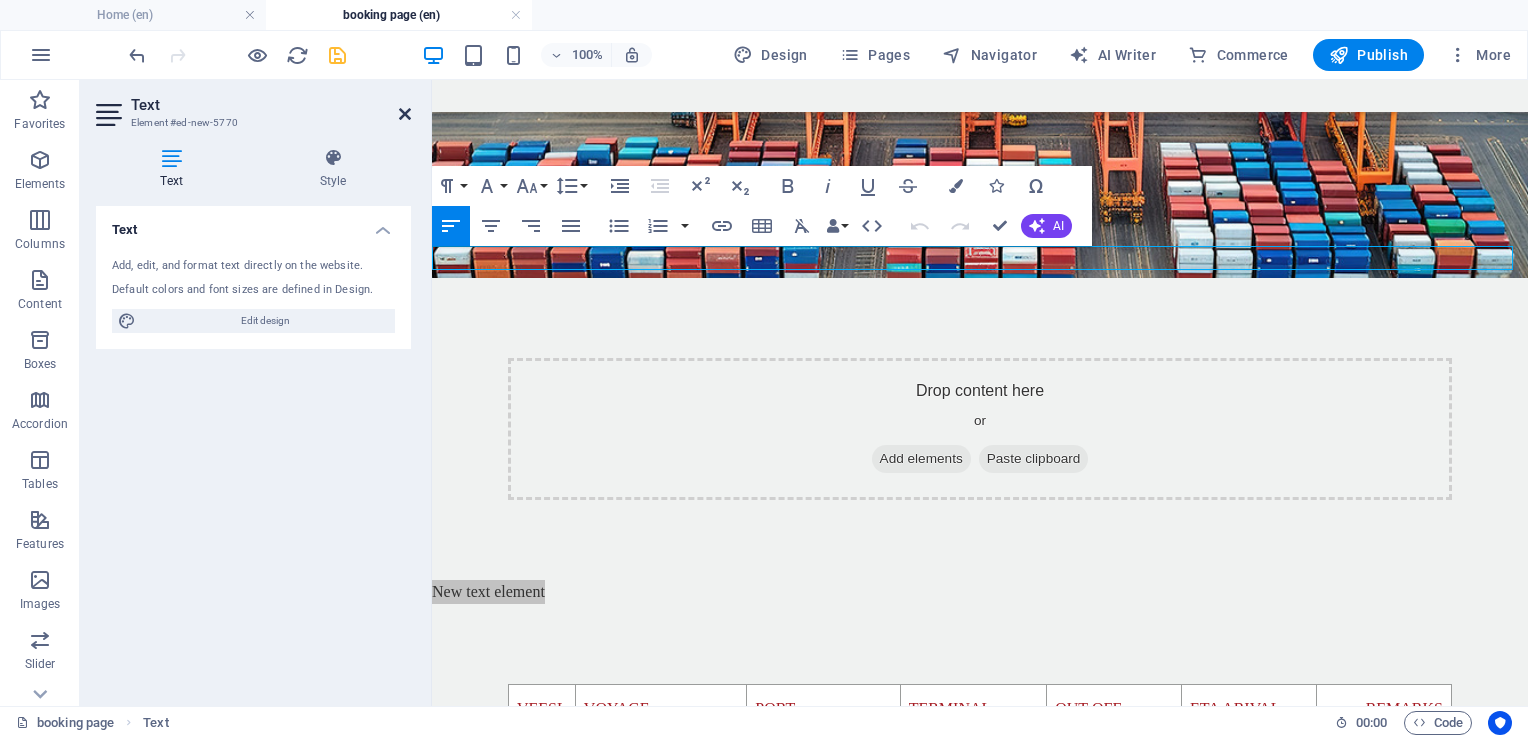 click at bounding box center [405, 114] 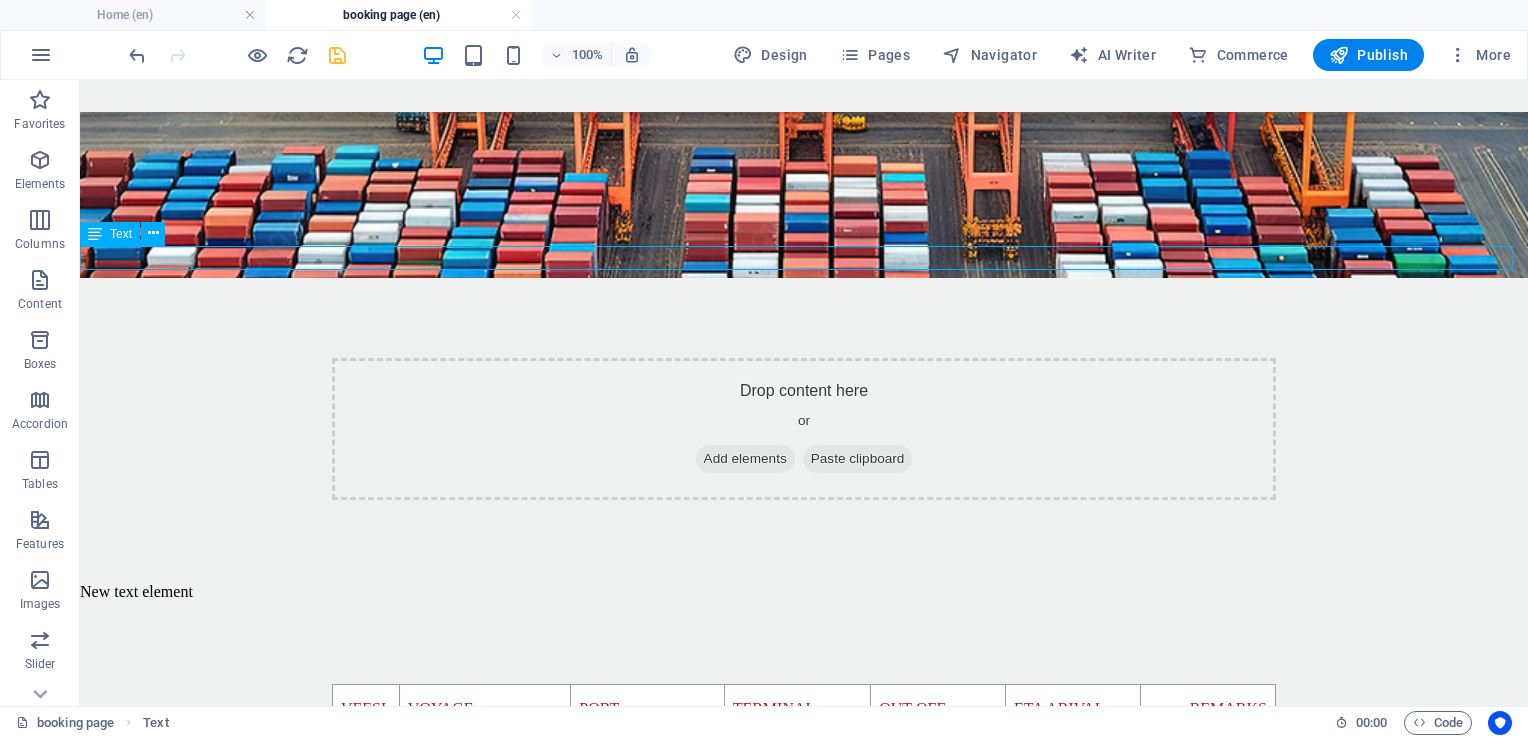 click on "New text element" at bounding box center [804, 592] 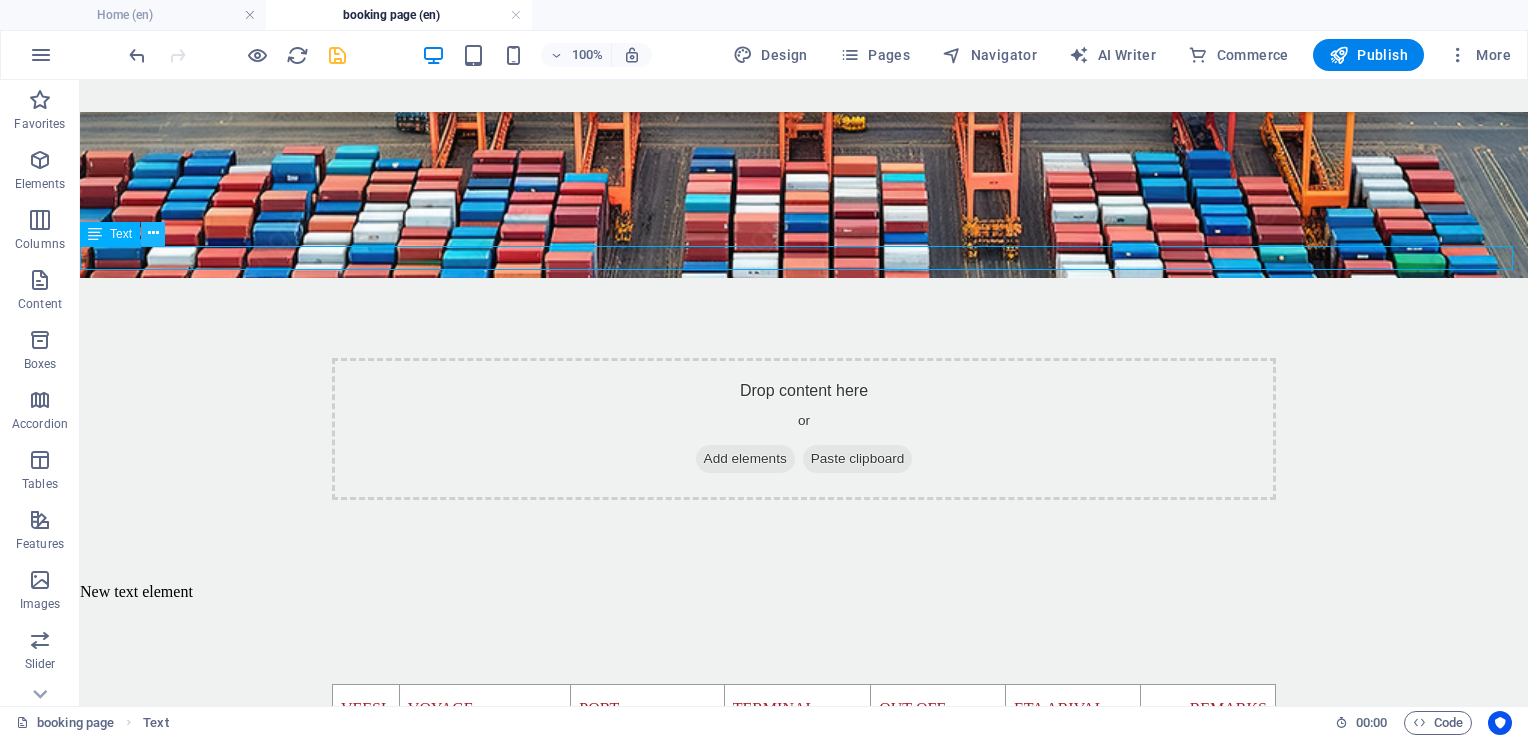 click at bounding box center [153, 233] 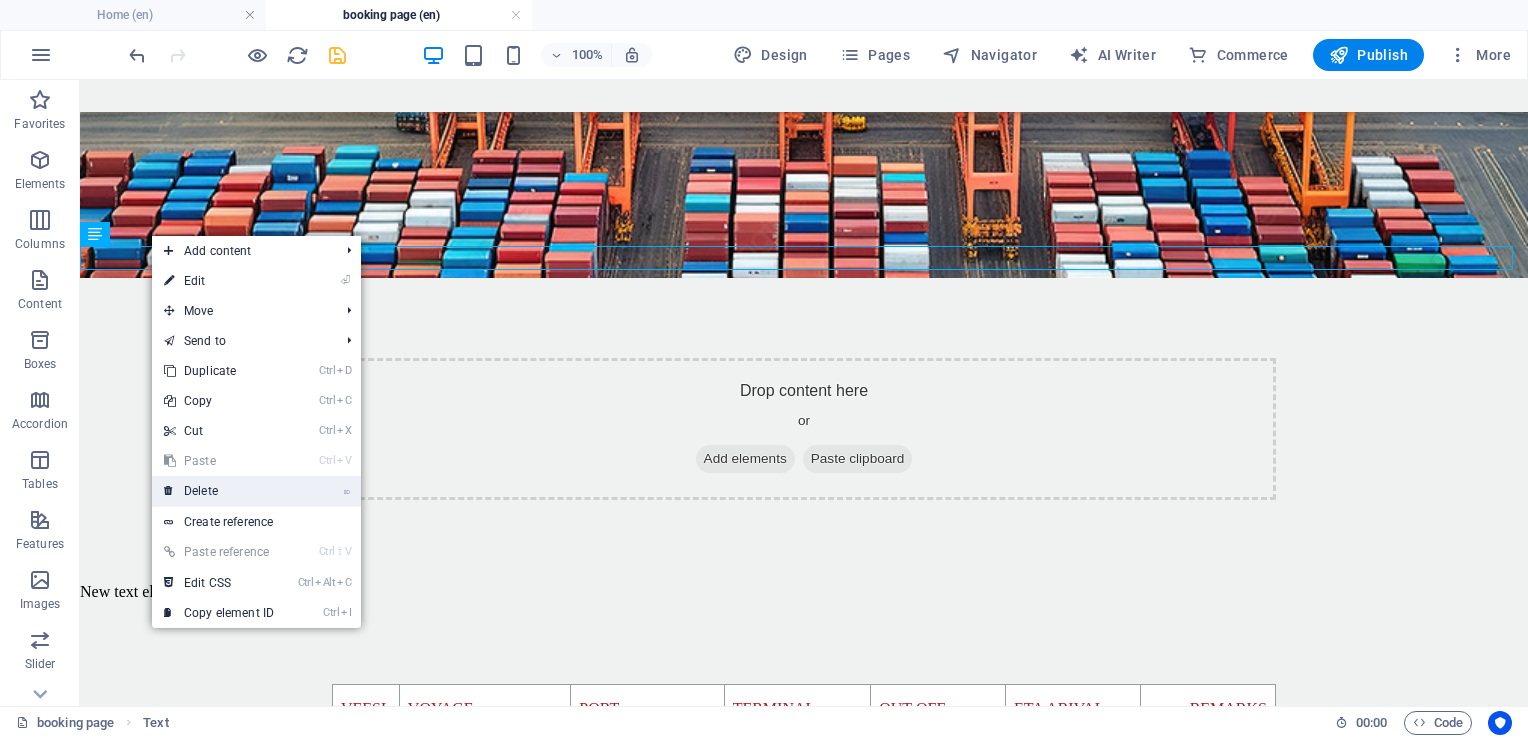 click on "⌦  Delete" at bounding box center (219, 491) 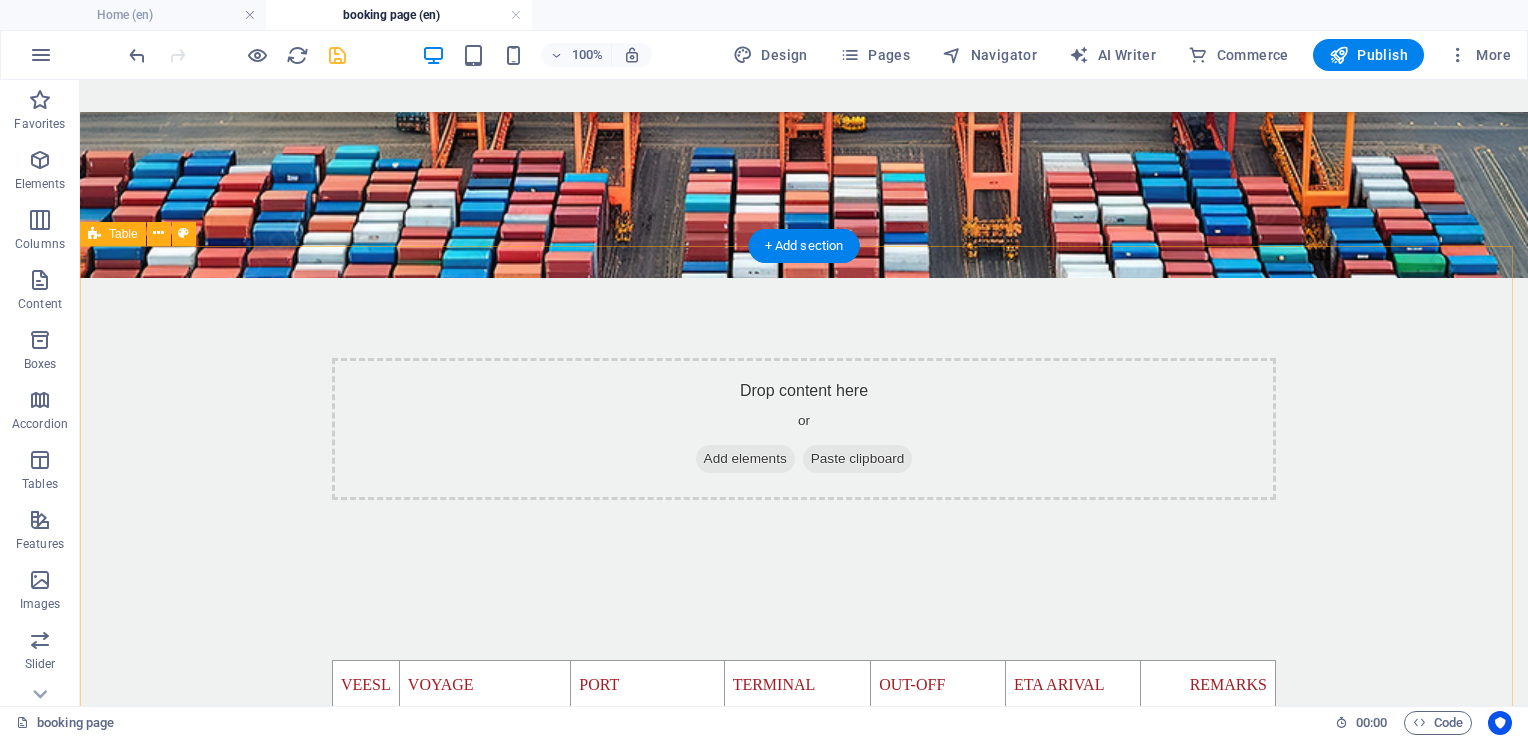 click on "VEESL VOYAGE PORT TERMINAL  OUT-OFF ETA ARIVAL  REMARKS BLUE GOLD" at bounding box center (804, 819) 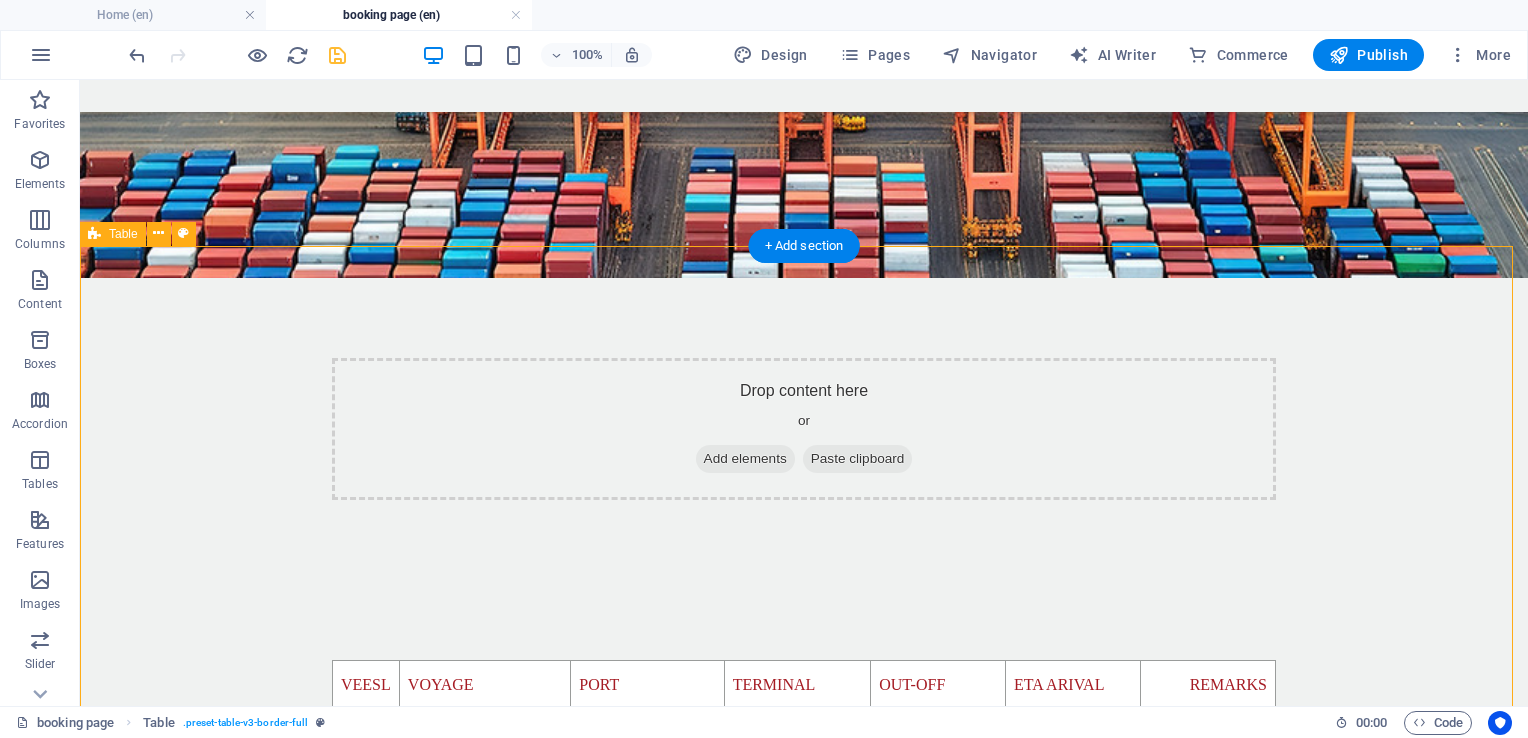 click on "VEESL VOYAGE PORT TERMINAL  OUT-OFF ETA ARIVAL  REMARKS BLUE GOLD" at bounding box center (804, 819) 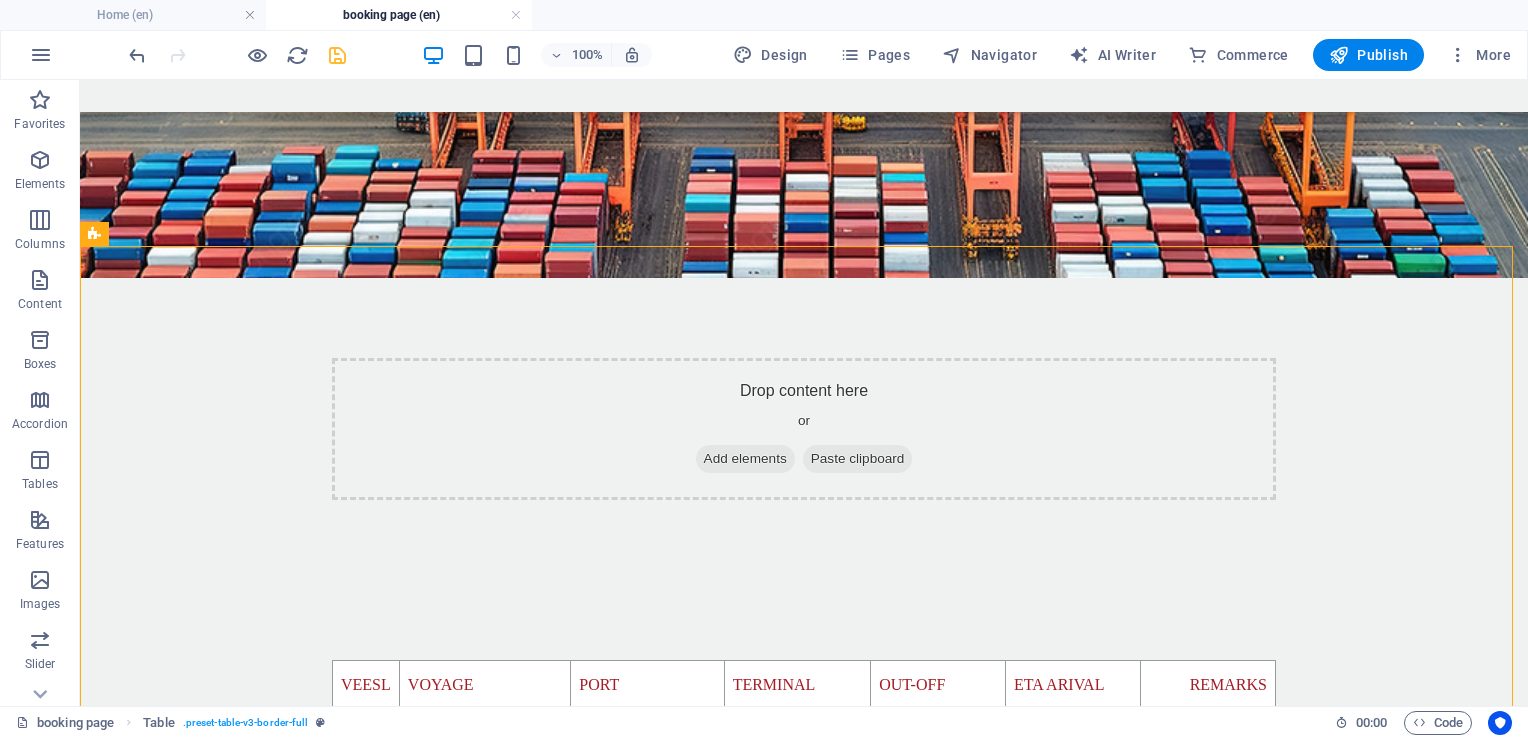 scroll, scrollTop: 429, scrollLeft: 0, axis: vertical 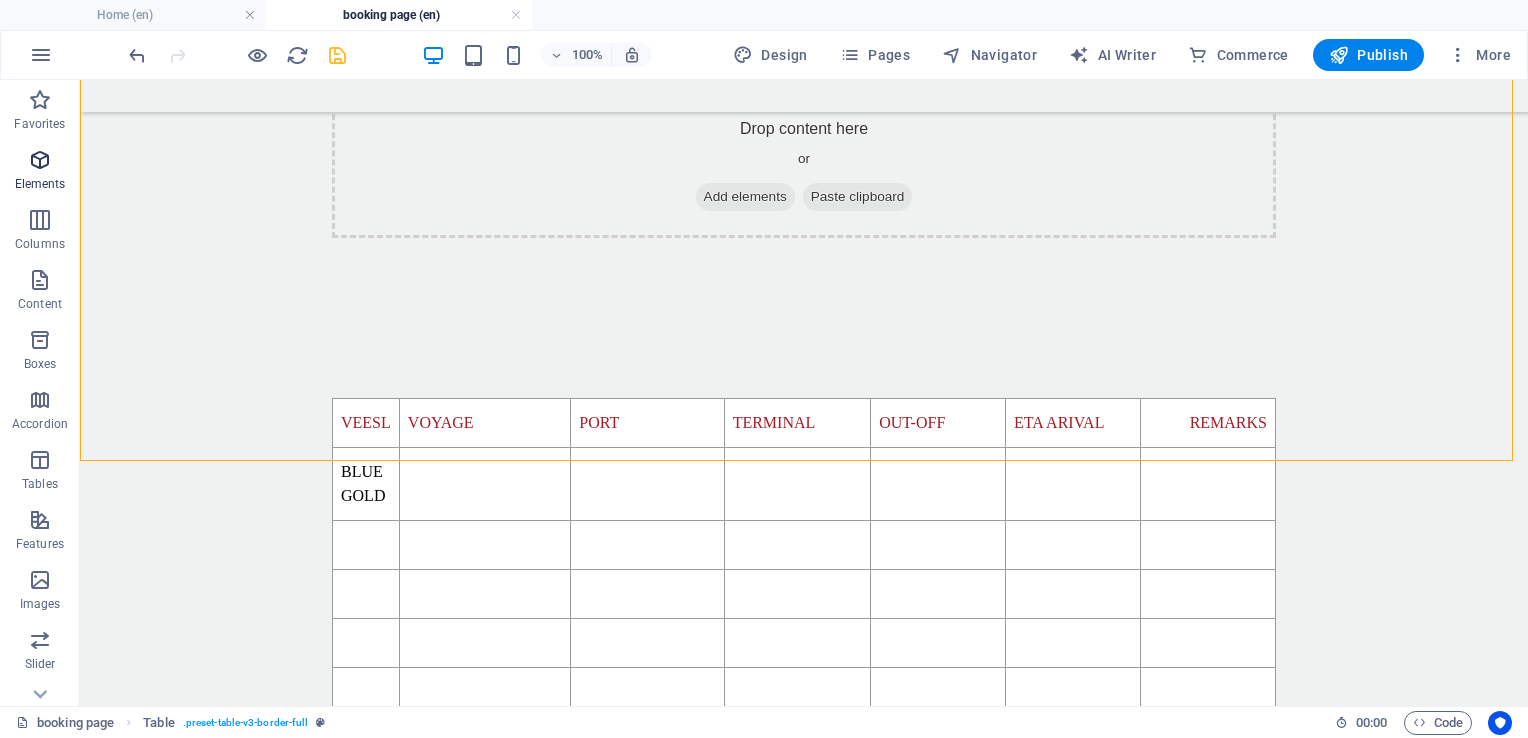 click at bounding box center [40, 160] 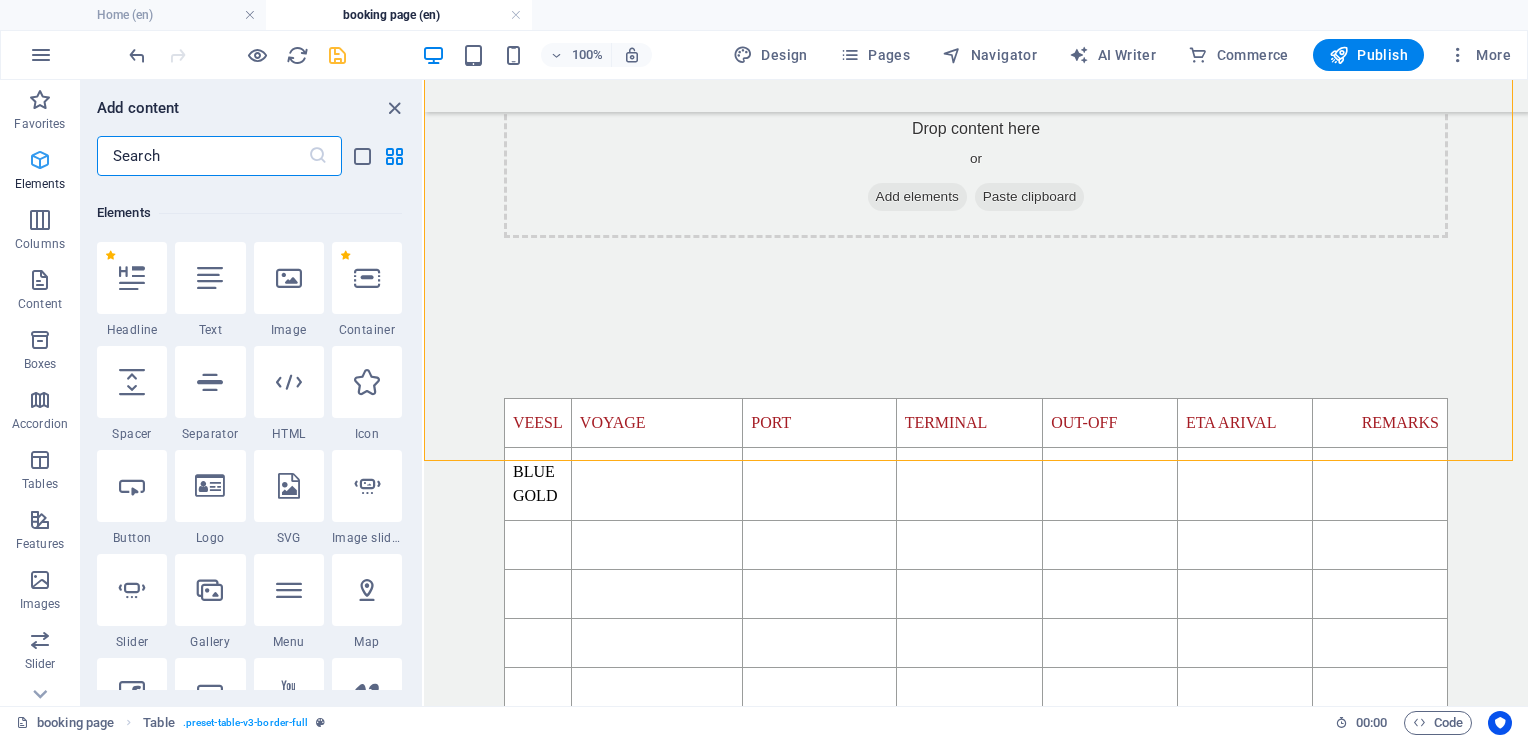 scroll, scrollTop: 212, scrollLeft: 0, axis: vertical 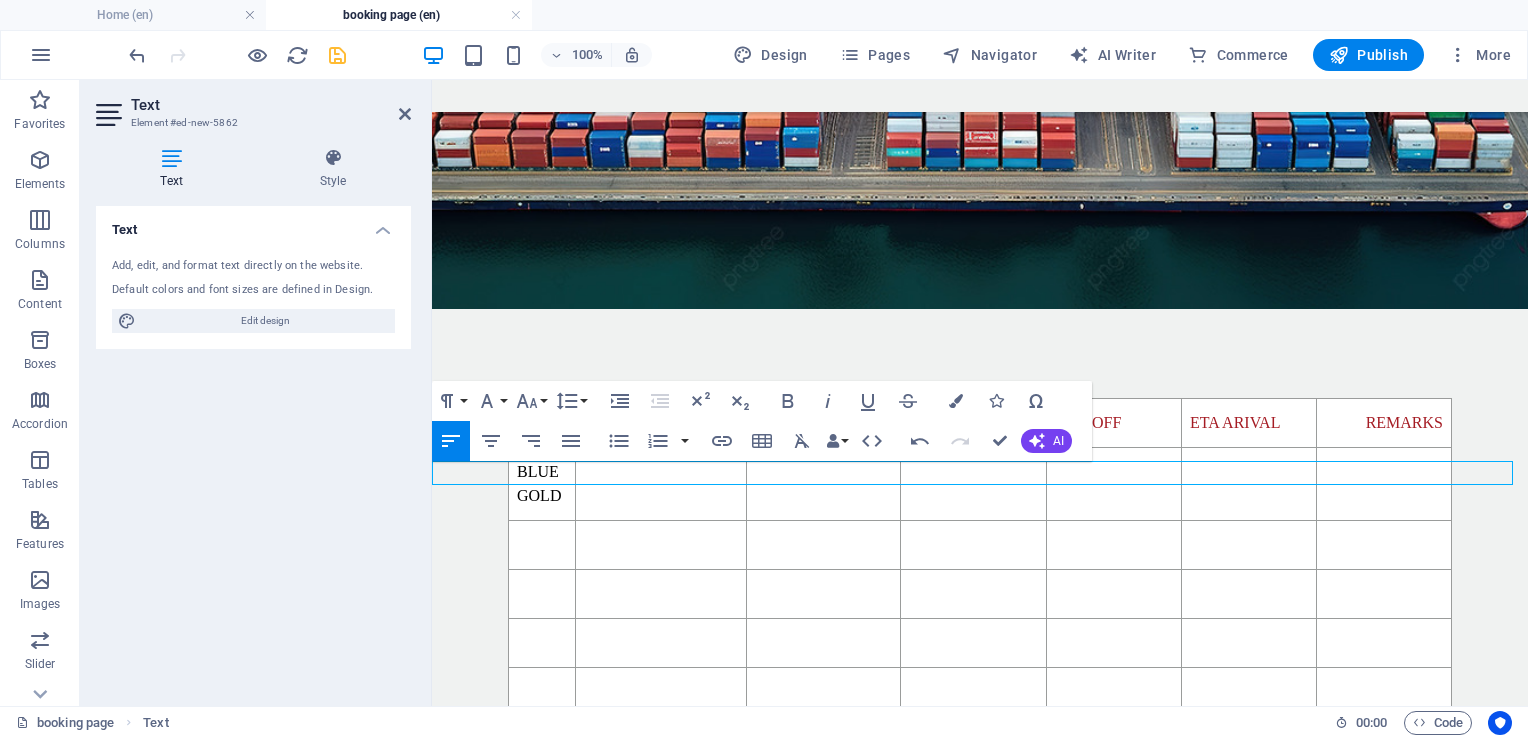 click on "New text element" at bounding box center (980, 809) 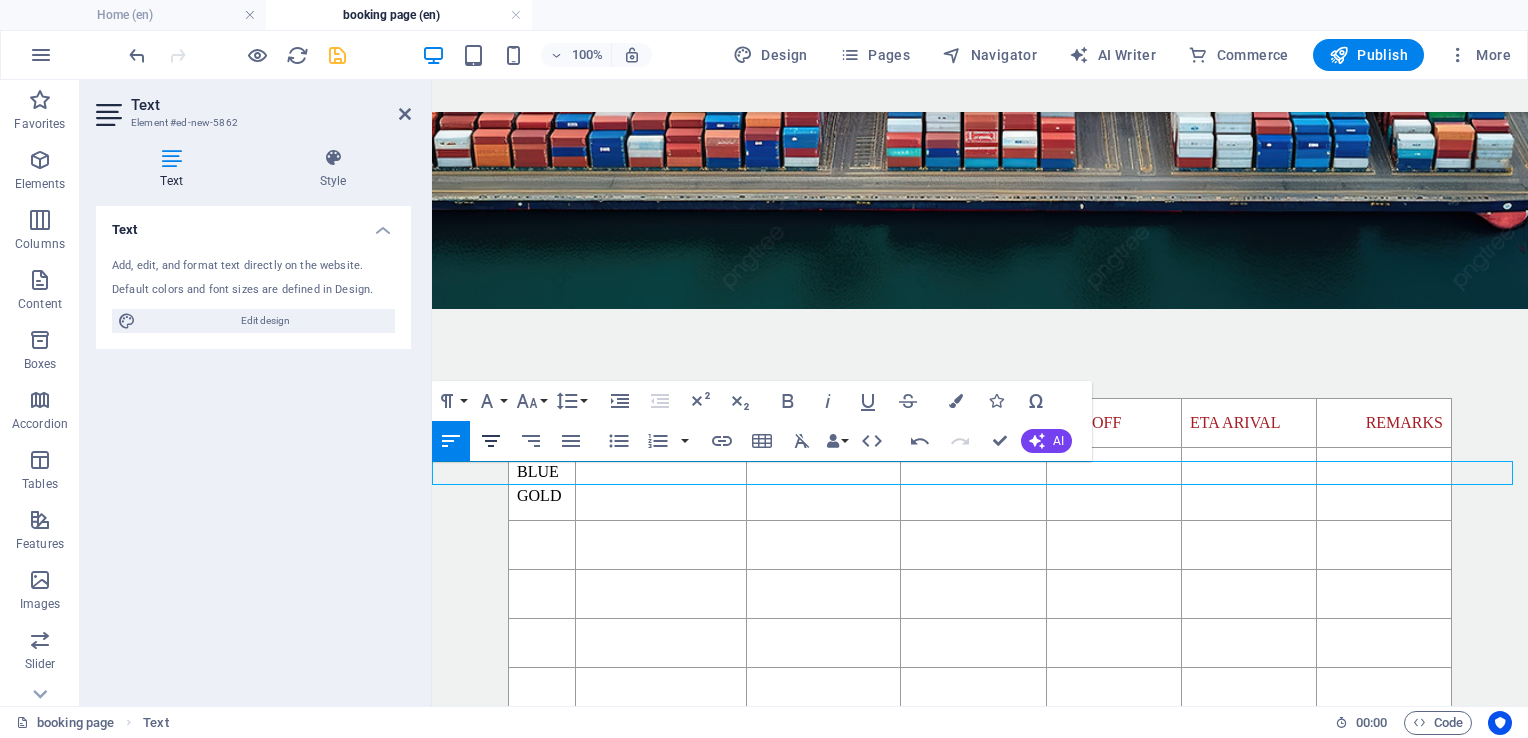 click 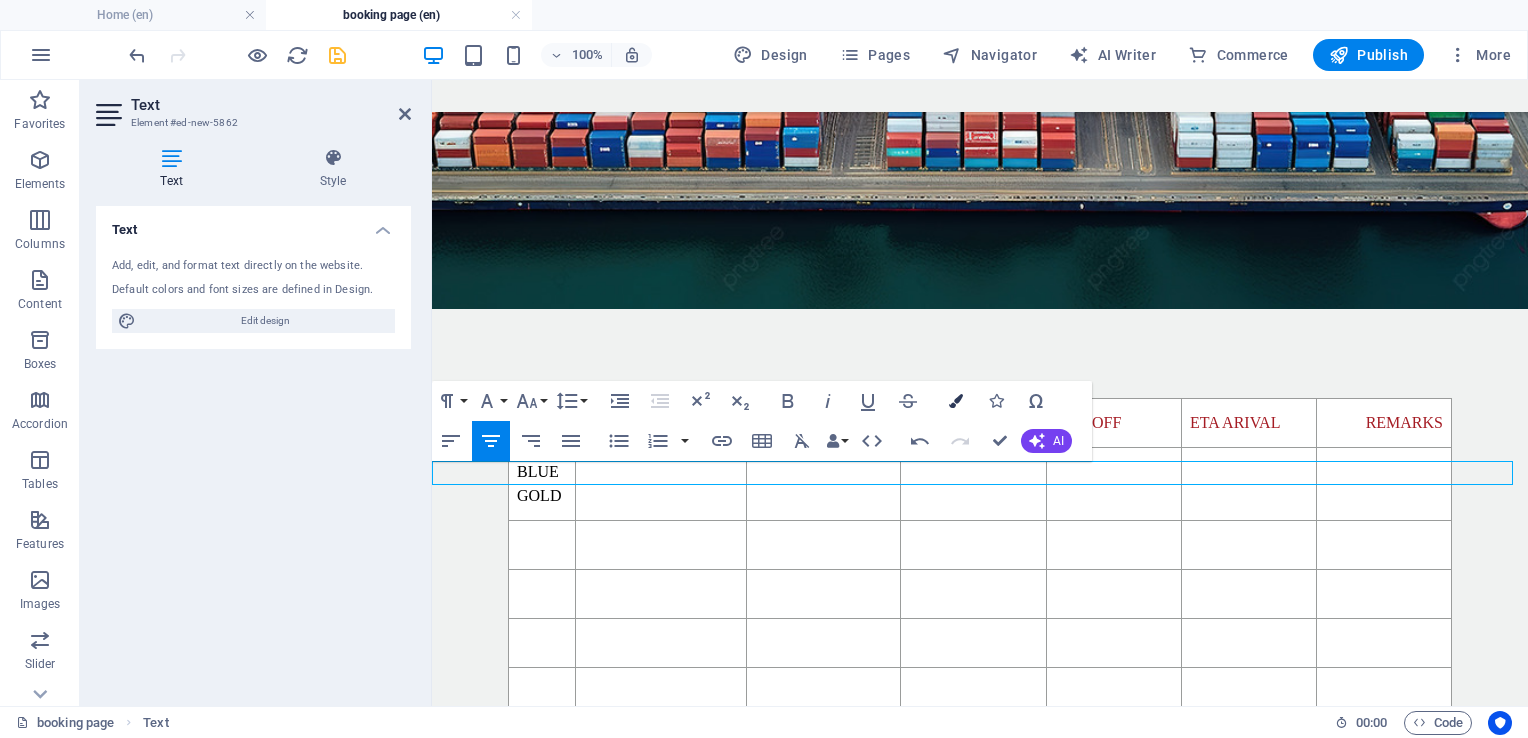 click at bounding box center [956, 401] 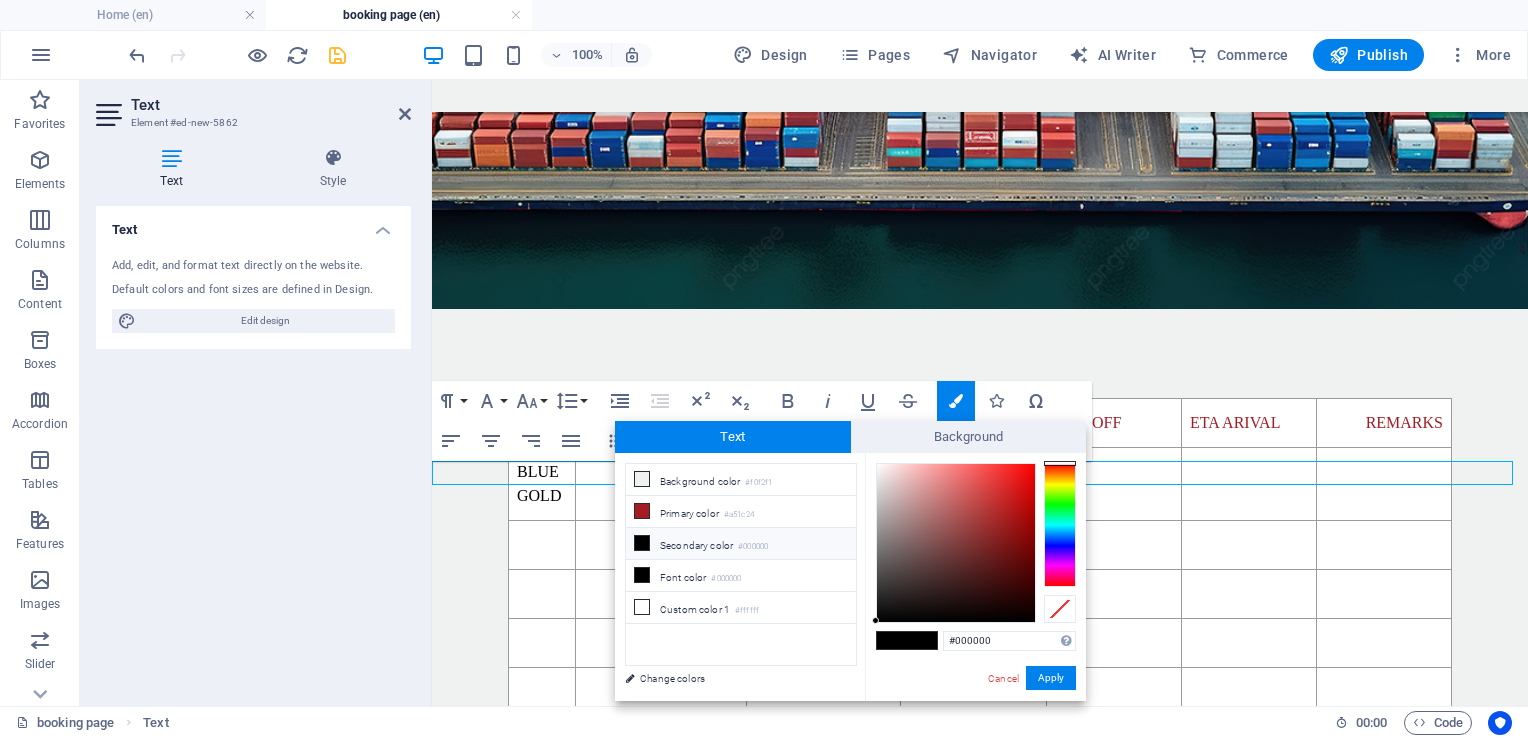 type on "#d82929" 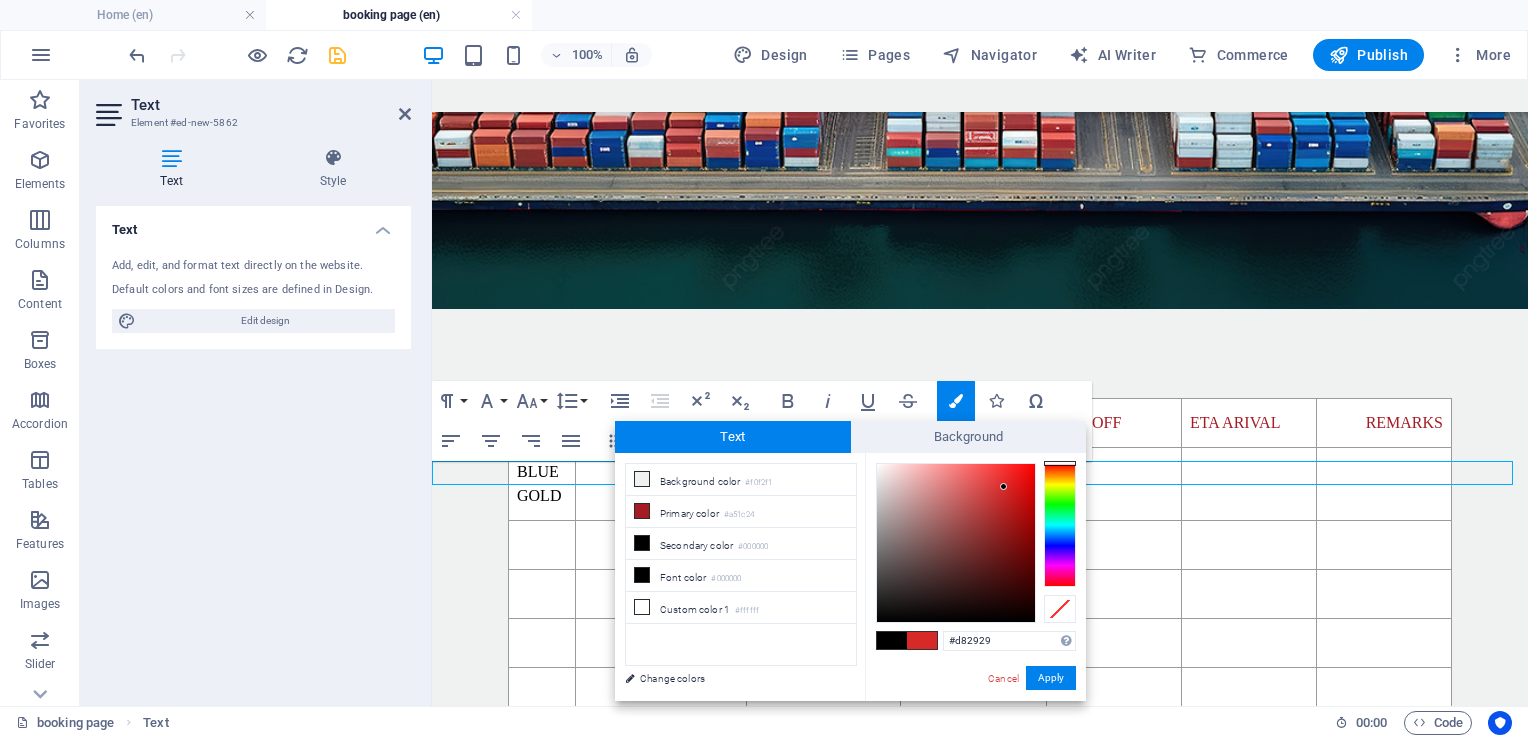 click at bounding box center [956, 543] 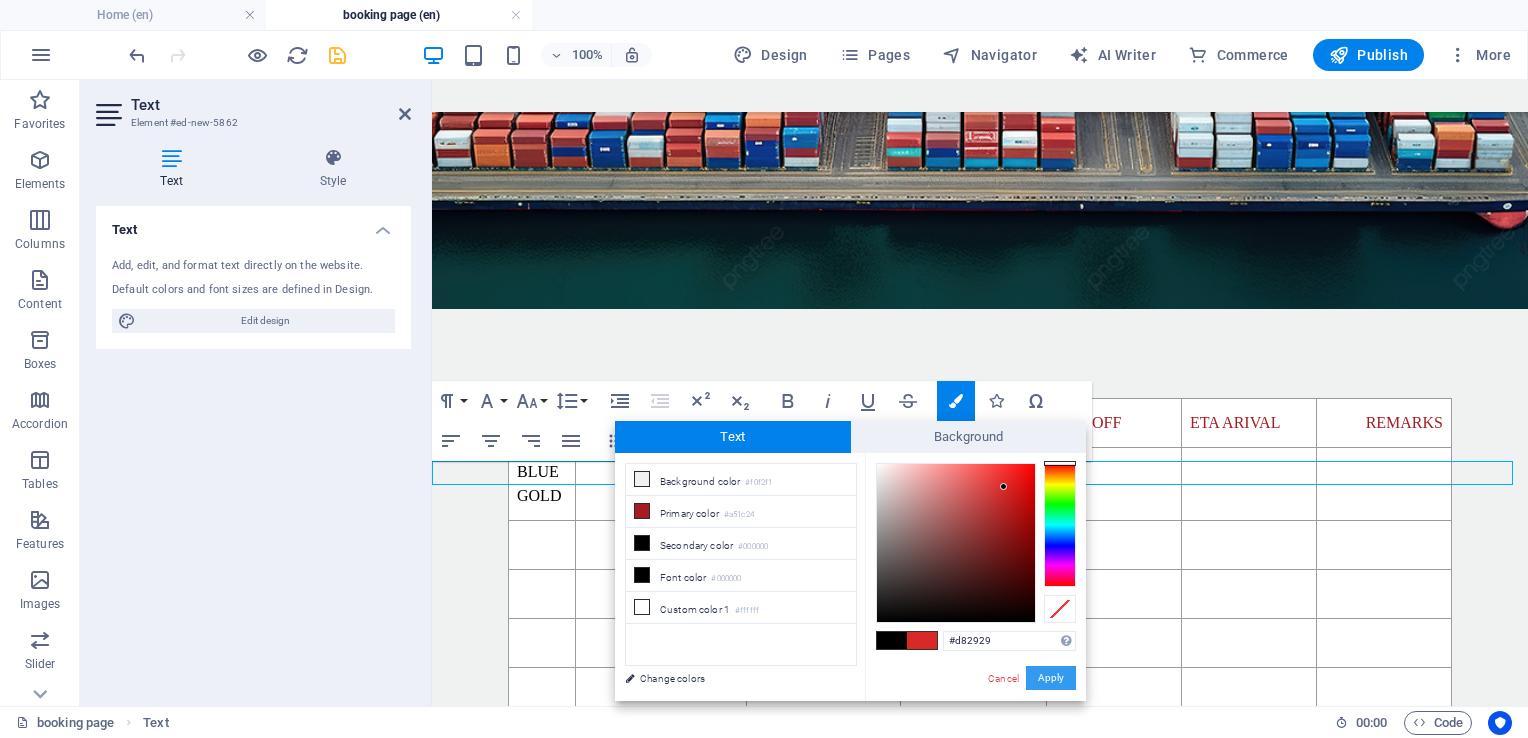 click on "Apply" at bounding box center [1051, 678] 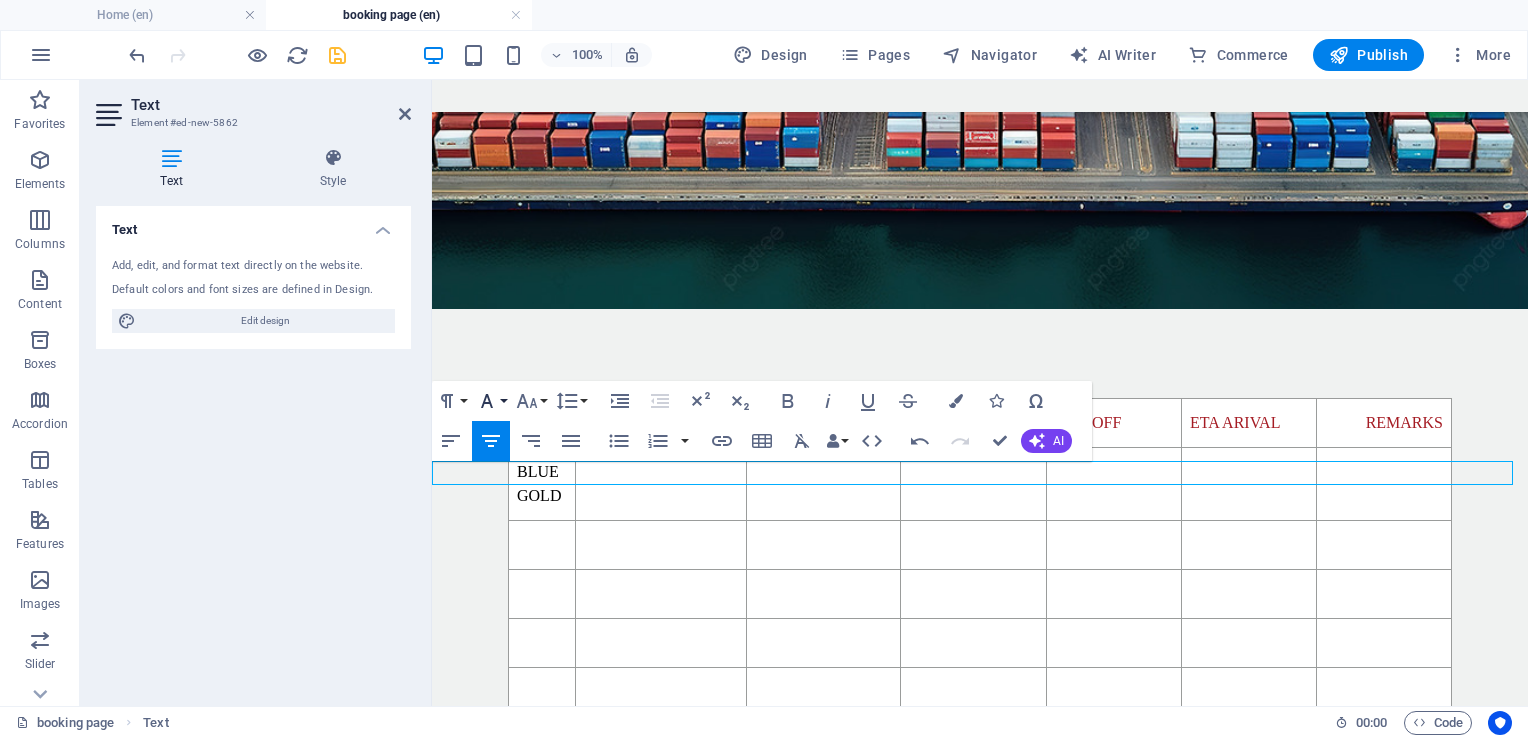 click on "Font Family" at bounding box center (491, 401) 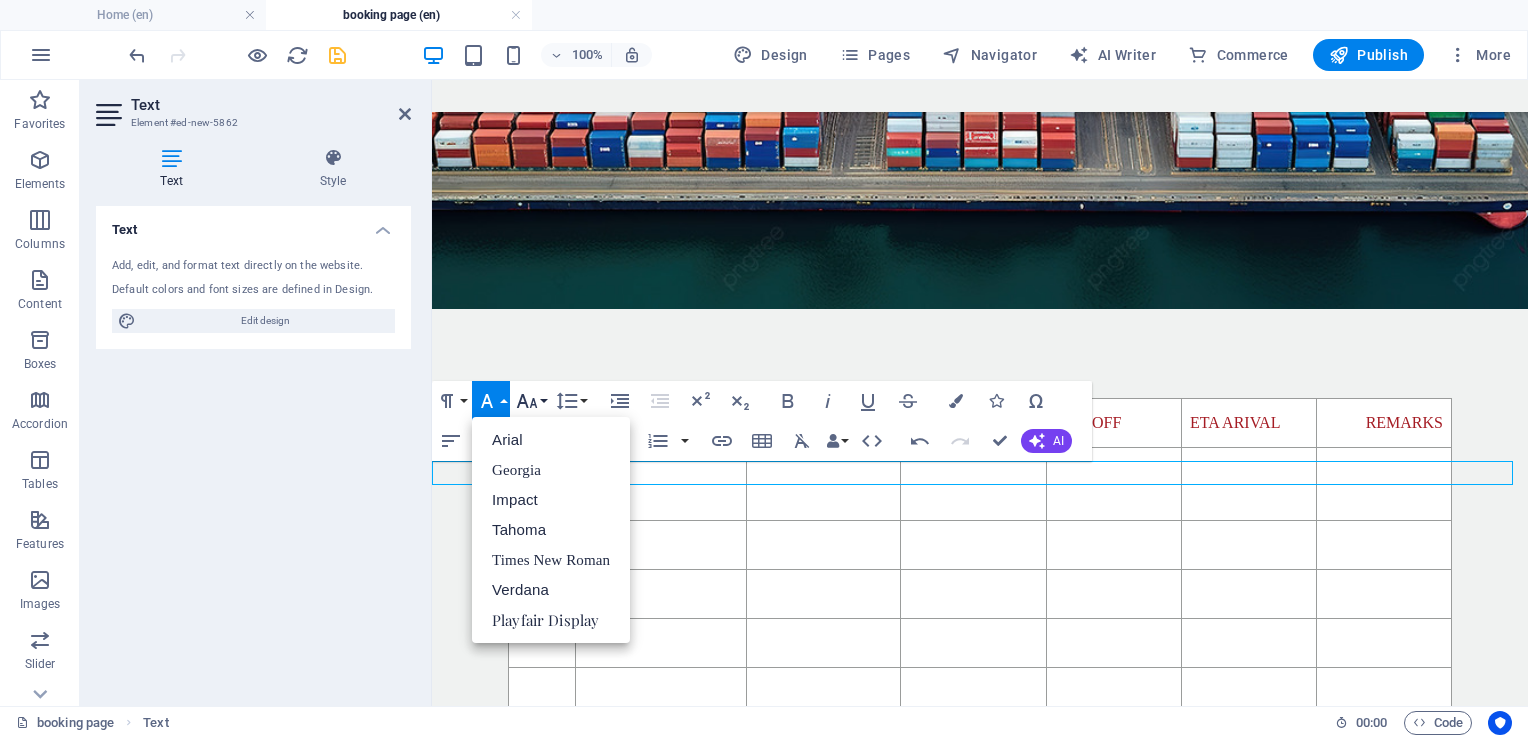 click on "Font Size" at bounding box center [531, 401] 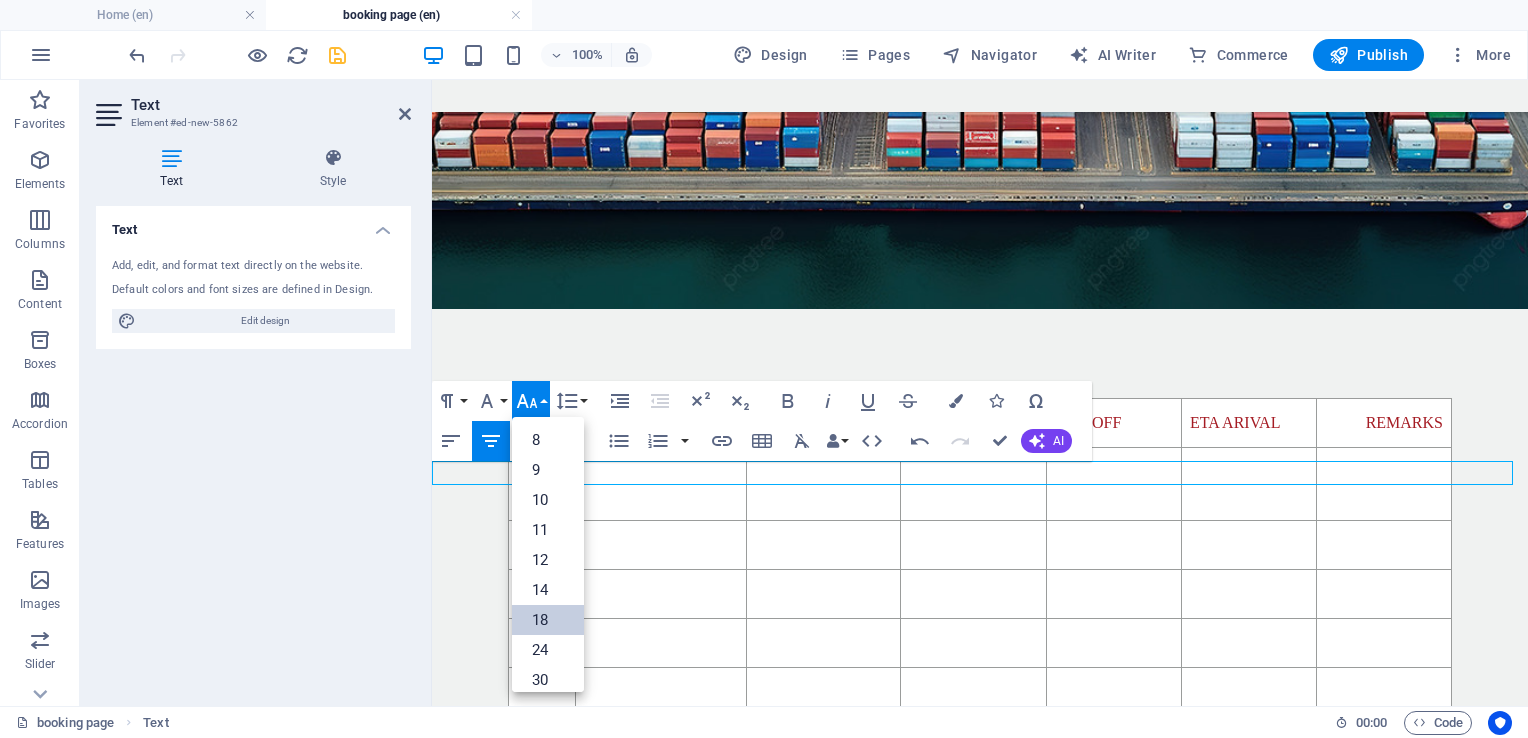 click on "18" at bounding box center (548, 620) 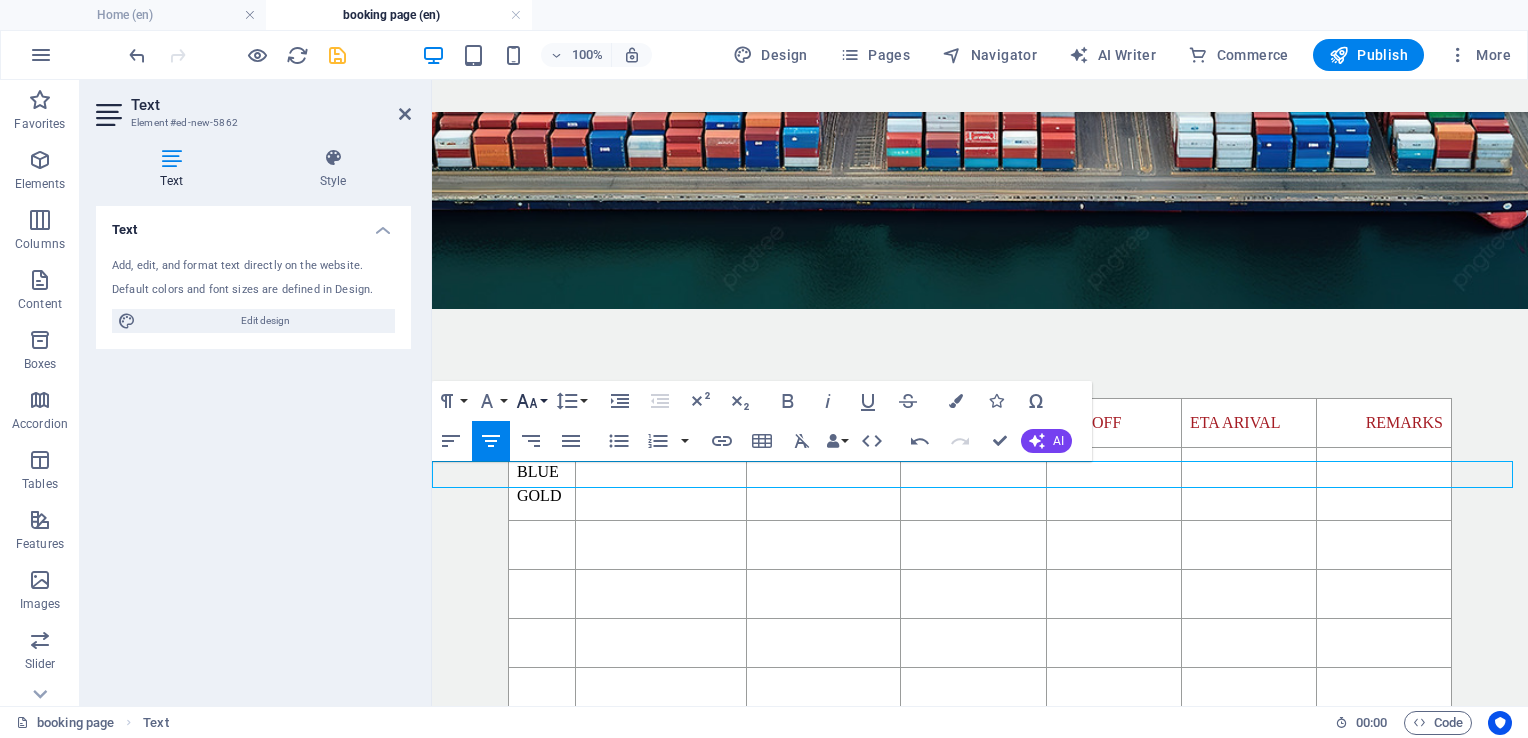 click on "Font Size" at bounding box center (531, 401) 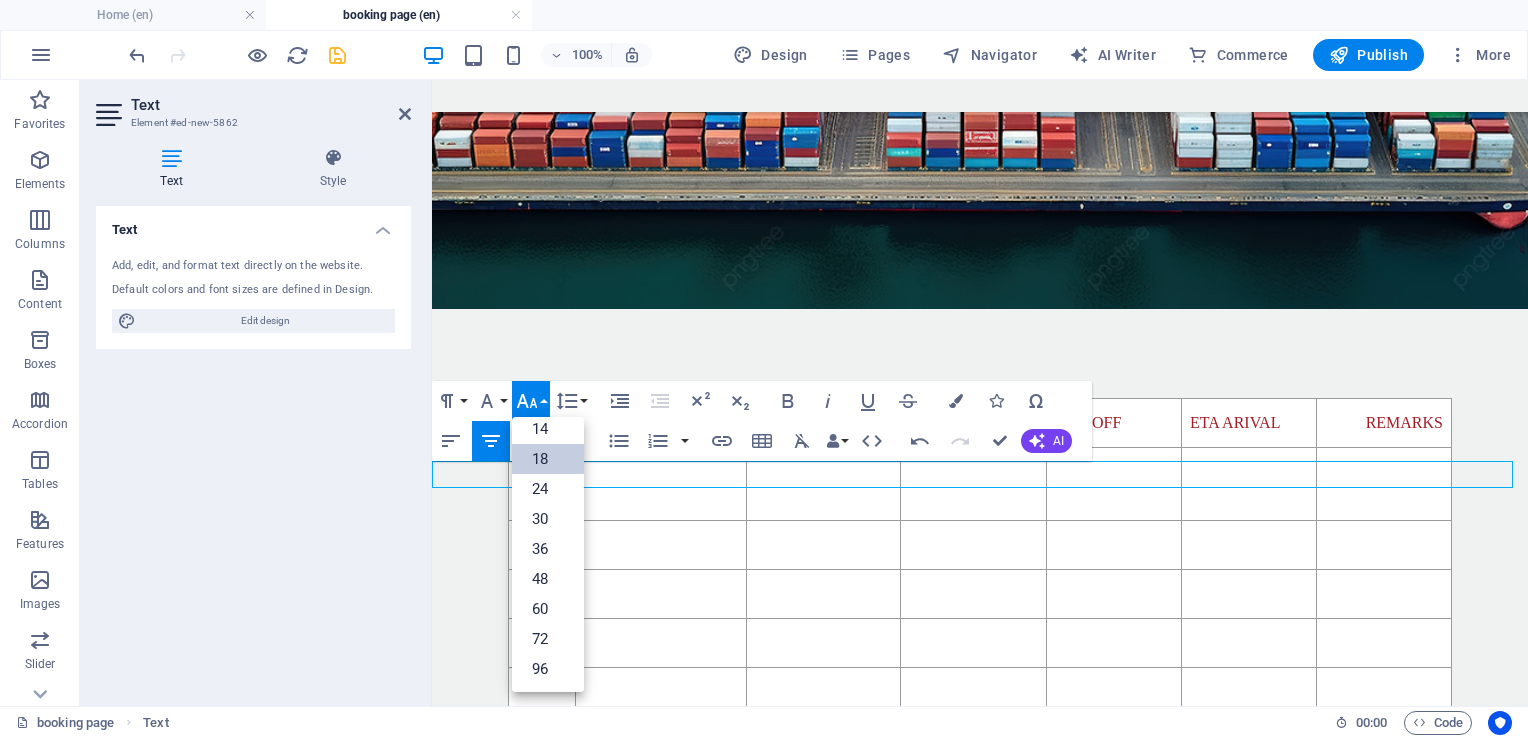 scroll, scrollTop: 160, scrollLeft: 0, axis: vertical 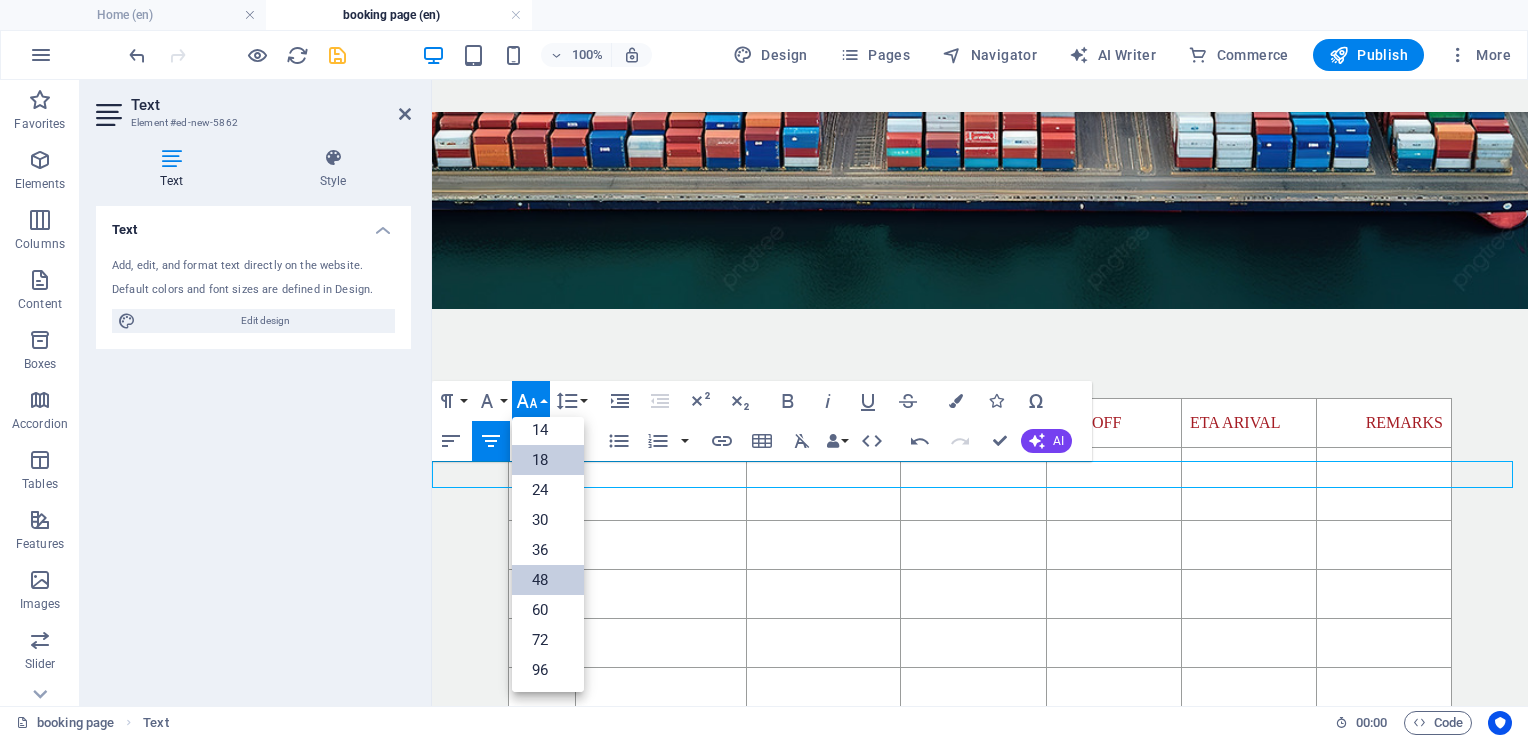 click on "48" at bounding box center (548, 580) 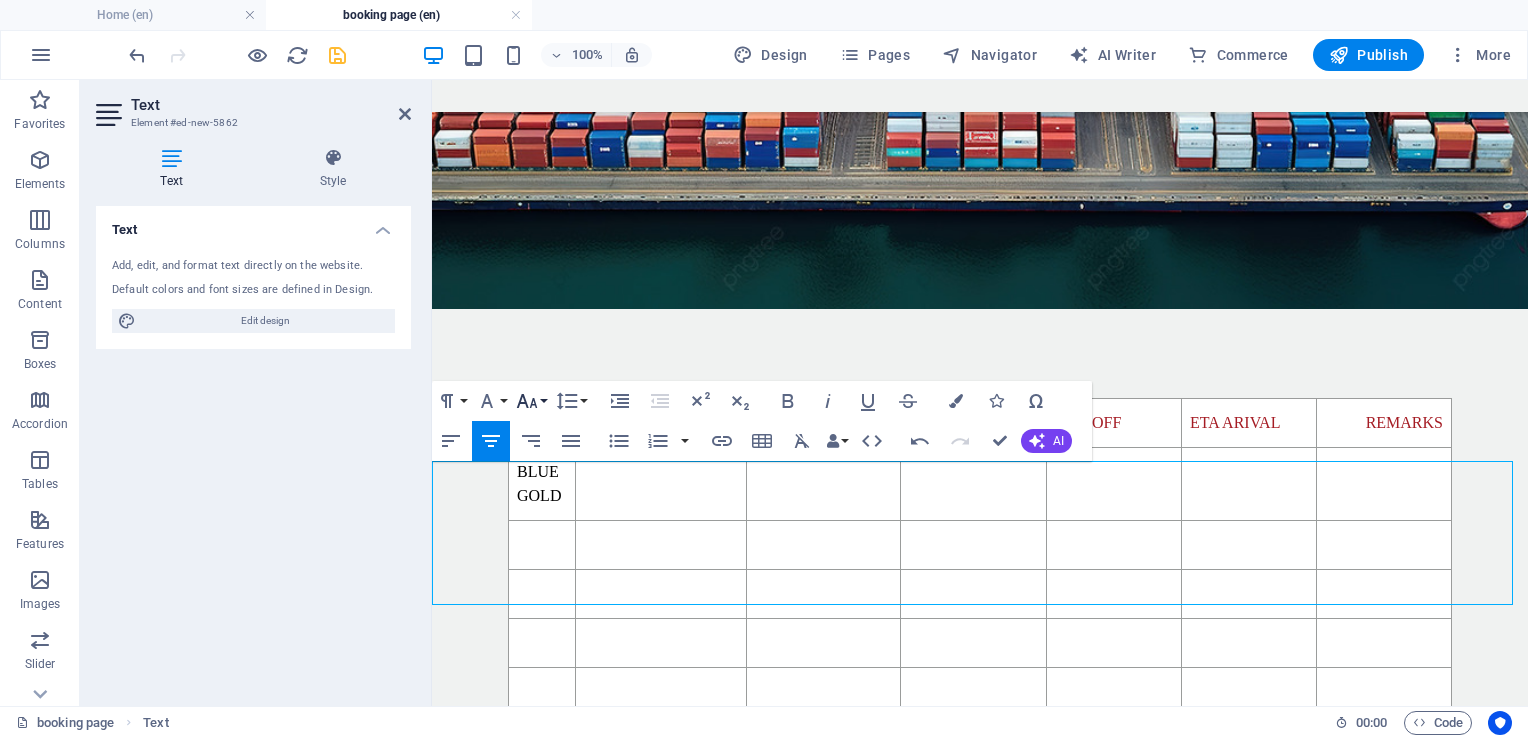 click on "Font Size" at bounding box center [531, 401] 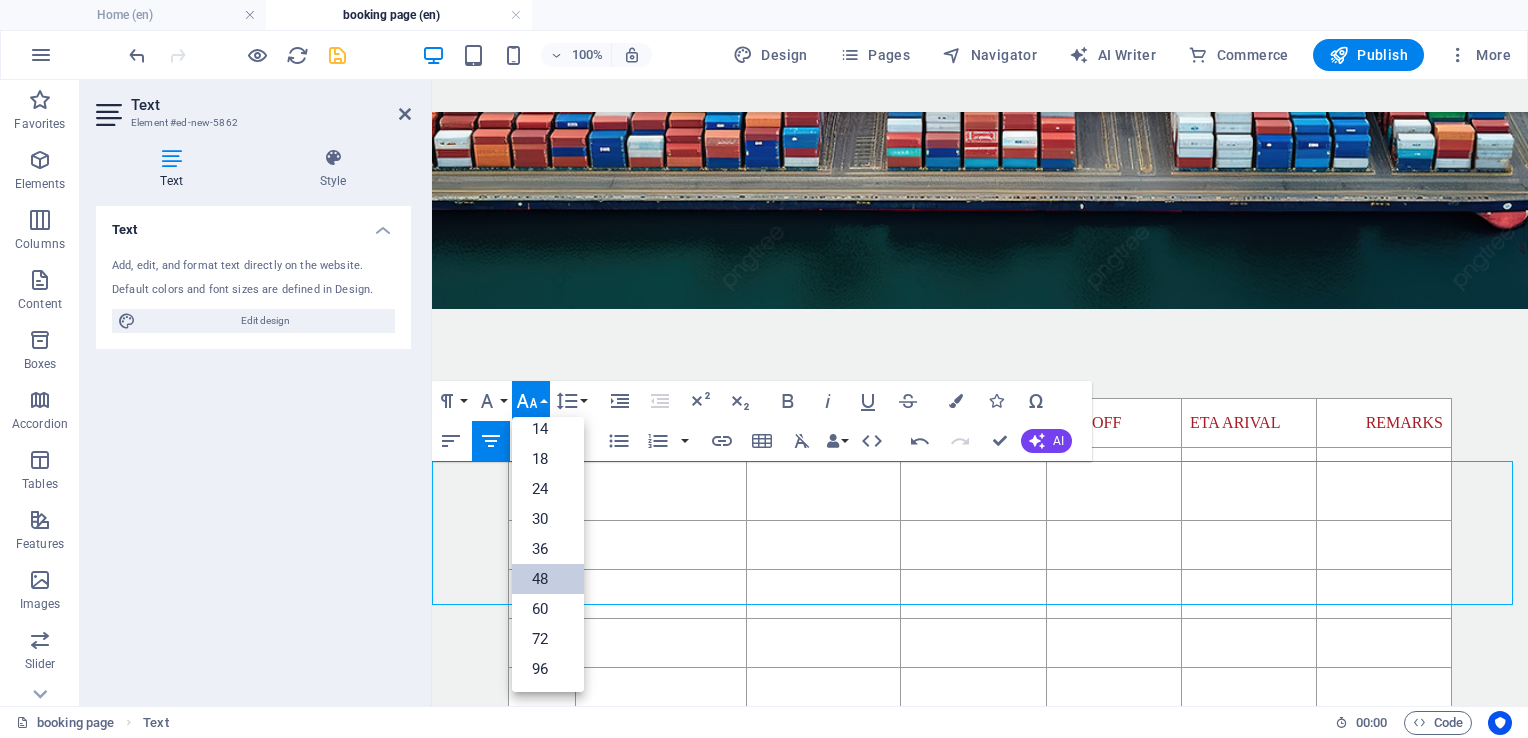 scroll, scrollTop: 160, scrollLeft: 0, axis: vertical 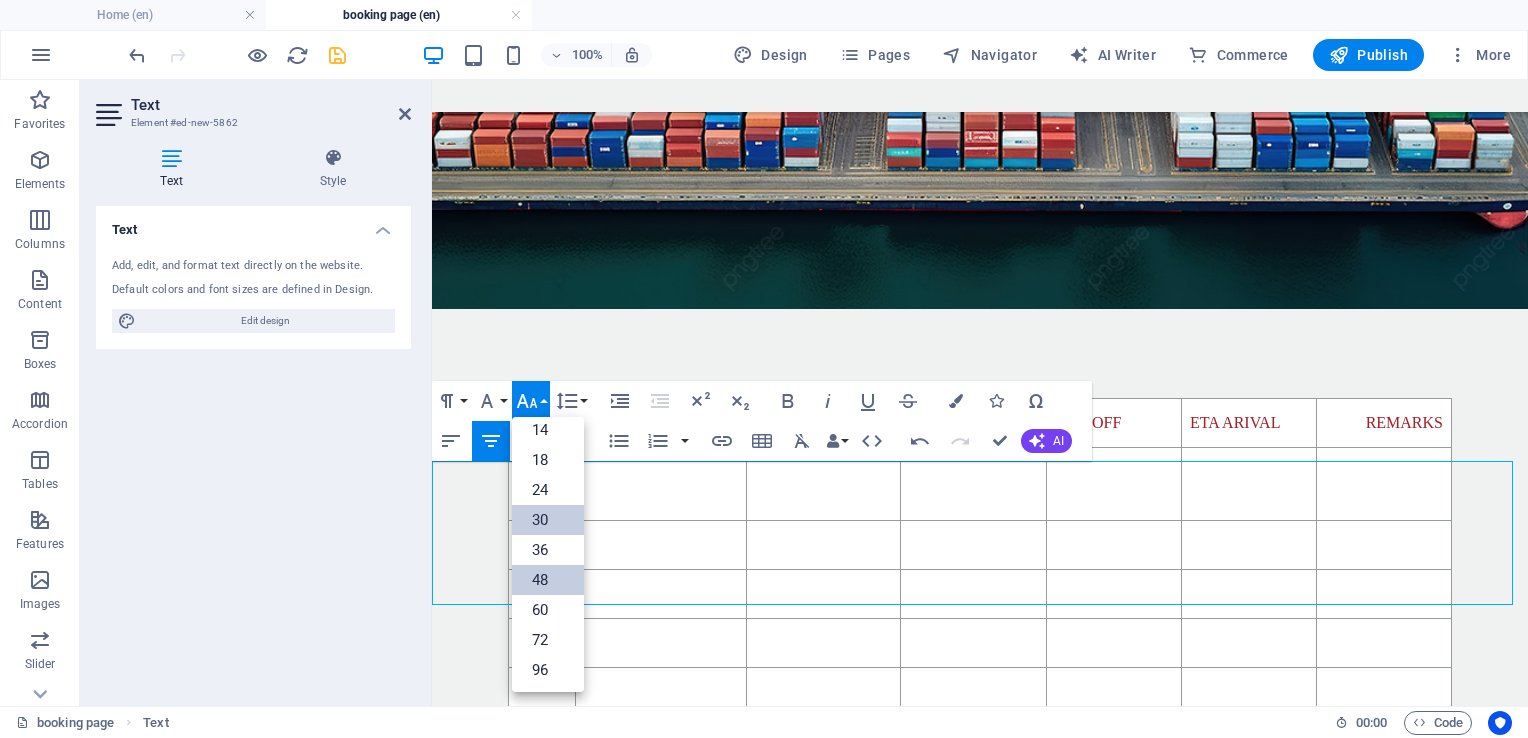 click on "30" at bounding box center [548, 520] 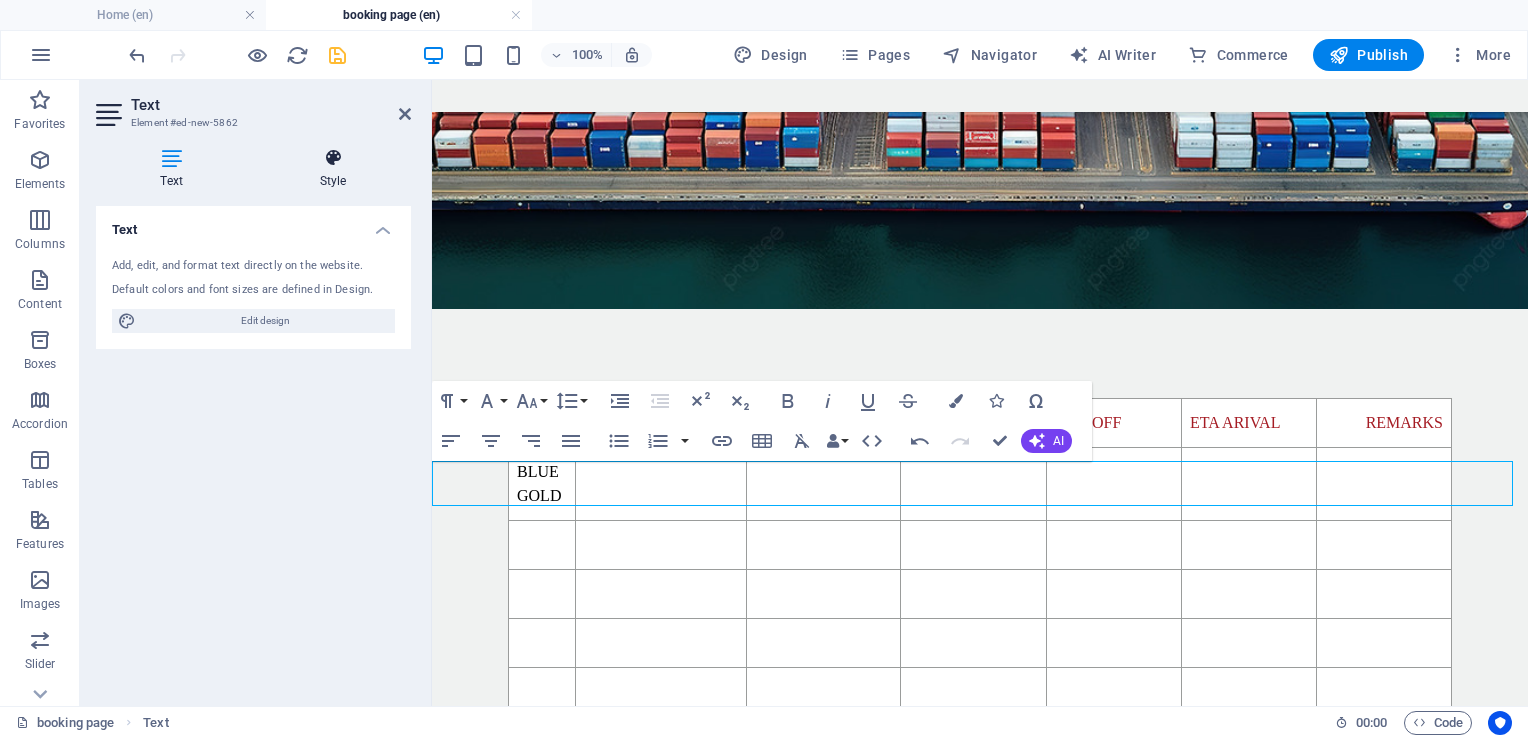 click at bounding box center [333, 158] 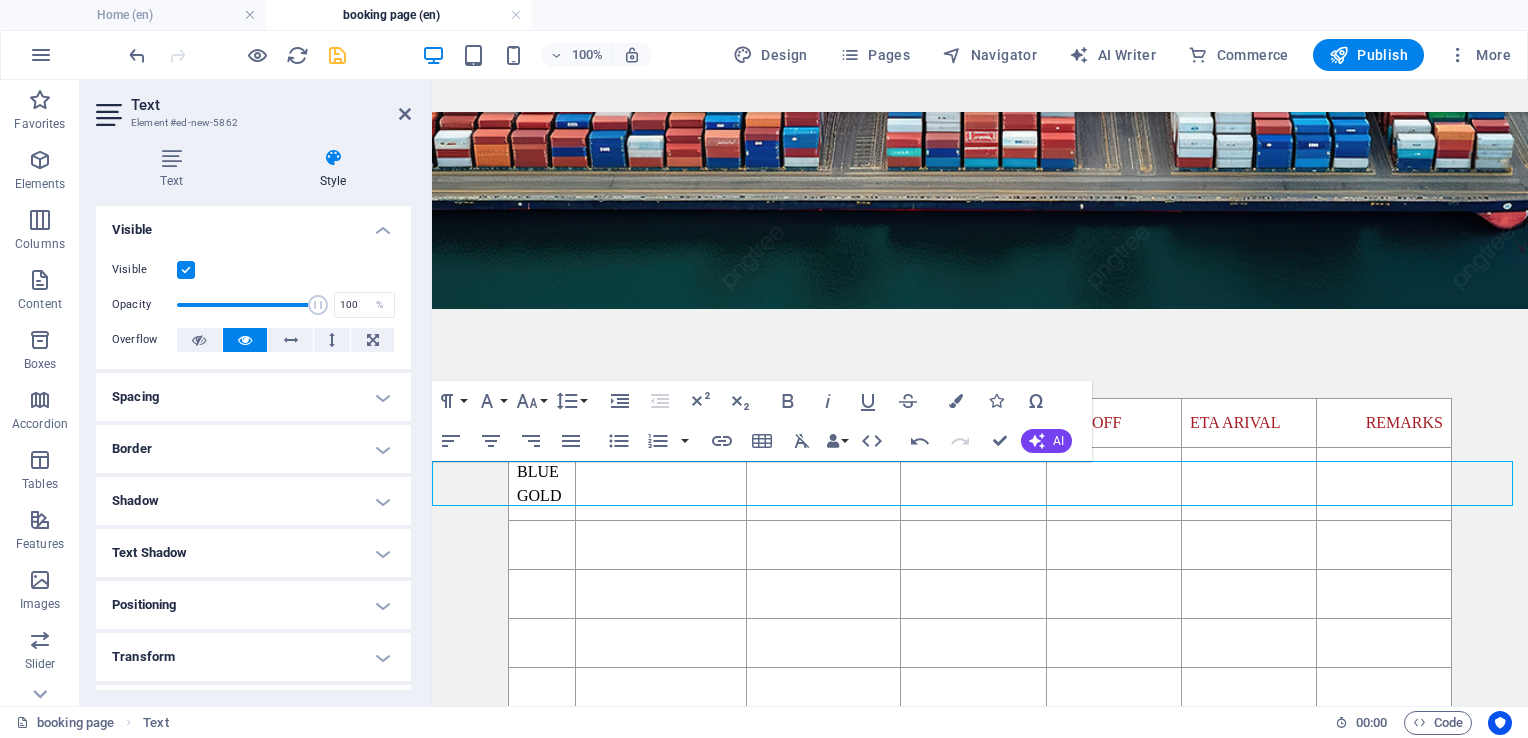 drag, startPoint x: 411, startPoint y: 319, endPoint x: 406, endPoint y: 374, distance: 55.226807 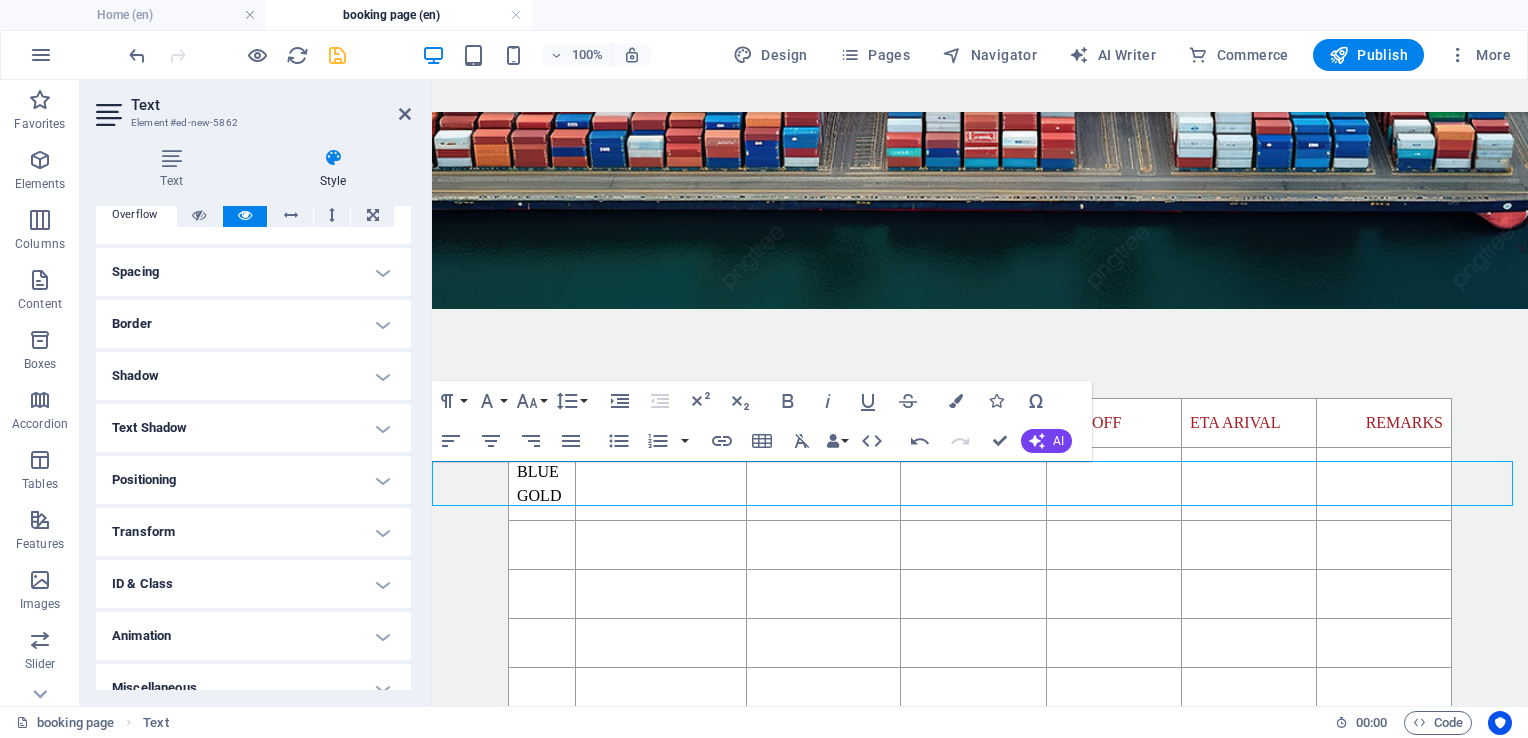 scroll, scrollTop: 146, scrollLeft: 0, axis: vertical 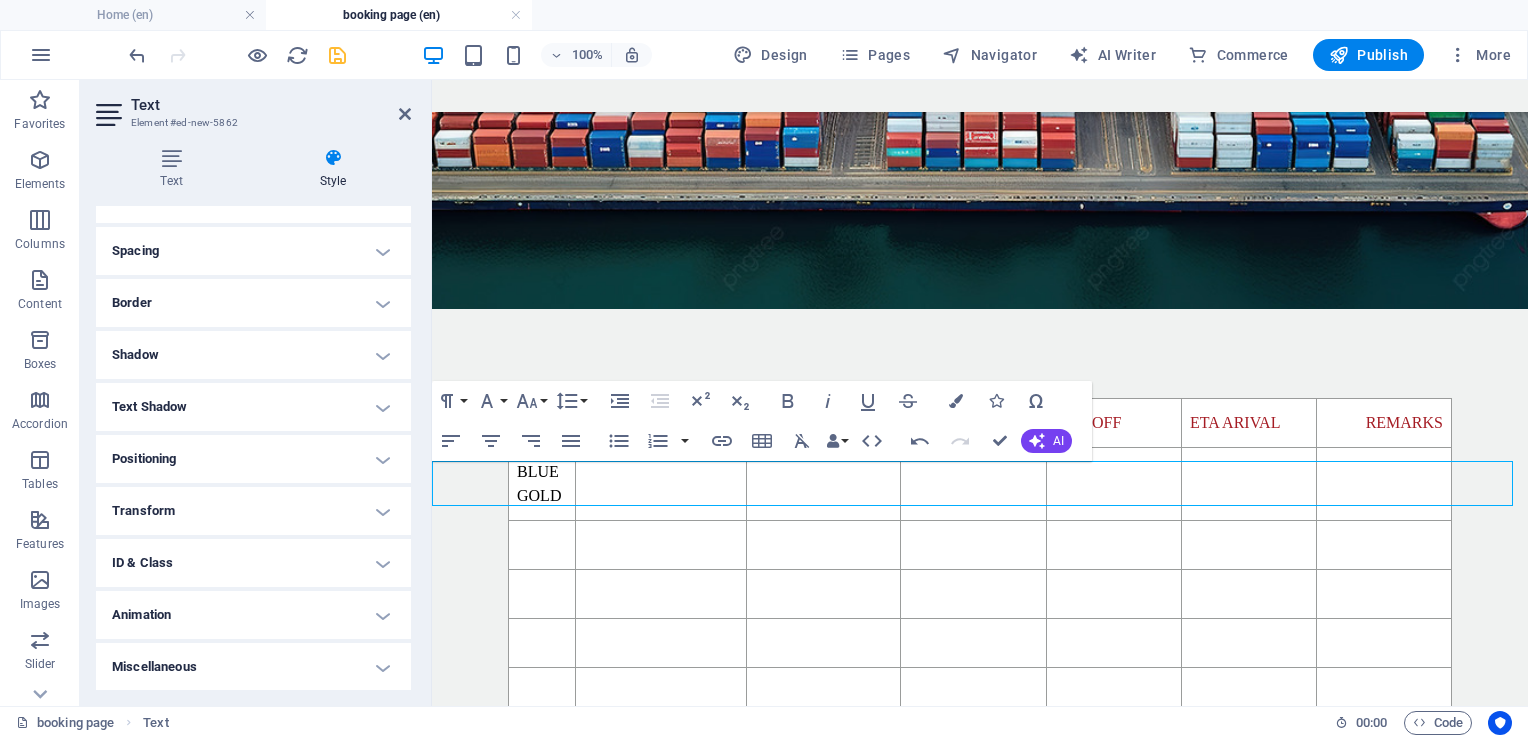 click on "Animation" at bounding box center [253, 615] 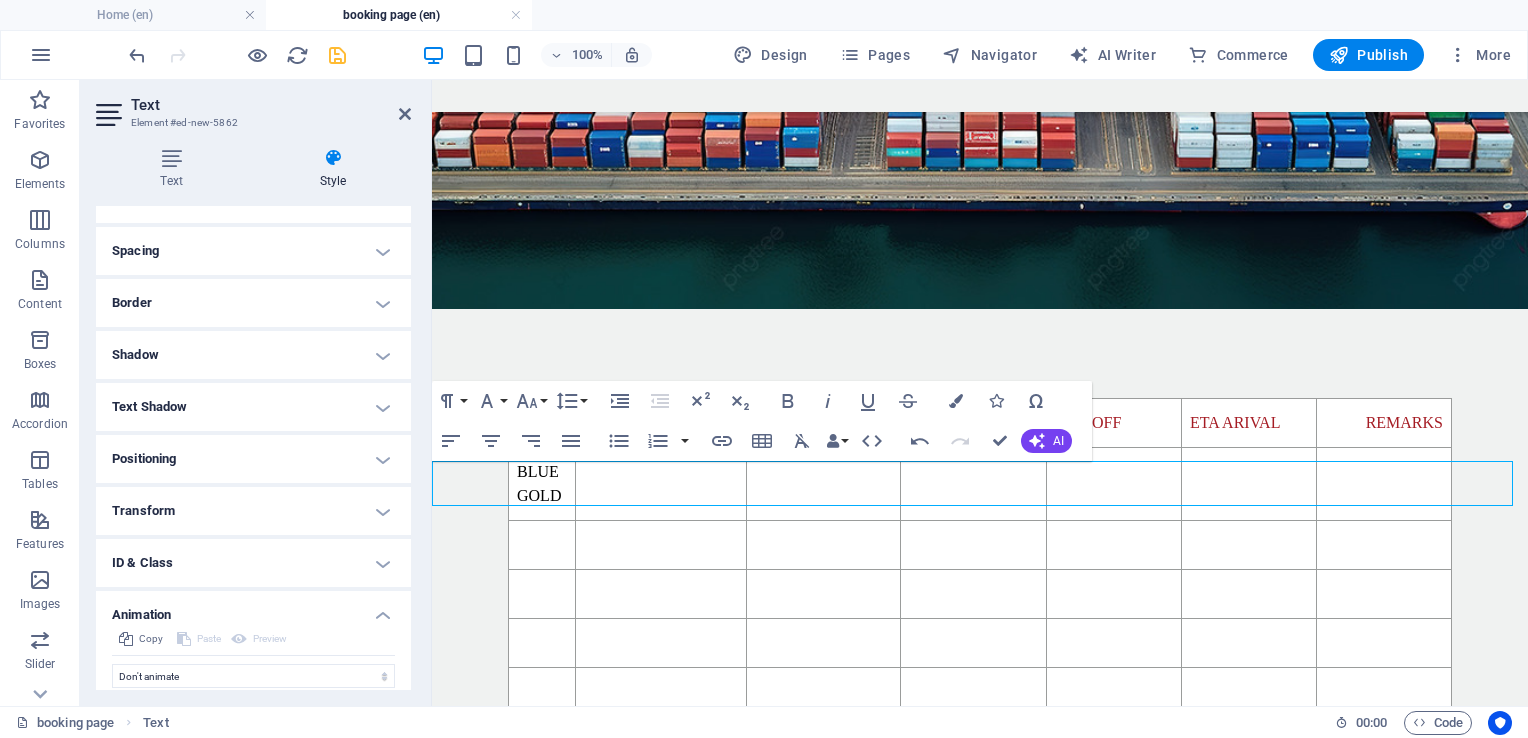 scroll, scrollTop: 211, scrollLeft: 0, axis: vertical 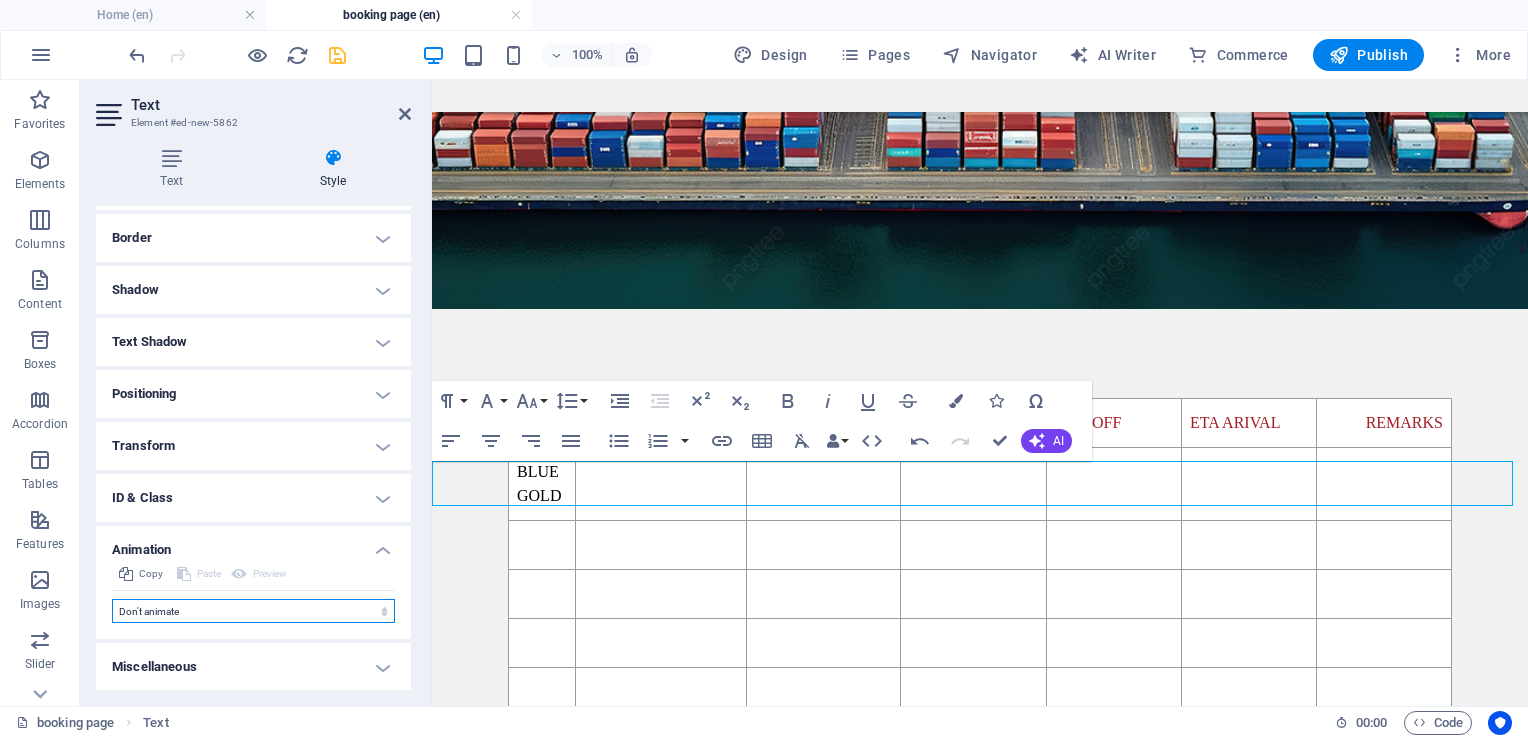 click on "Don't animate Show / Hide Slide up/down Zoom in/out Slide left to right Slide right to left Slide top to bottom Slide bottom to top Pulse Blink Open as overlay" at bounding box center [253, 611] 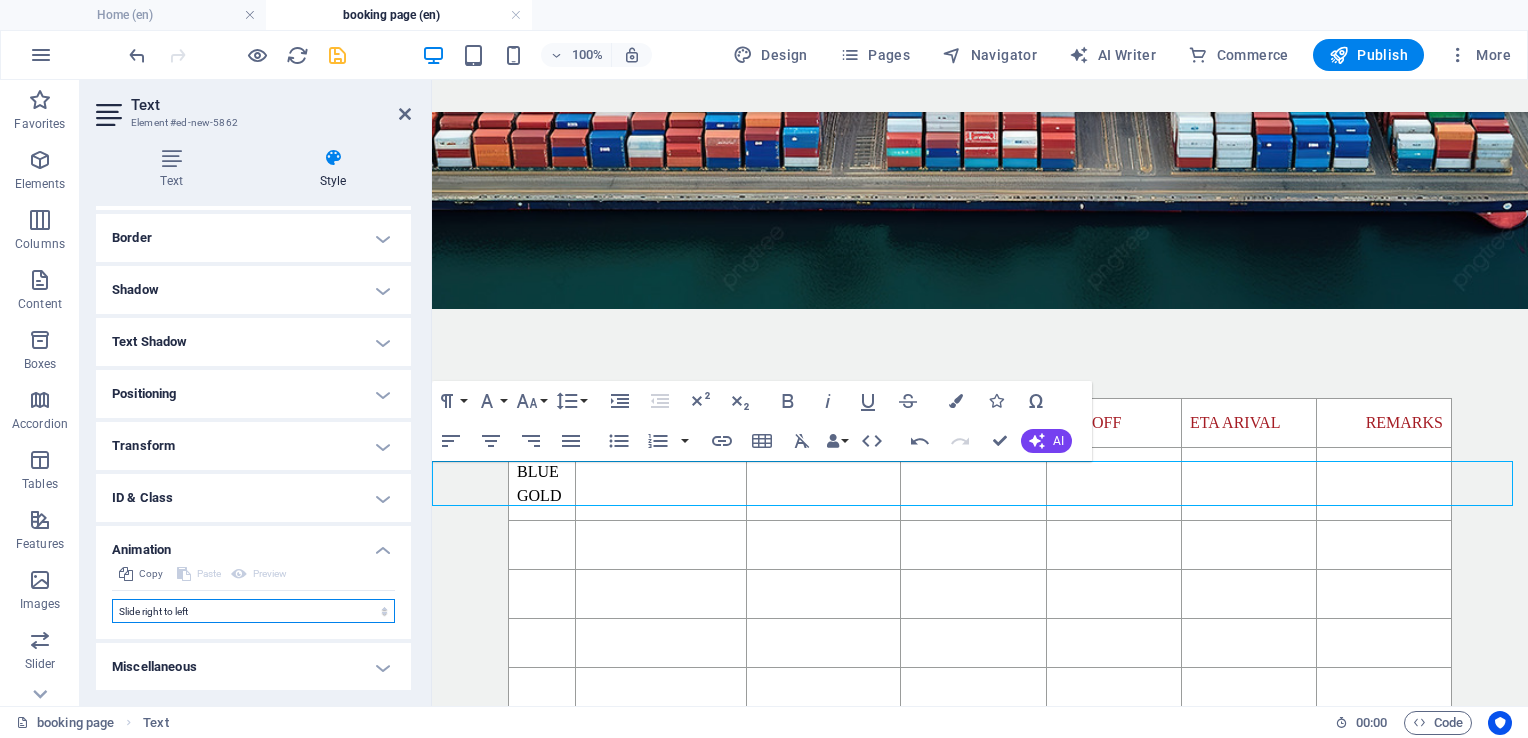 click on "Don't animate Show / Hide Slide up/down Zoom in/out Slide left to right Slide right to left Slide top to bottom Slide bottom to top Pulse Blink Open as overlay" at bounding box center [253, 611] 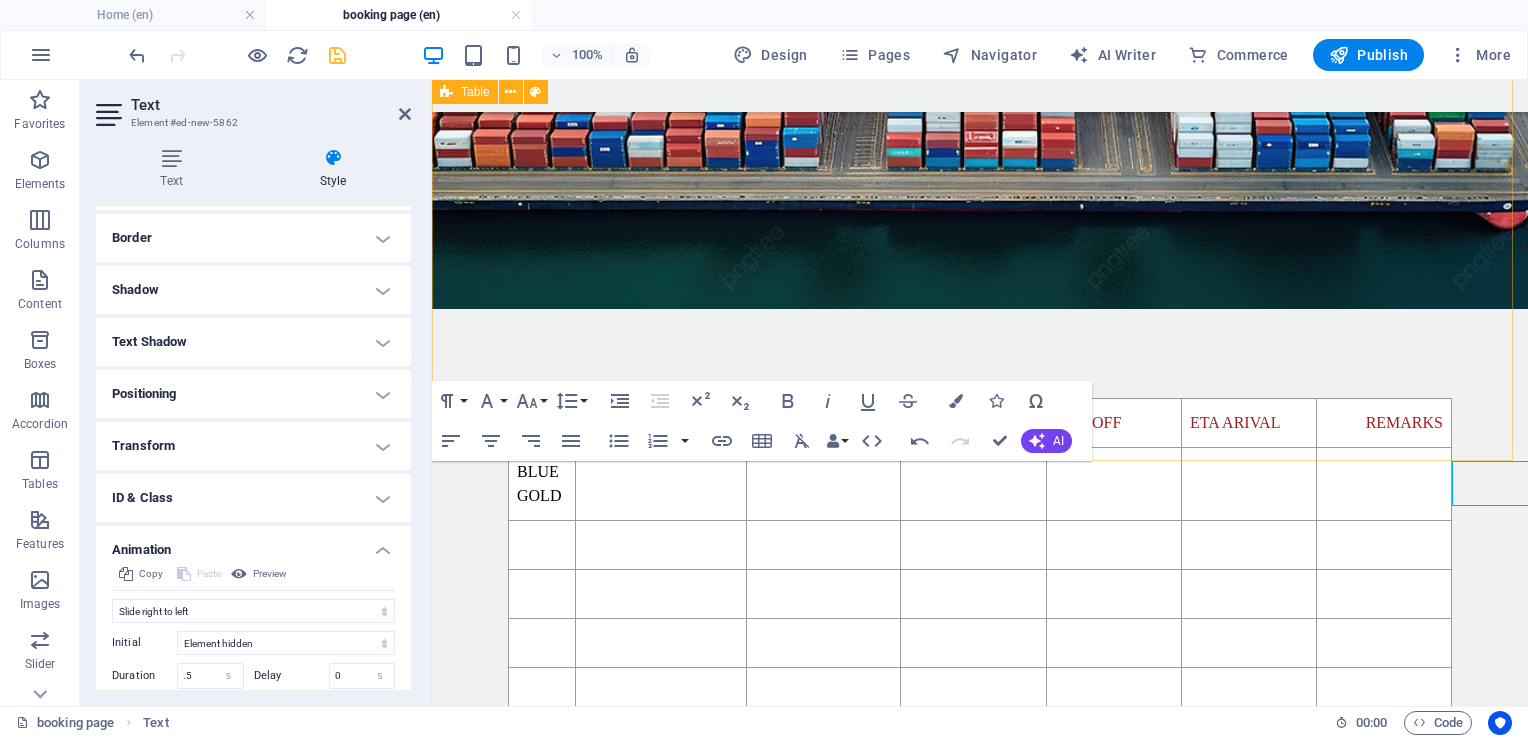 click on "VEESL VOYAGE PORT TERMINAL  OUT-OFF ETA ARIVAL  REMARKS BLUE GOLD" at bounding box center (980, 557) 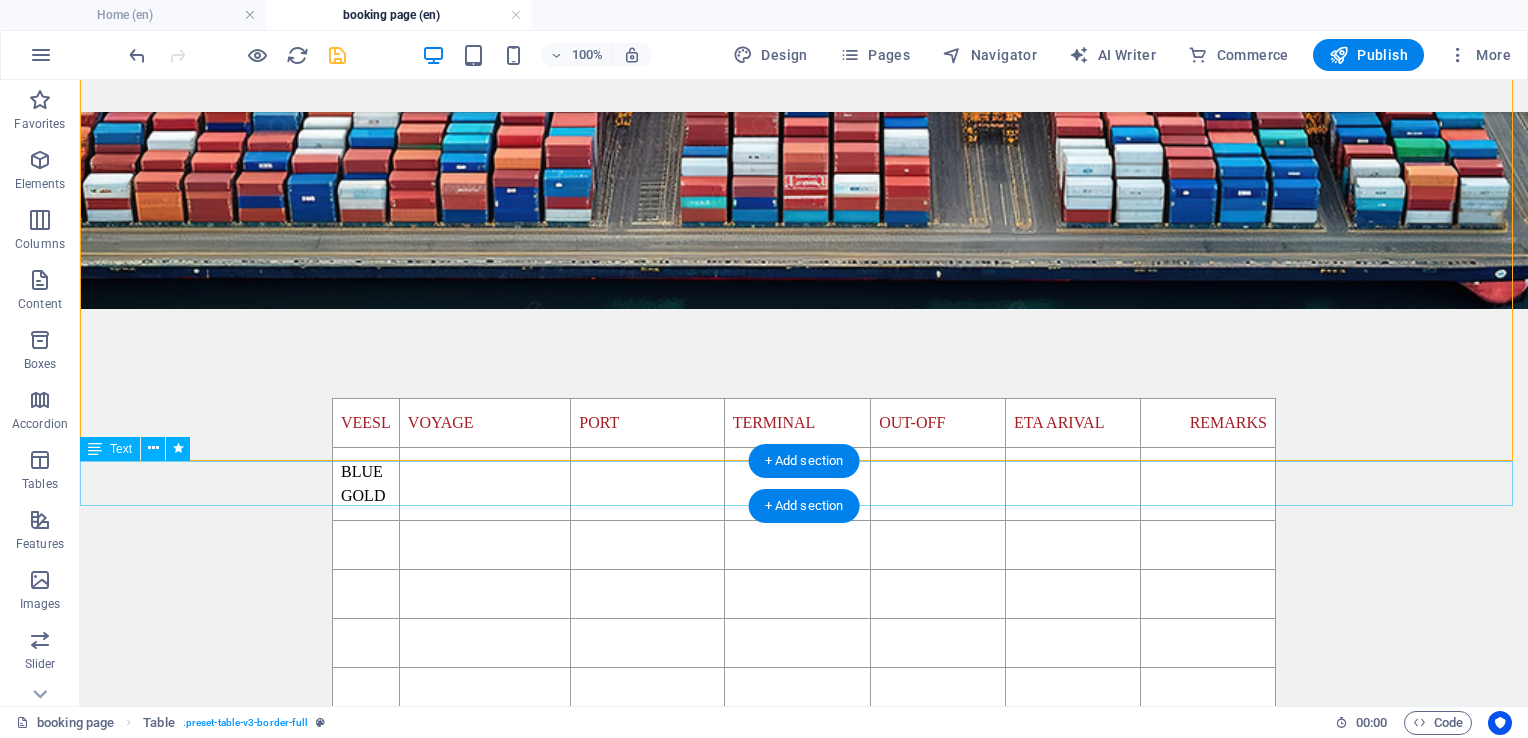 click on "VESSAL SCHEDUAL MAY CHANGE  DUE TO PORT'S CONGESTION" at bounding box center (804, 819) 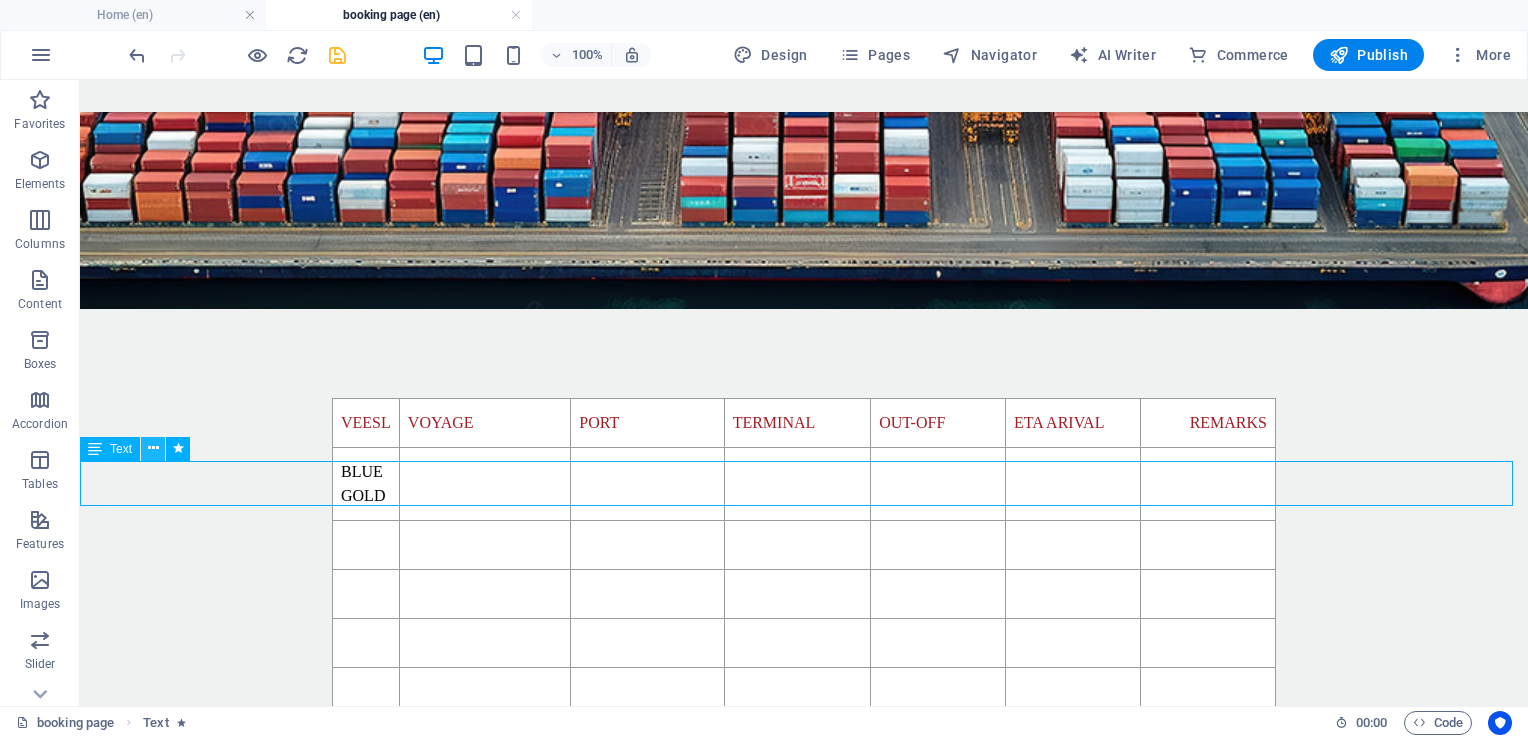 click at bounding box center [153, 448] 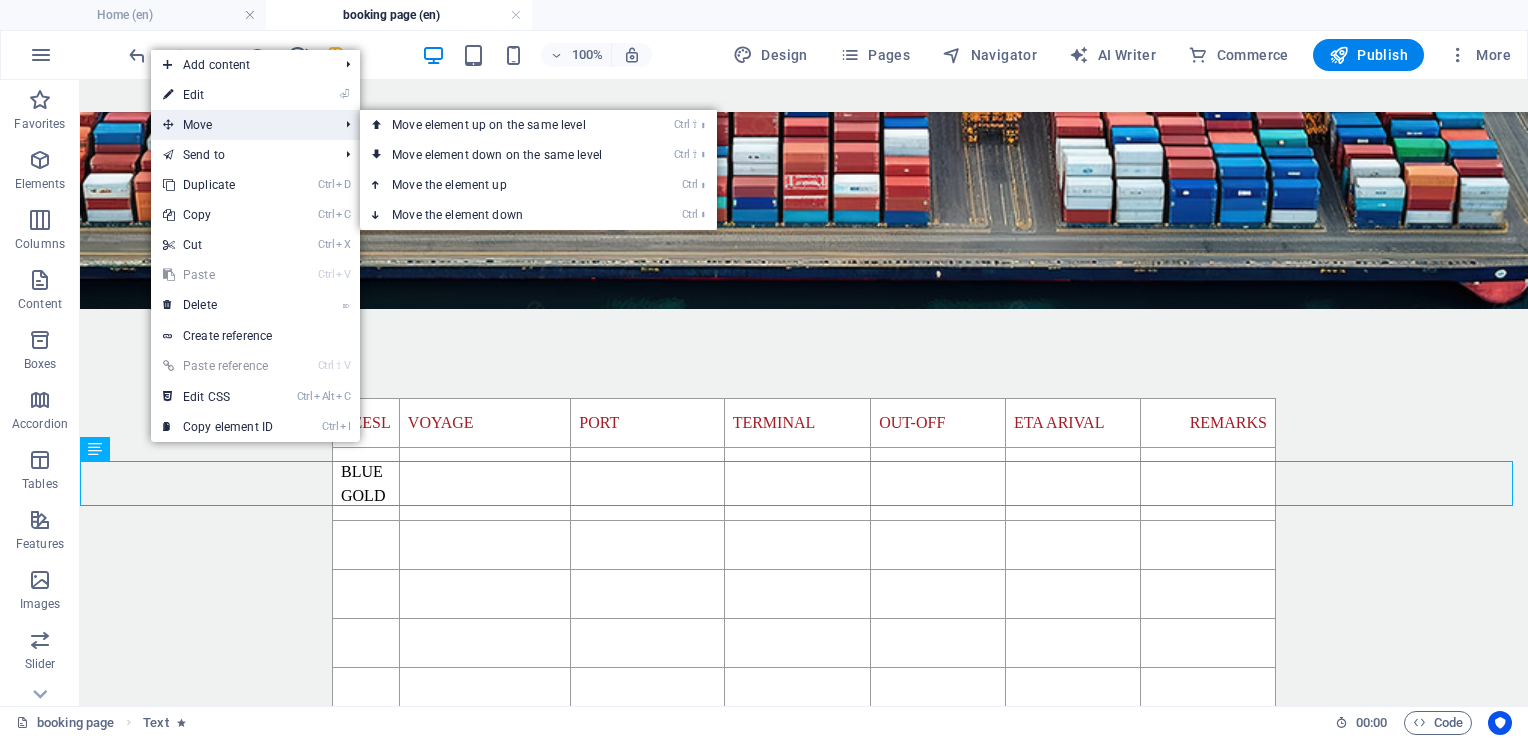 click on "Move" at bounding box center (240, 125) 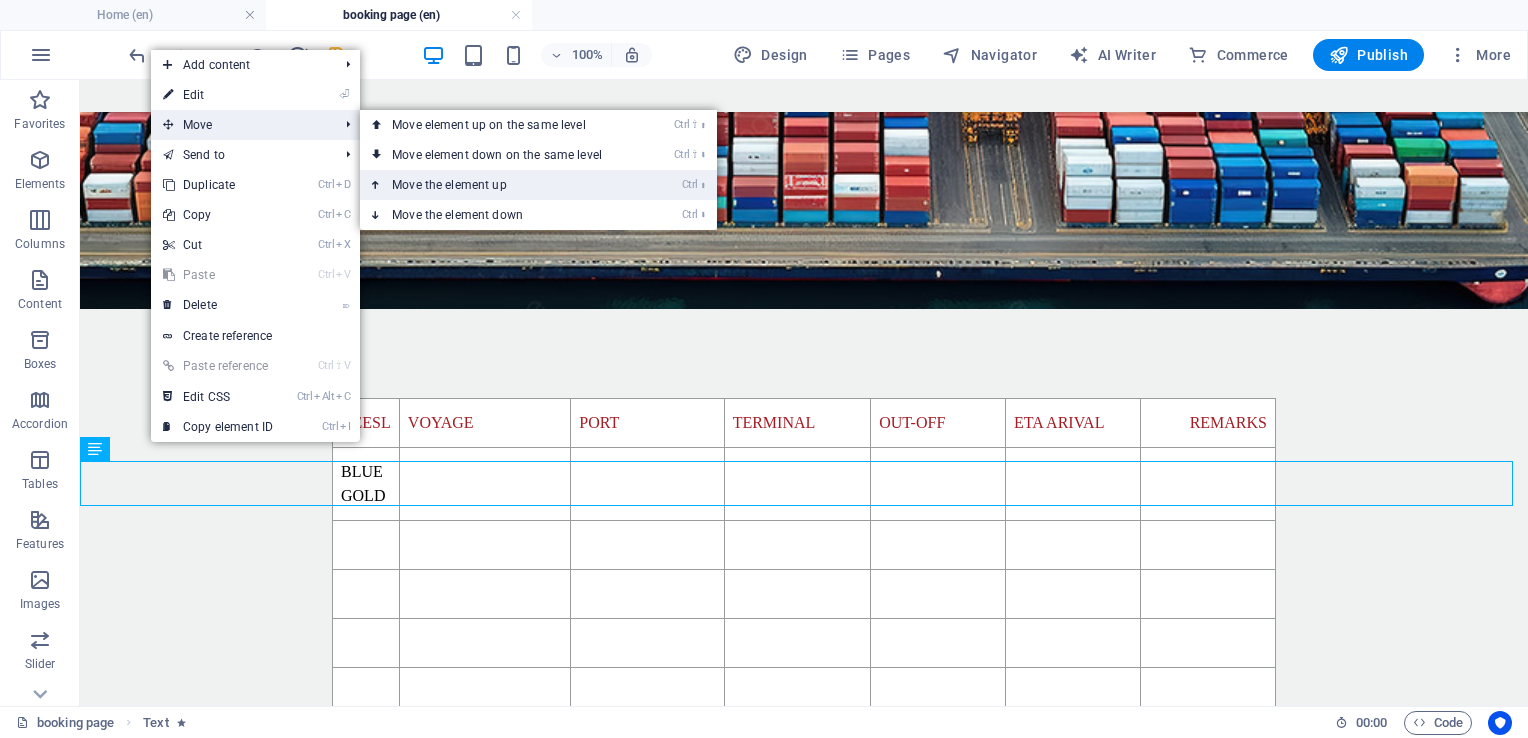 click on "Ctrl ⬆  Move the element up" at bounding box center [501, 185] 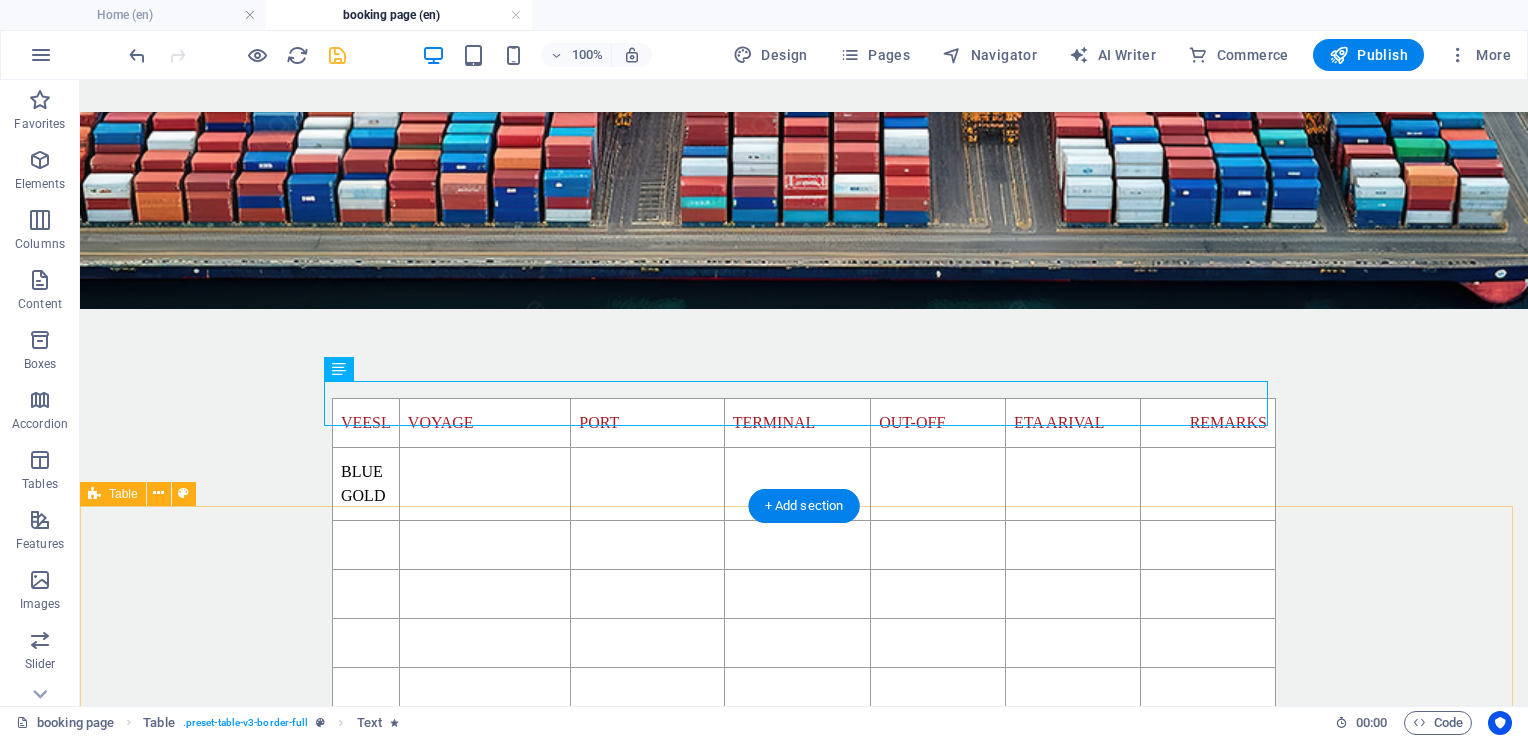 click on "Drop content here or  Add elements  Paste clipboard" at bounding box center (804, 993) 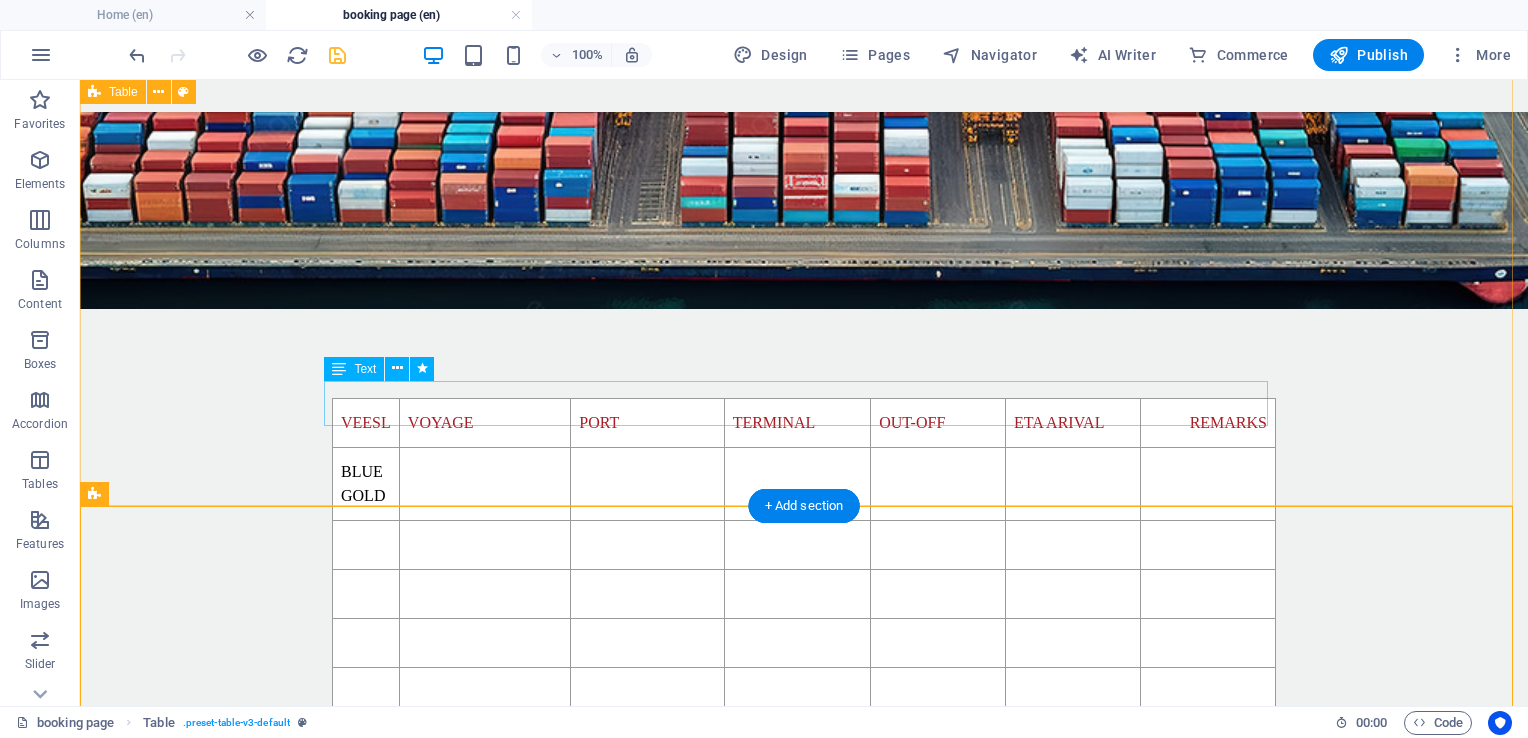 click on "VESSAL SCHEDUAL MAY CHANGE  DUE TO PORT'S CONGESTION" at bounding box center (804, 739) 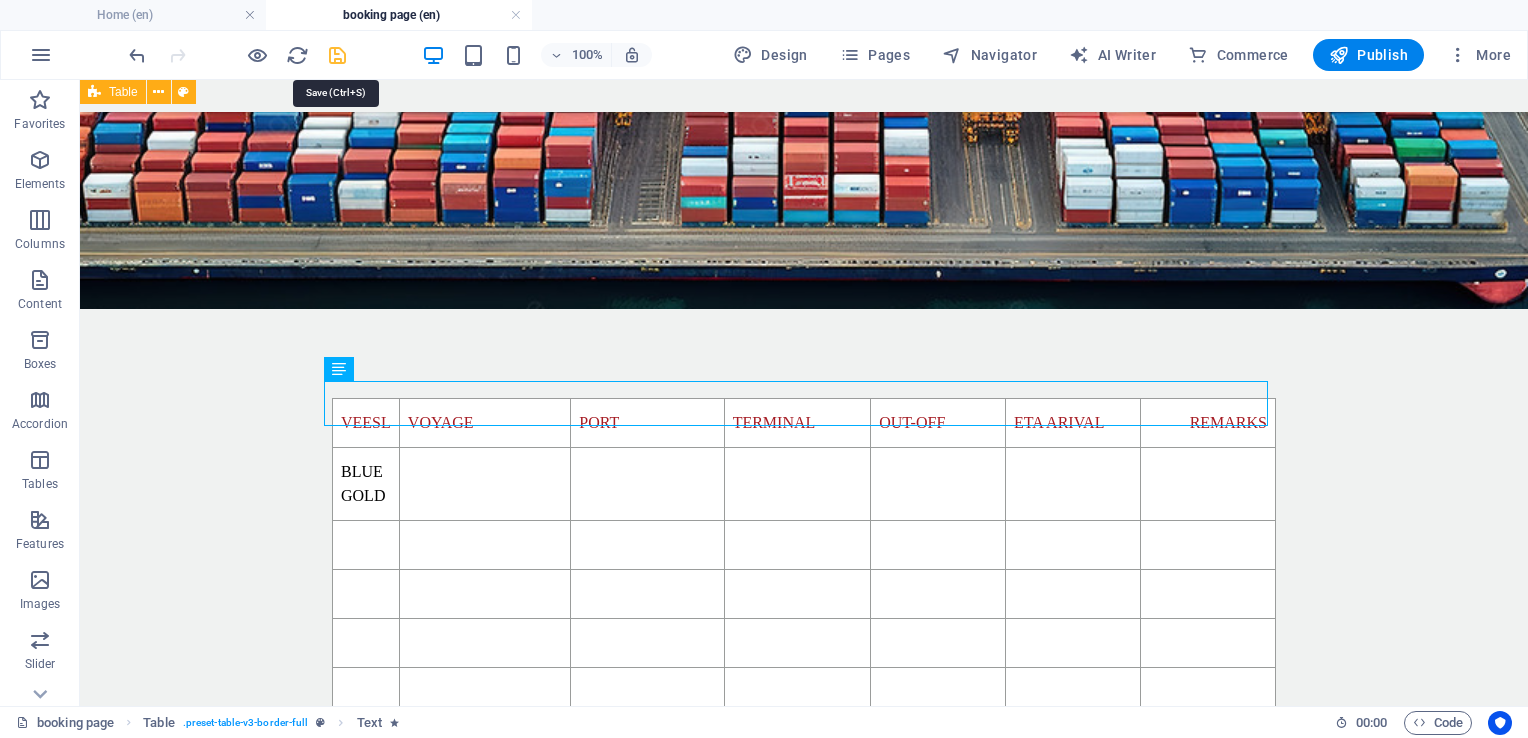 click at bounding box center (337, 55) 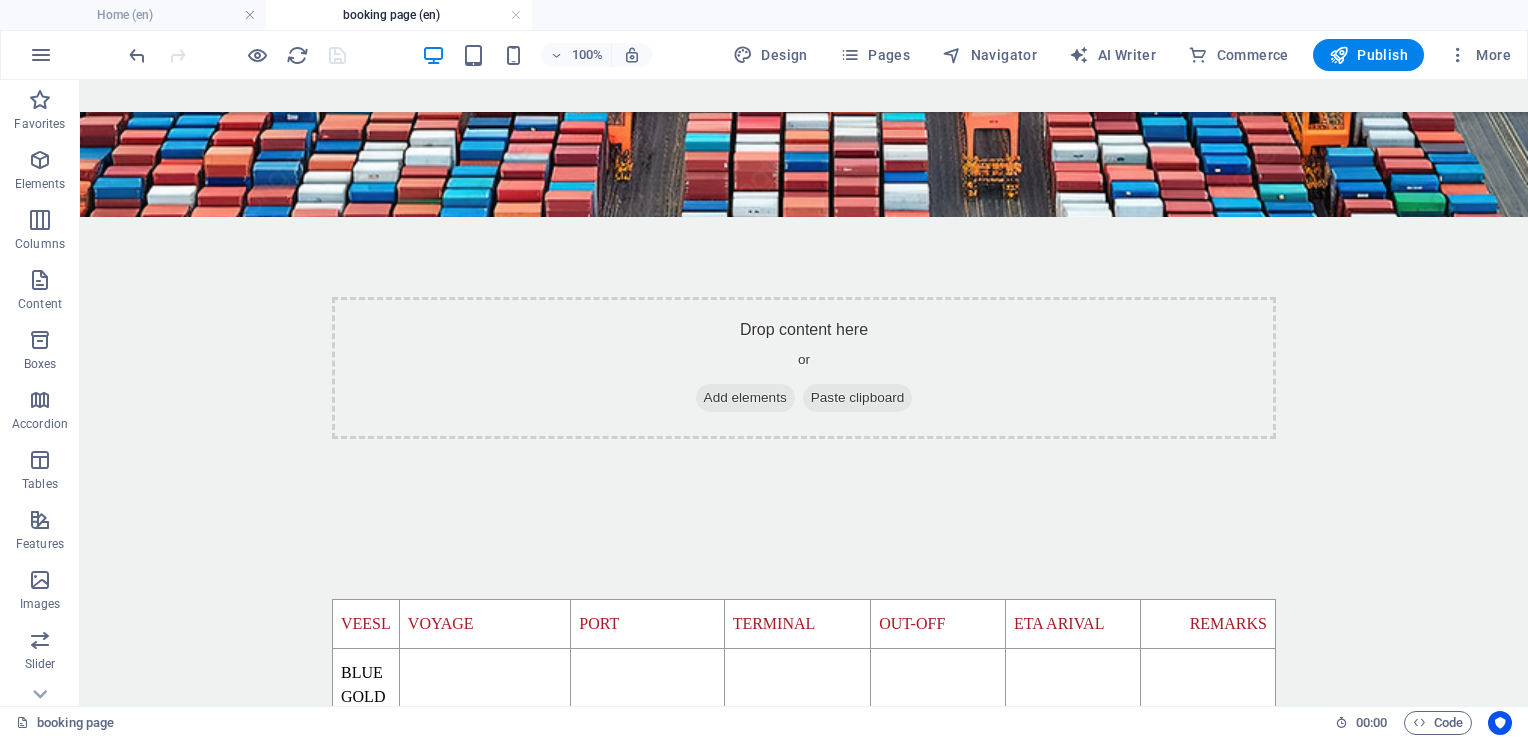 scroll, scrollTop: 226, scrollLeft: 0, axis: vertical 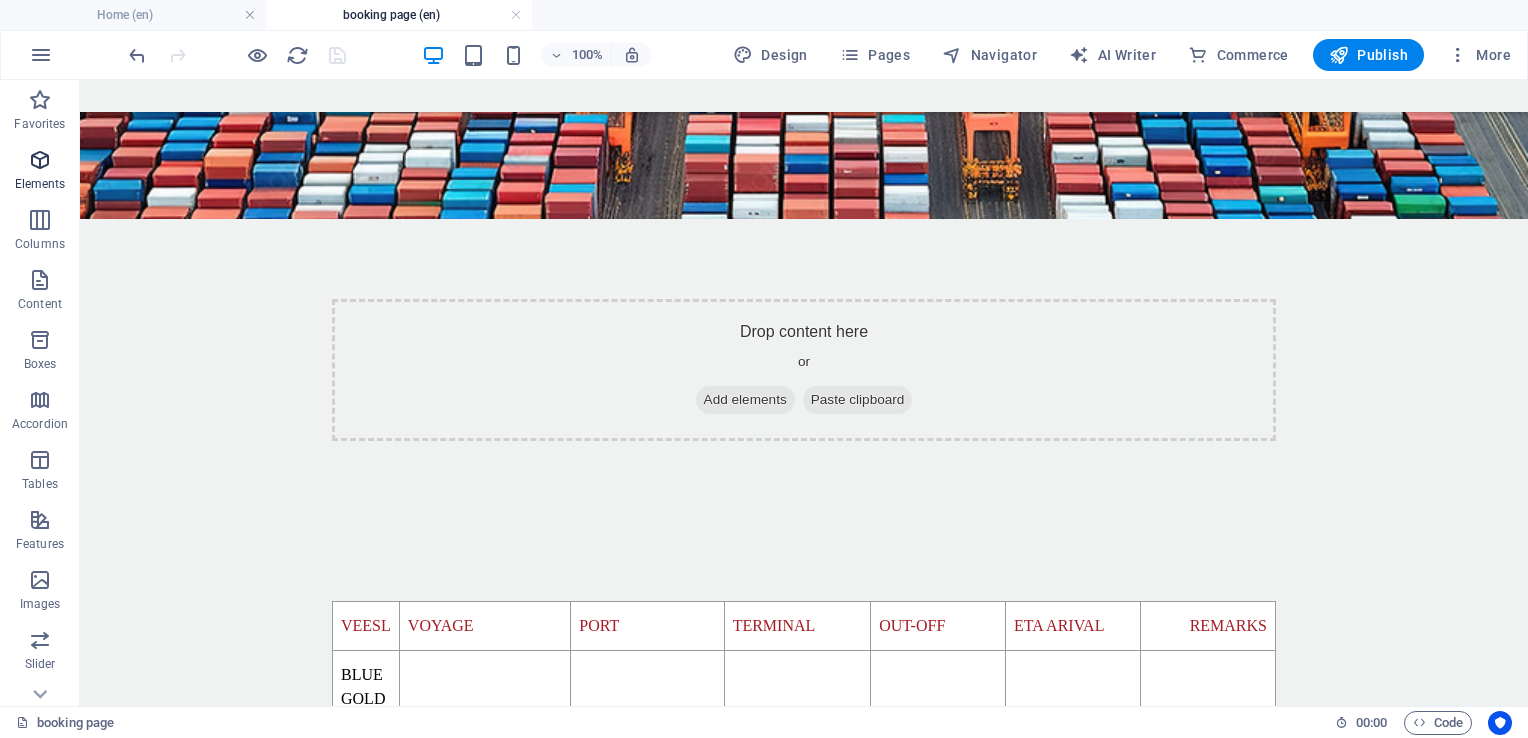 click at bounding box center (40, 160) 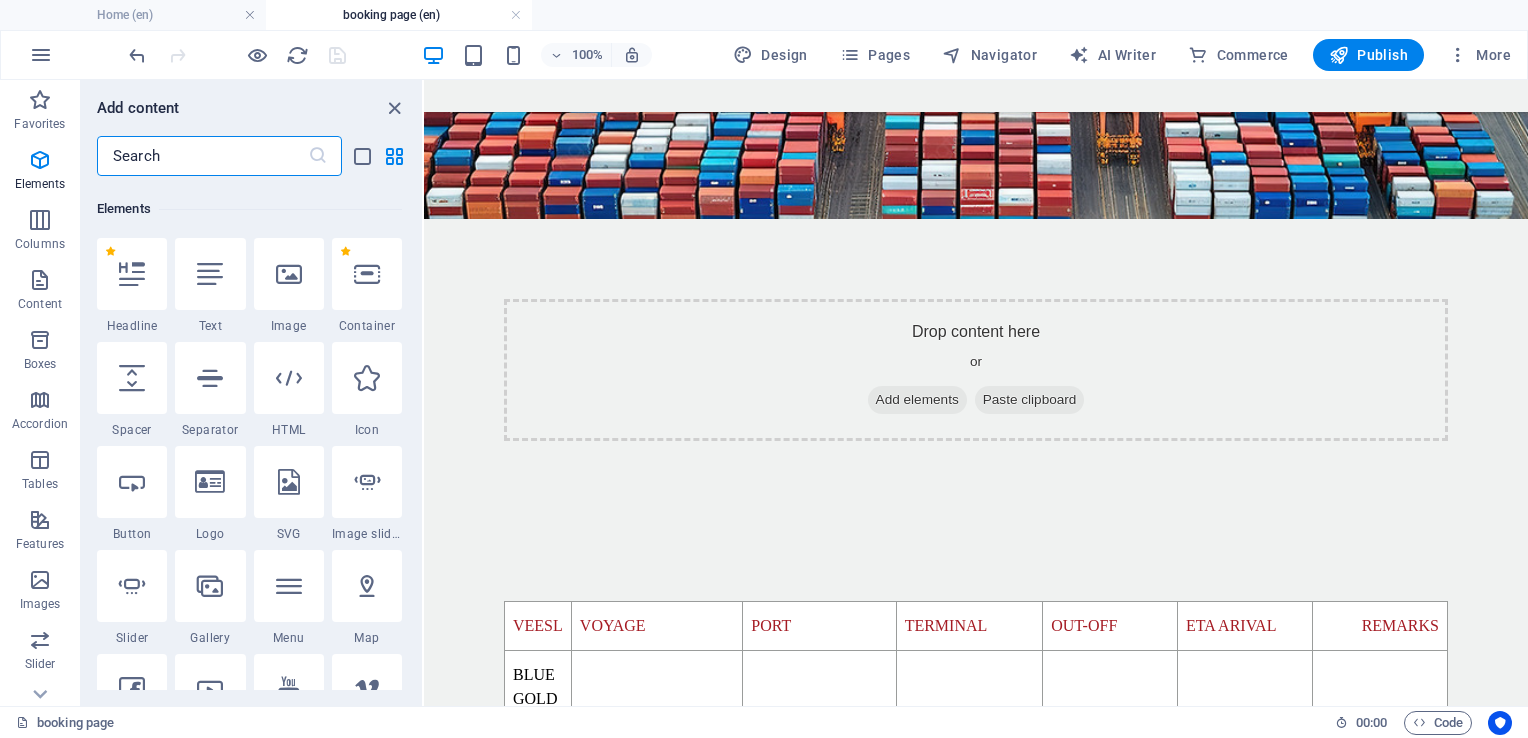 scroll, scrollTop: 212, scrollLeft: 0, axis: vertical 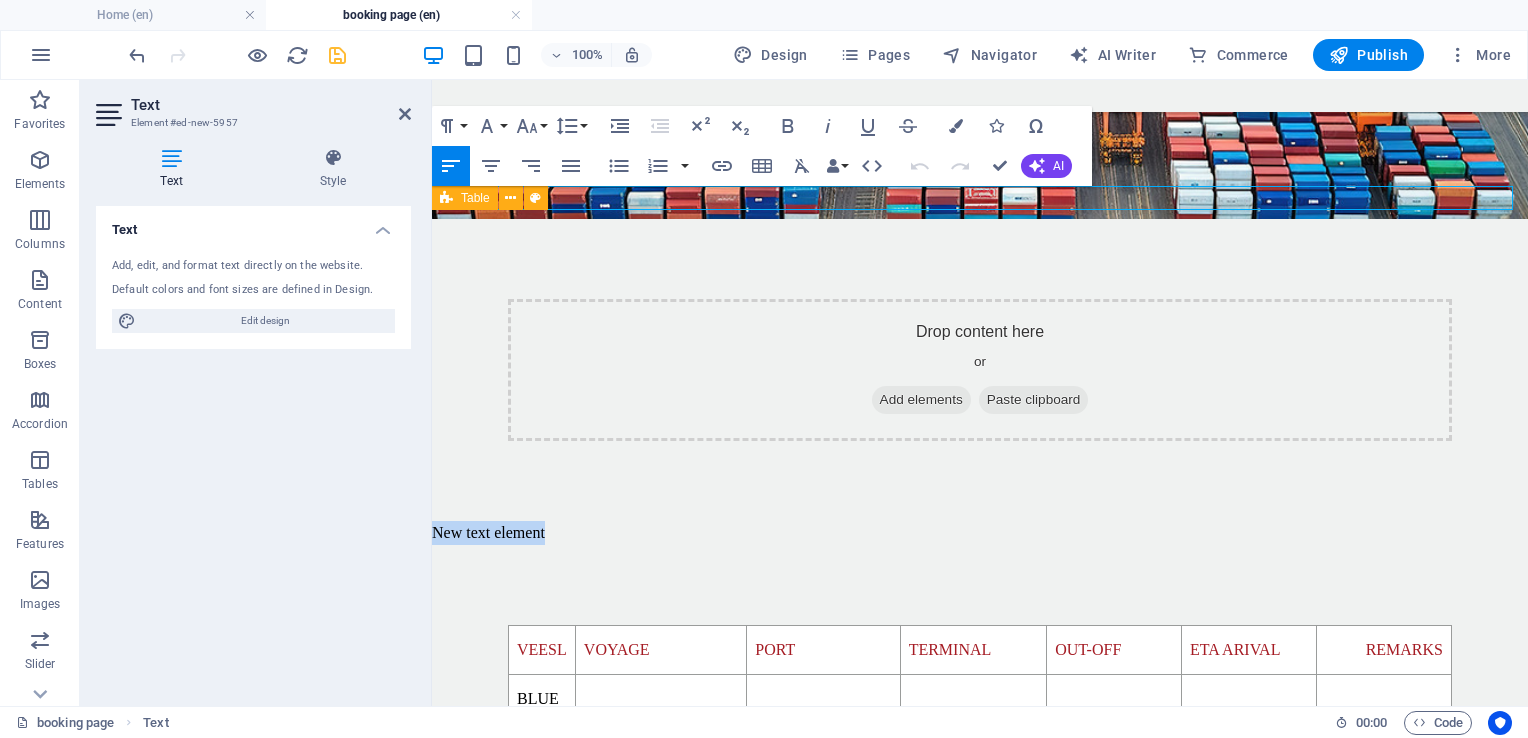 click on "VEESL VOYAGE PORT TERMINAL  OUT-OFF ETA ARIVAL  REMARKS BLUE GOLD    VESSAL SCHEDUAL MAY CHANGE  DUE TO PORT'S CONGESTION" at bounding box center [980, 807] 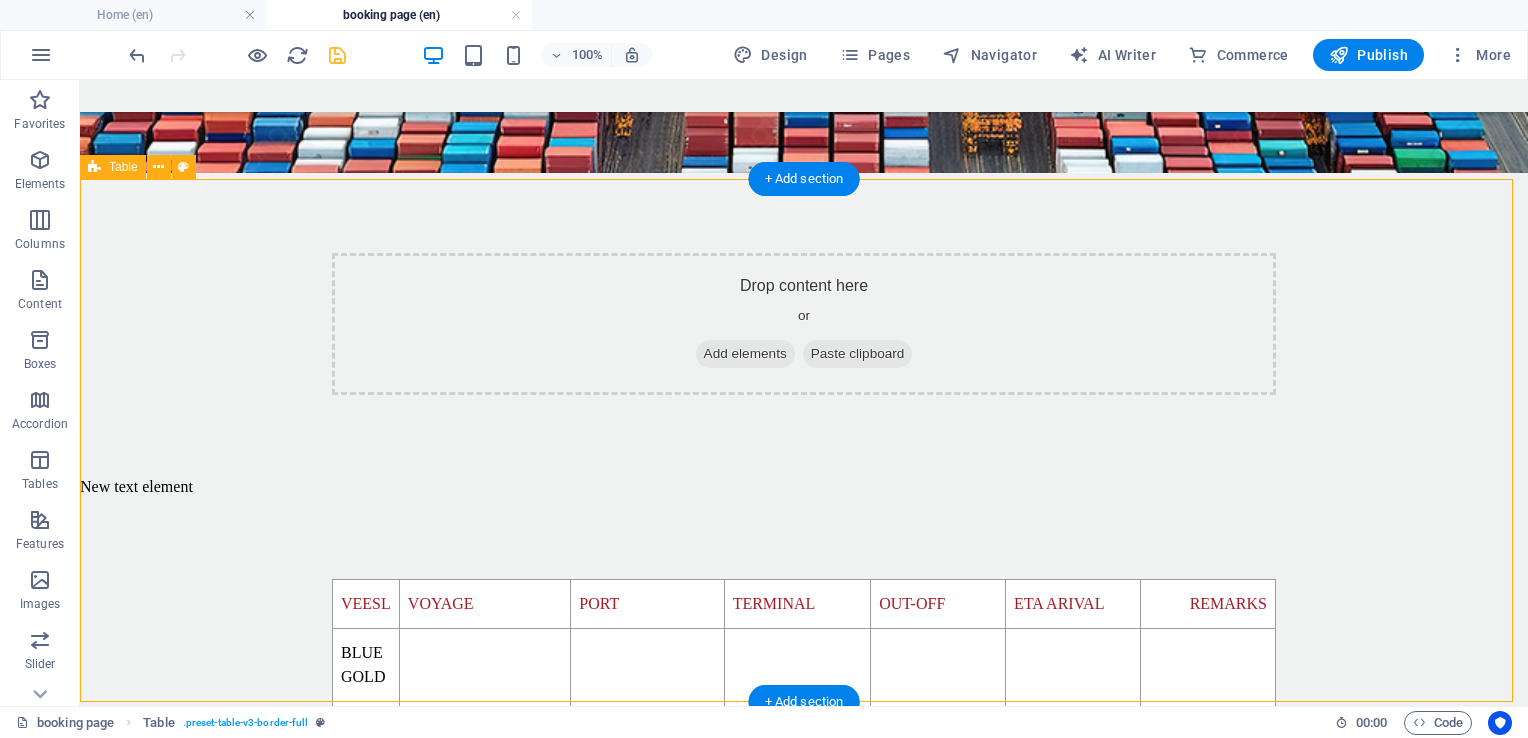 scroll, scrollTop: 273, scrollLeft: 0, axis: vertical 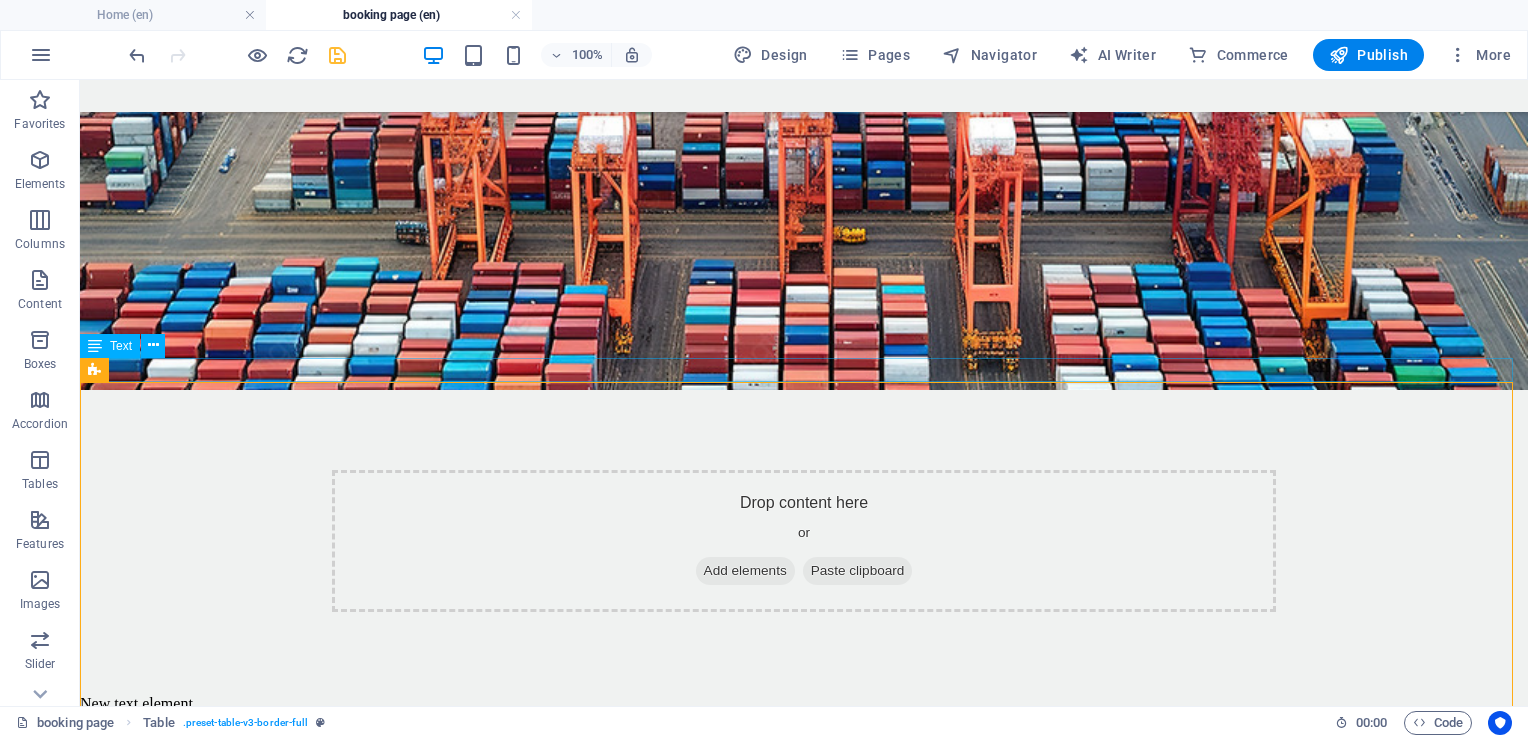 click on "New text element" at bounding box center (804, 704) 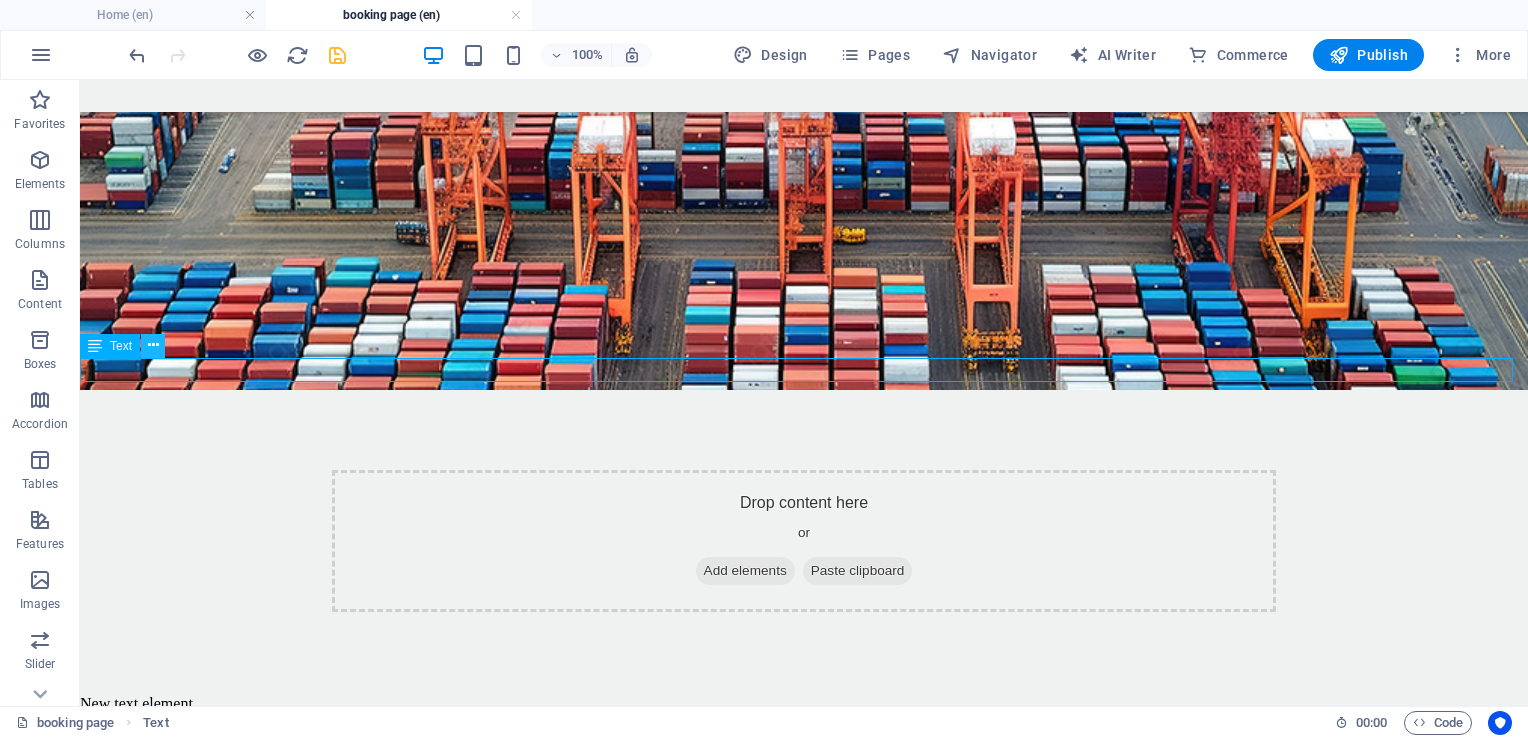 click at bounding box center (153, 345) 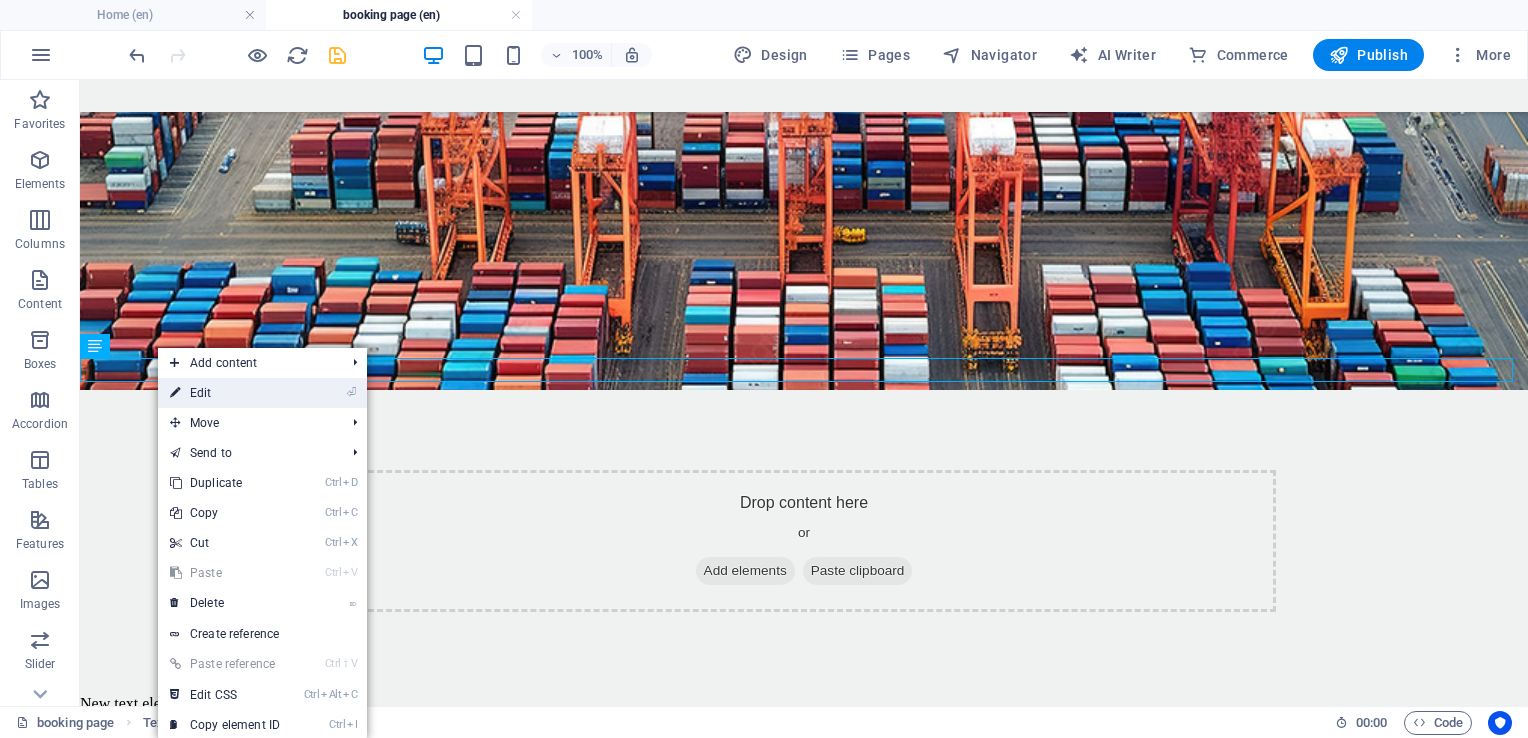 click on "⏎  Edit" at bounding box center [225, 393] 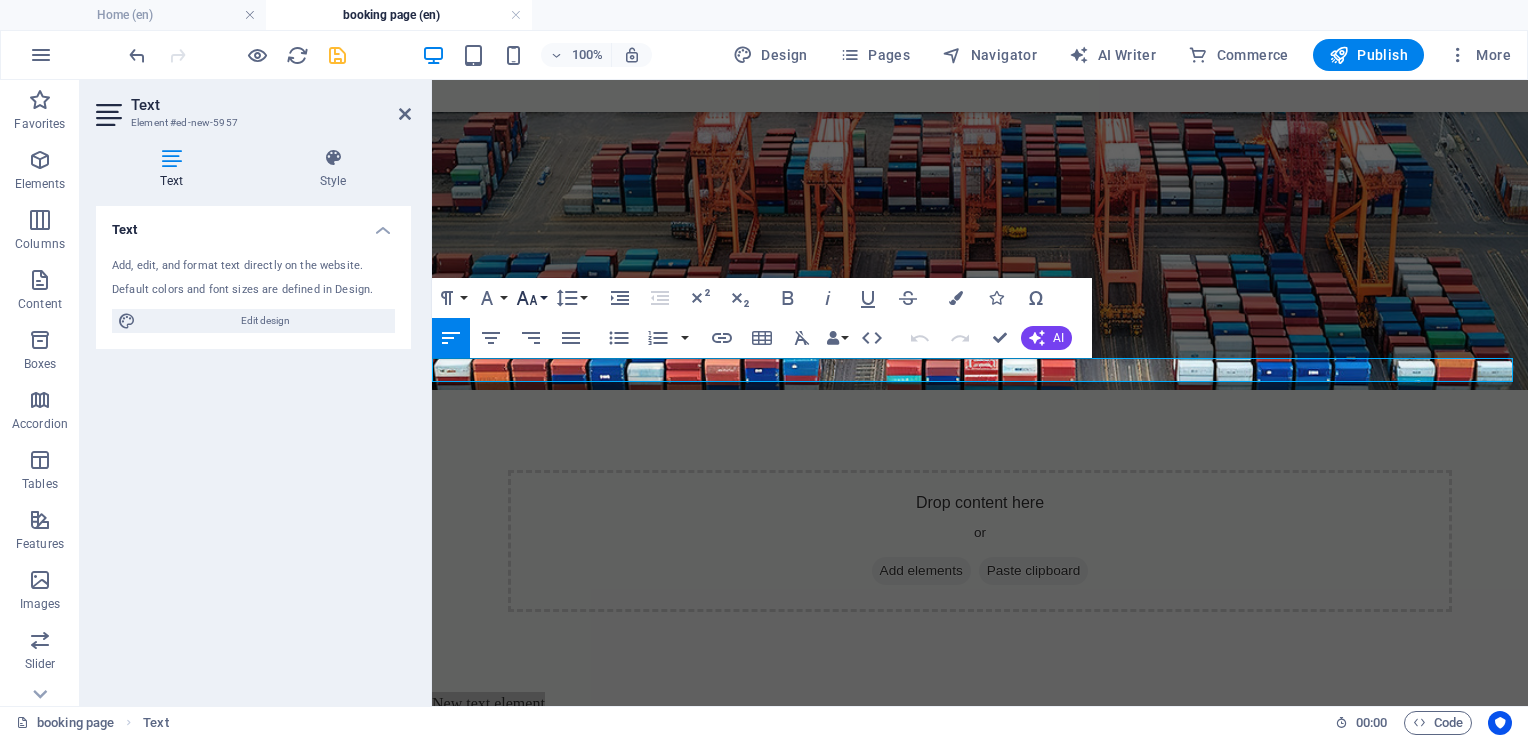 click on "Font Size" at bounding box center (531, 298) 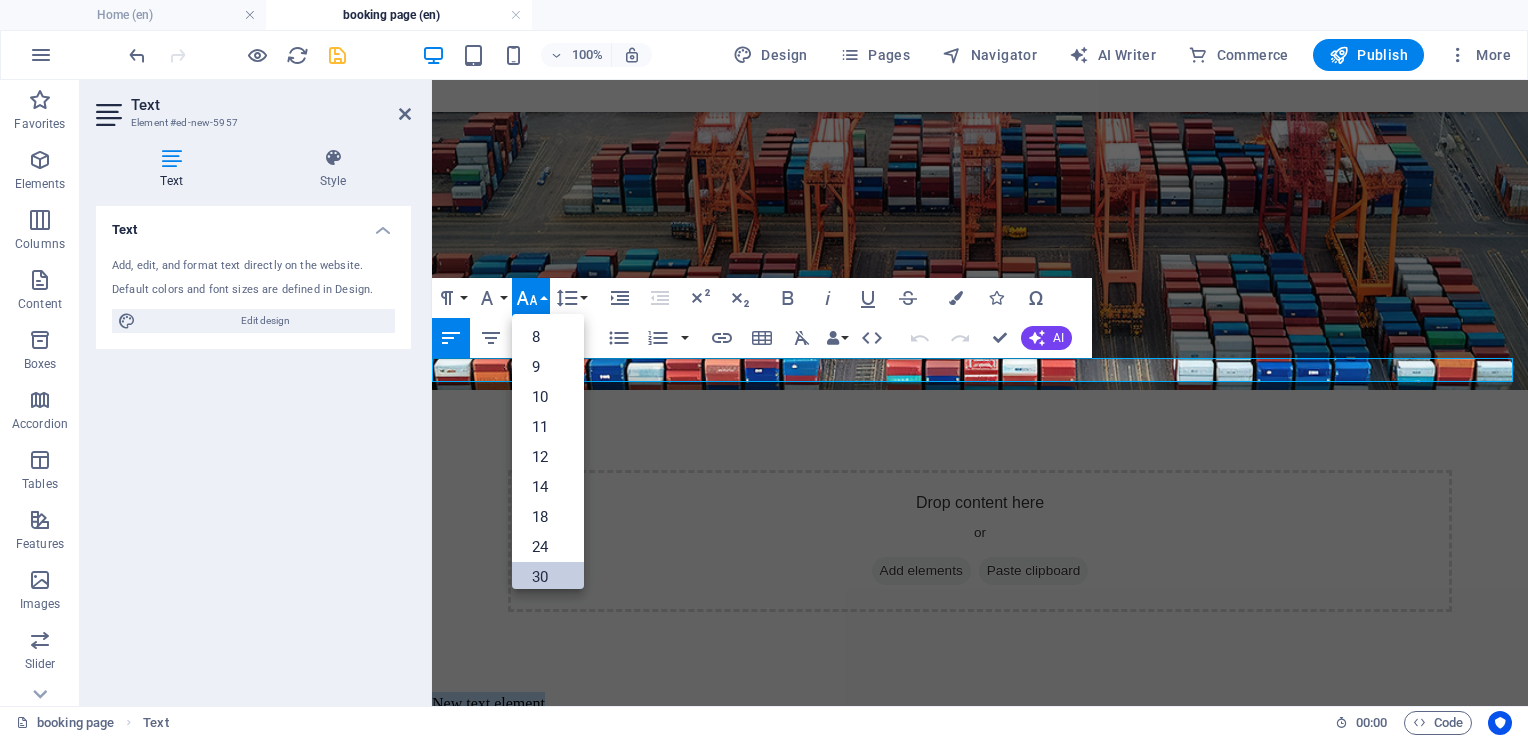 click on "30" at bounding box center (548, 577) 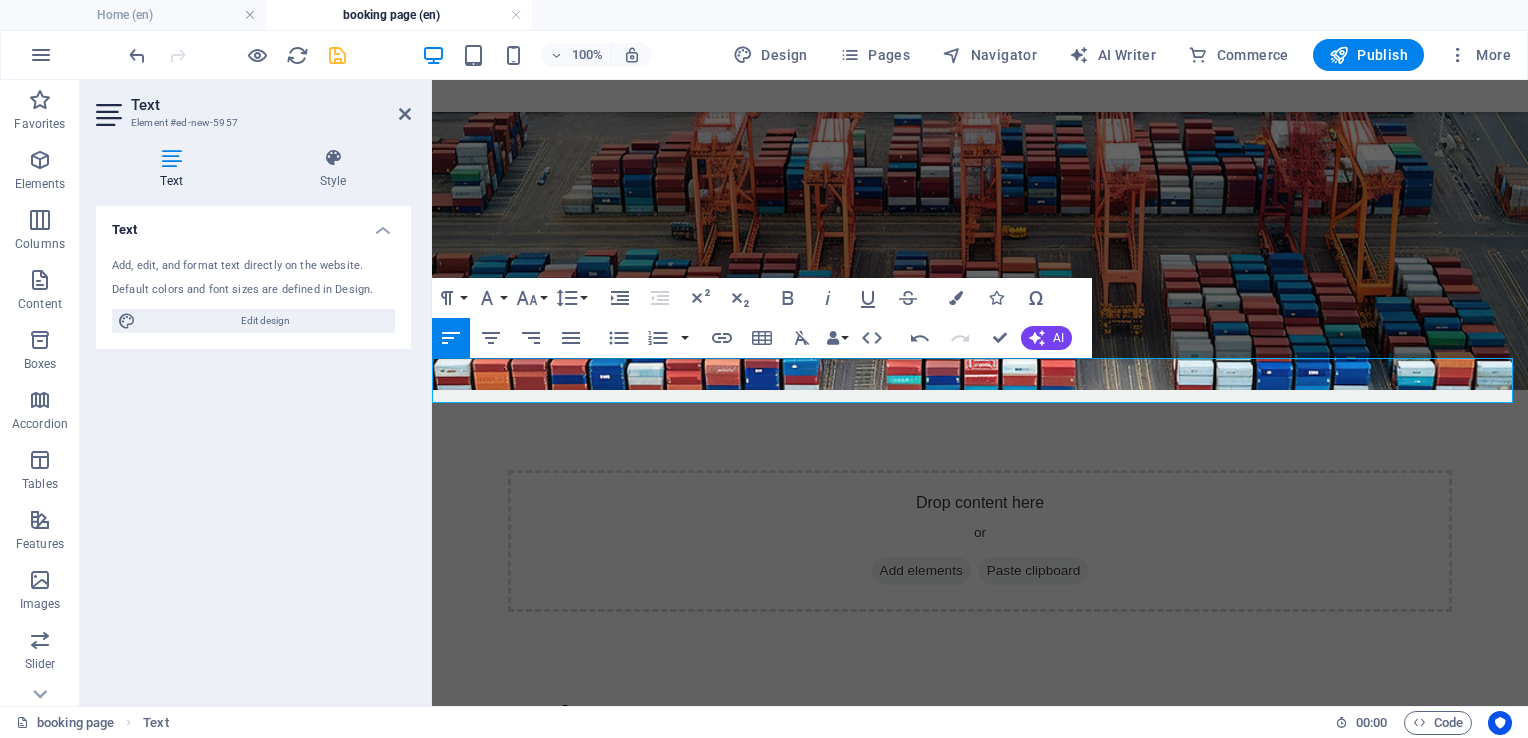 type 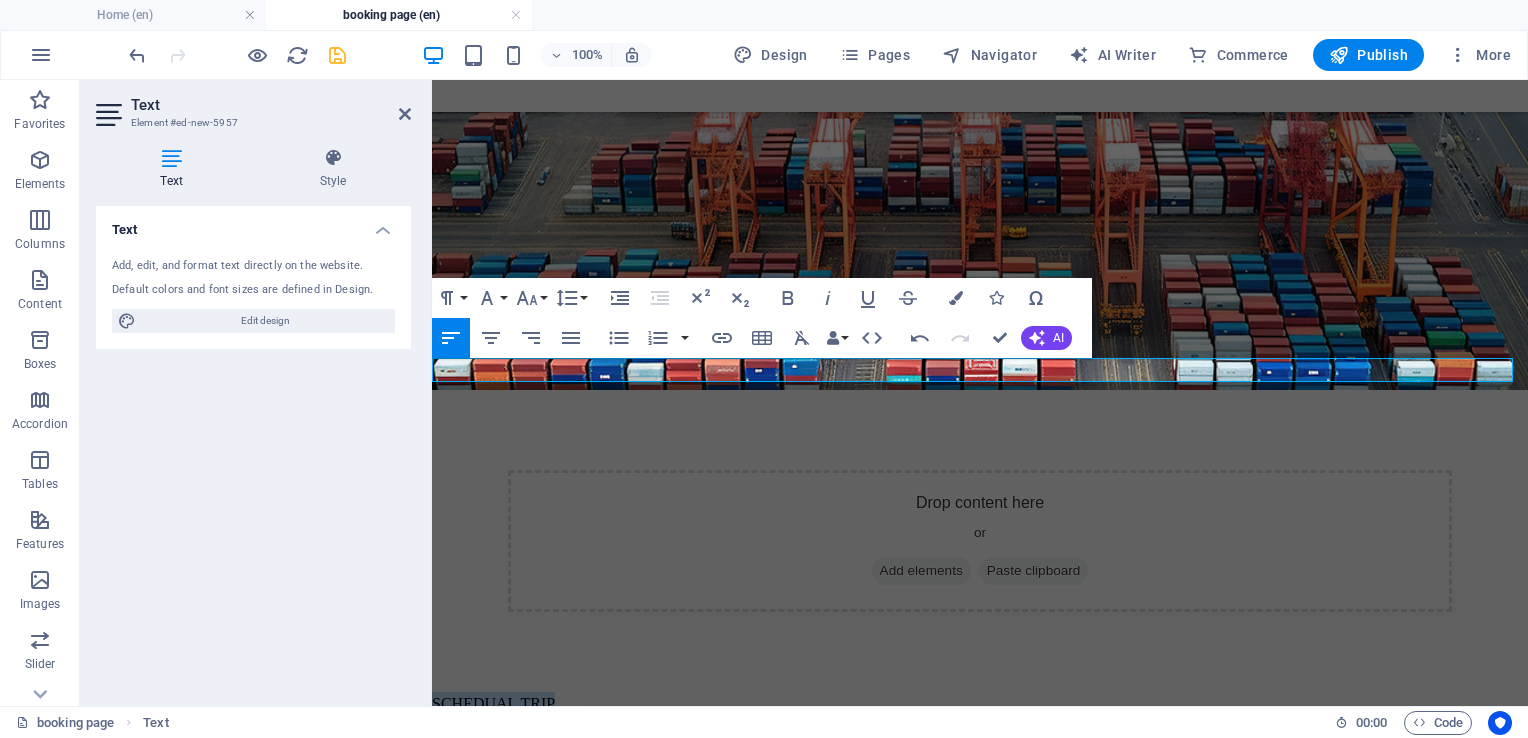 drag, startPoint x: 664, startPoint y: 372, endPoint x: 424, endPoint y: 369, distance: 240.01875 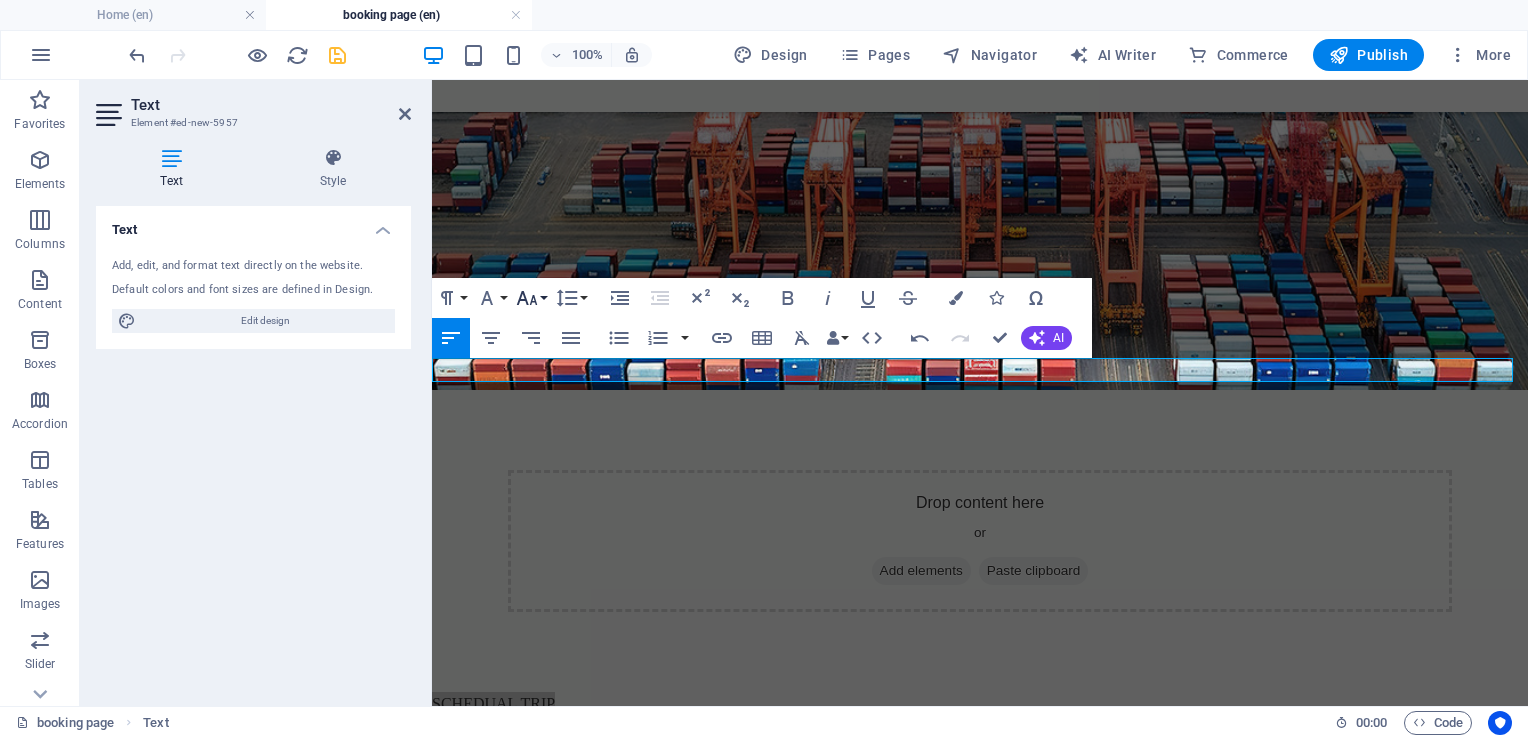 click on "Font Size" at bounding box center [531, 298] 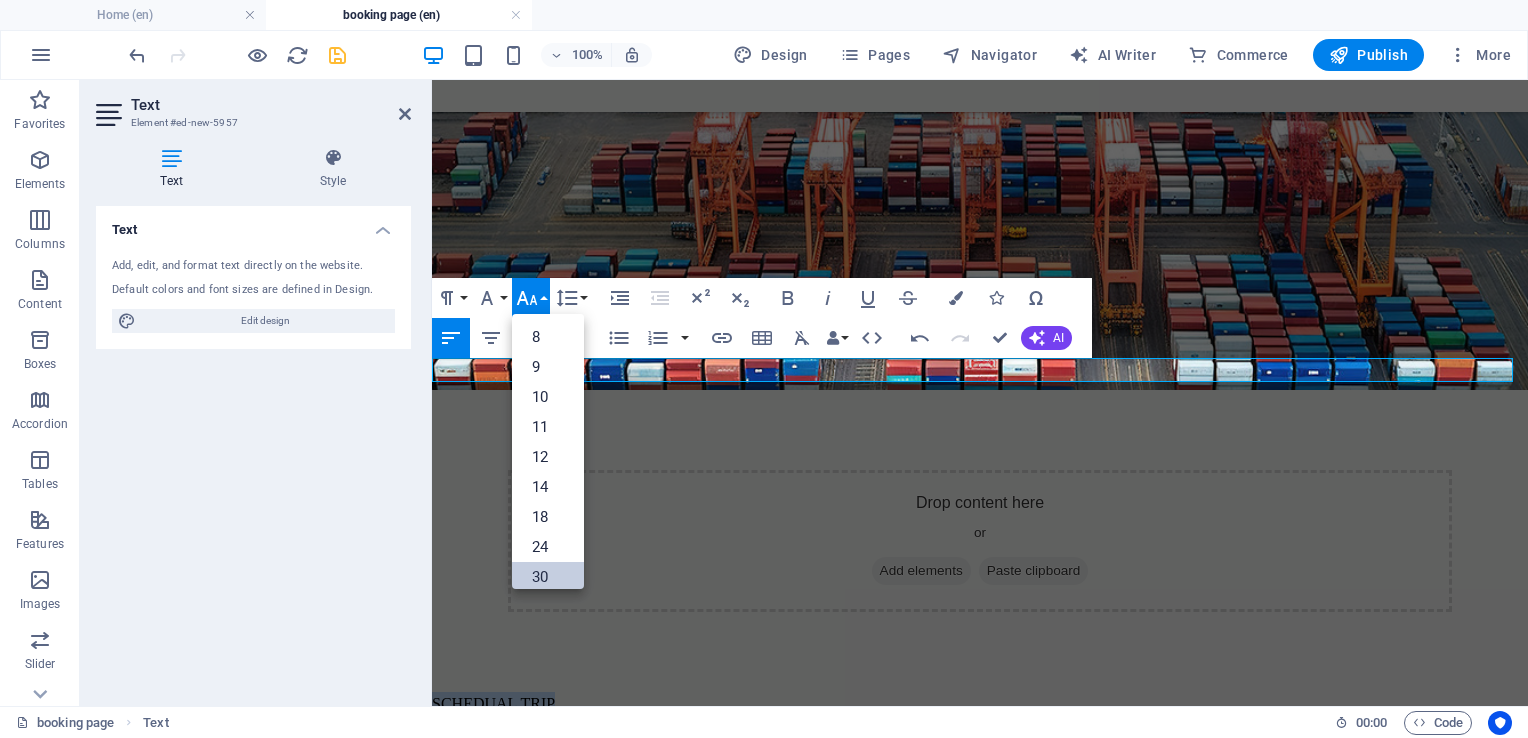 click on "30" at bounding box center [548, 577] 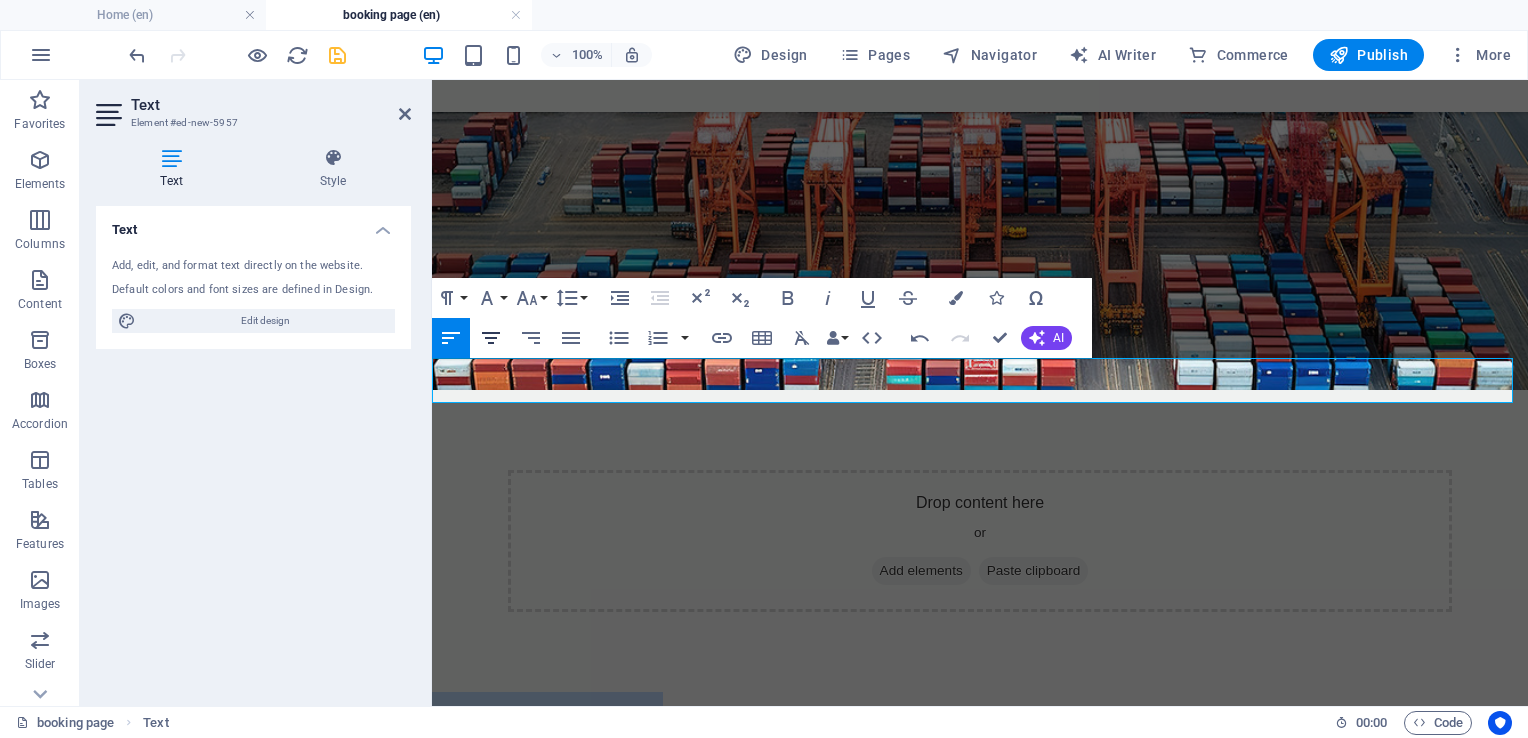 click 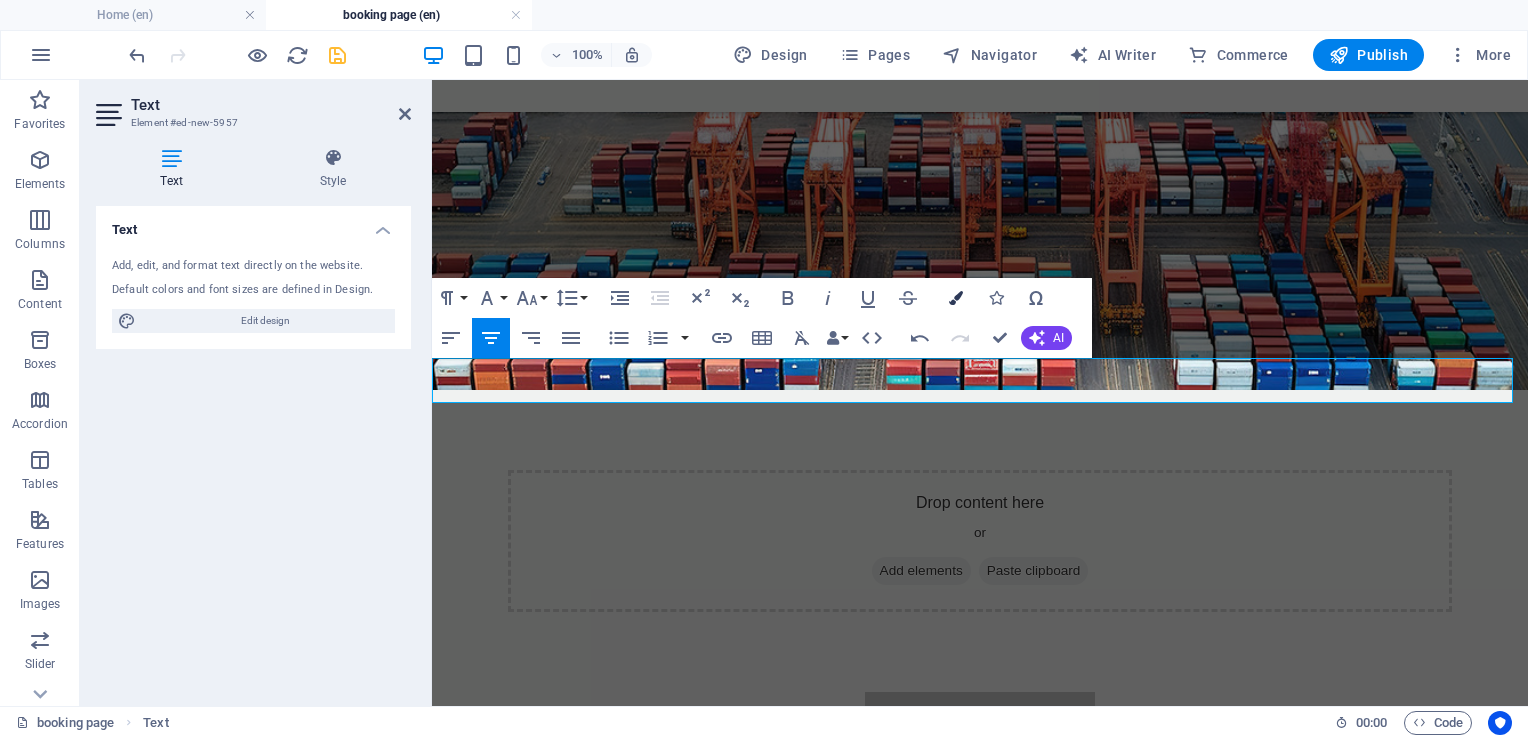 click on "Colors" at bounding box center (956, 298) 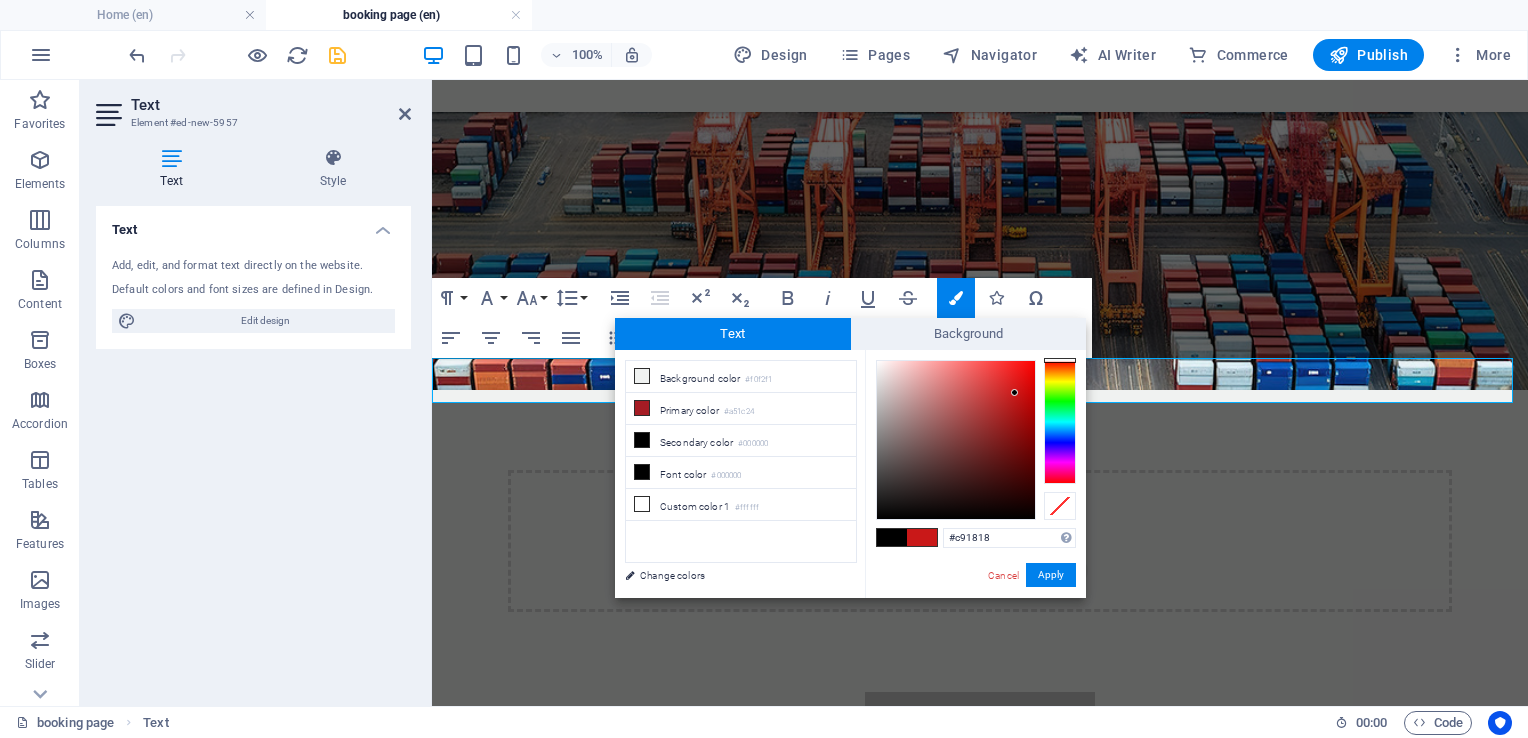 click at bounding box center (956, 440) 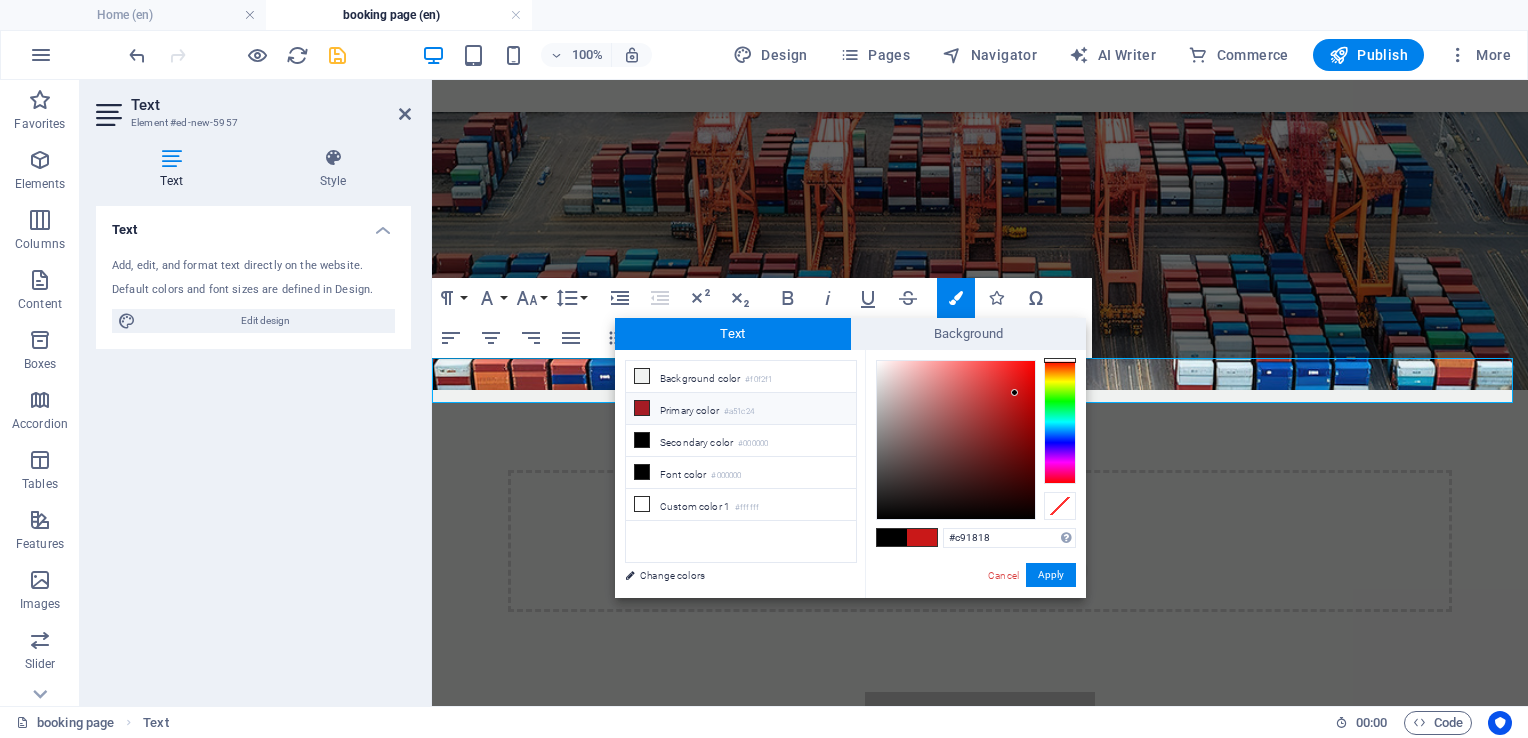 click at bounding box center (642, 408) 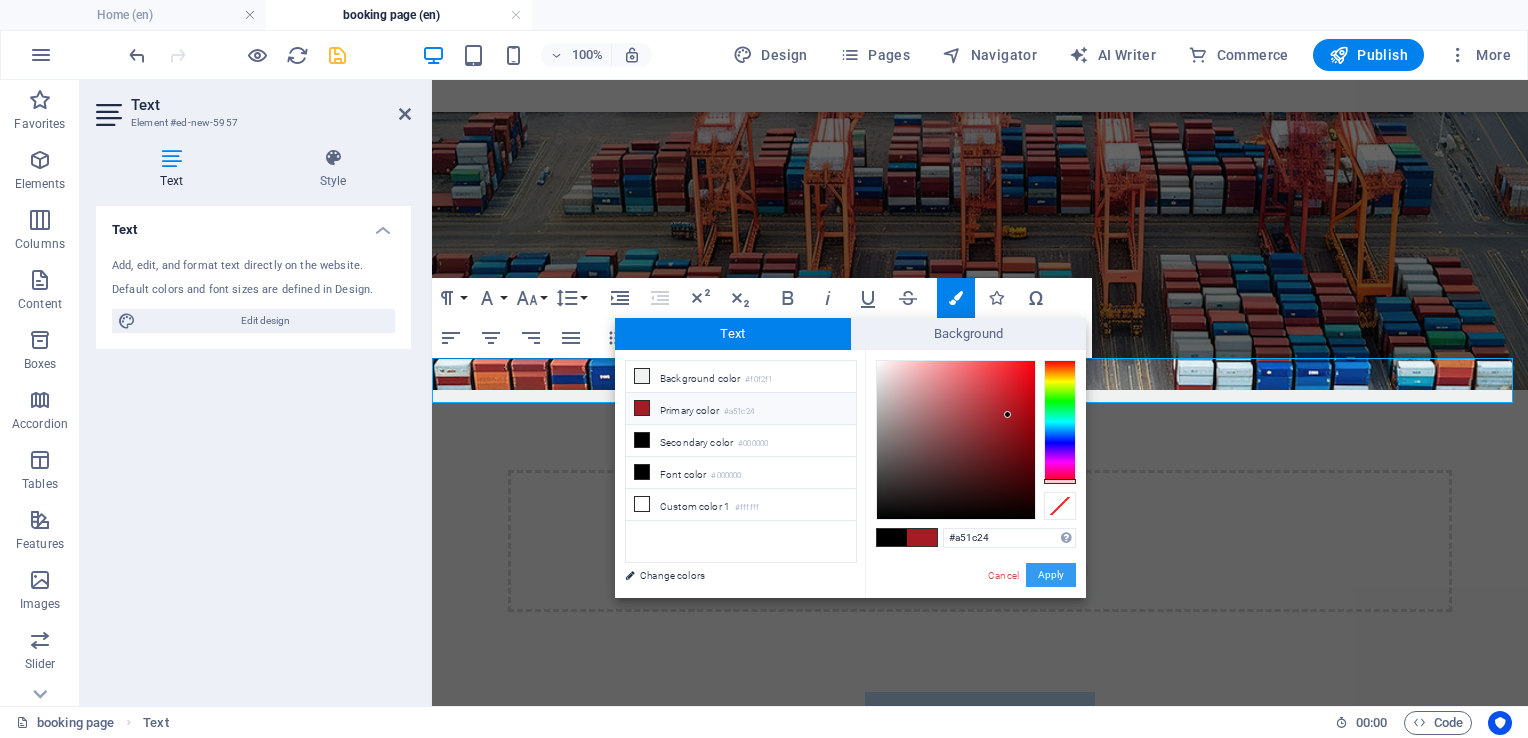click on "Apply" at bounding box center (1051, 575) 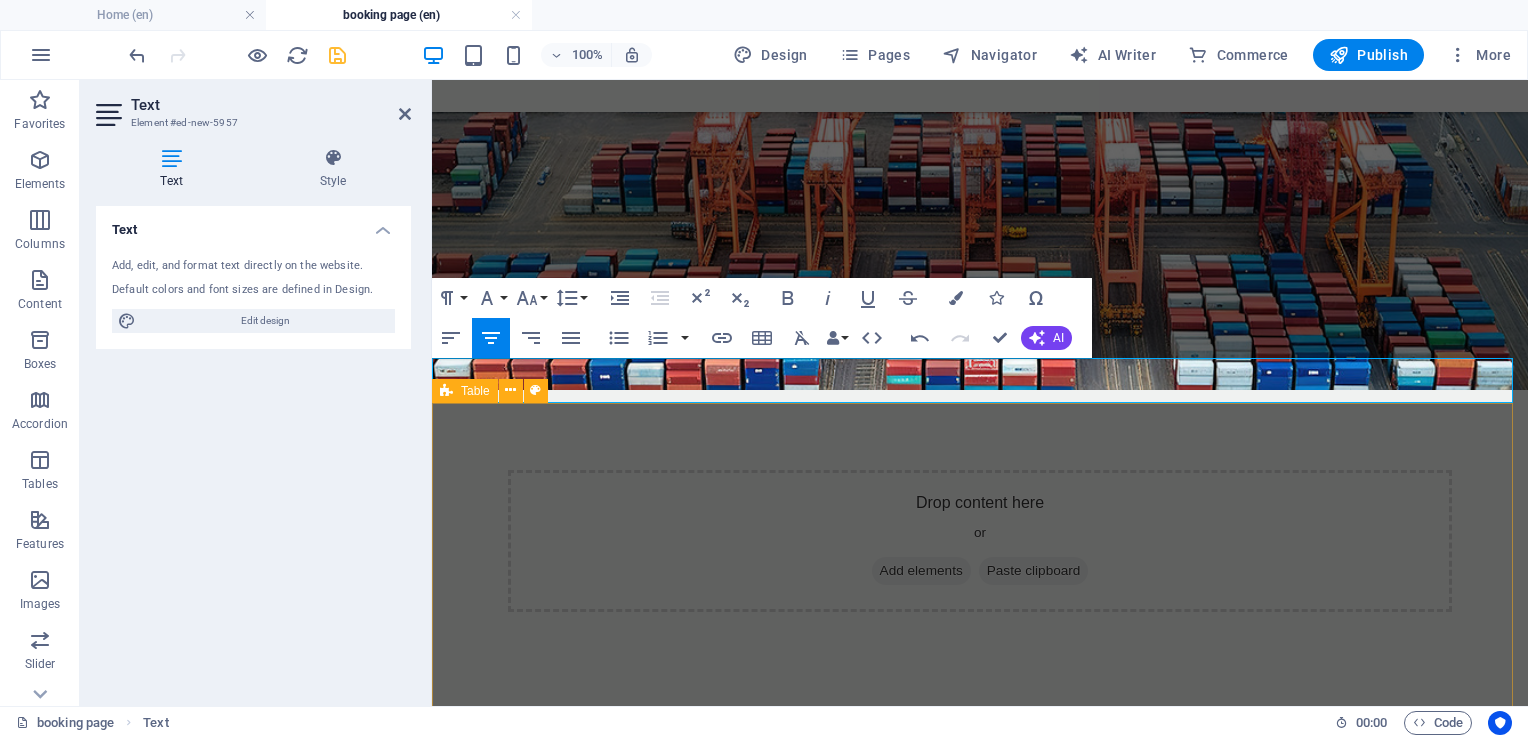 click on "VEESL VOYAGE PORT TERMINAL  OUT-OFF ETA ARIVAL  REMARKS BLUE GOLD    VESSAL SCHEDUAL MAY CHANGE  DUE TO PORT'S CONGESTION" at bounding box center (980, 999) 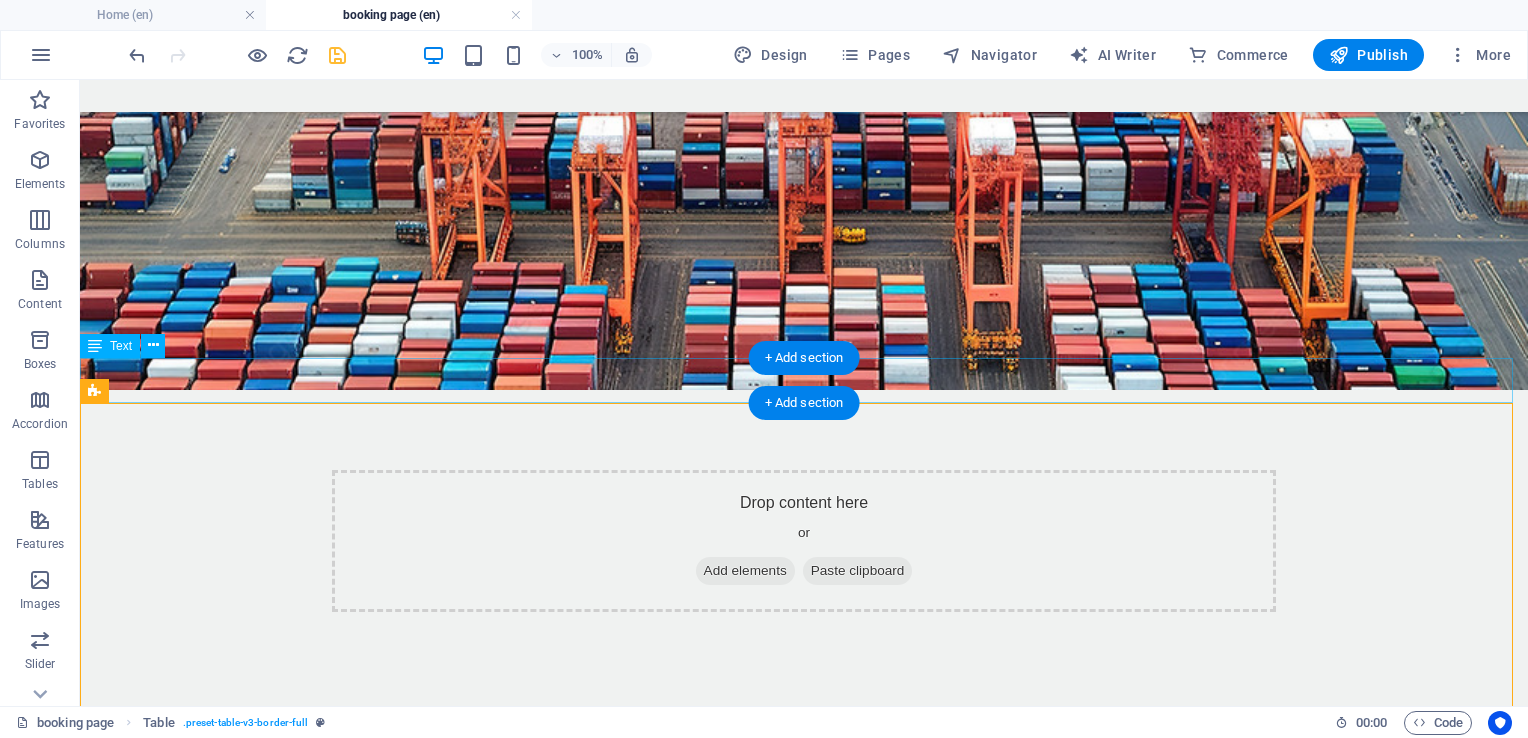 click on "SCHEDUAL TRIP" at bounding box center [804, 714] 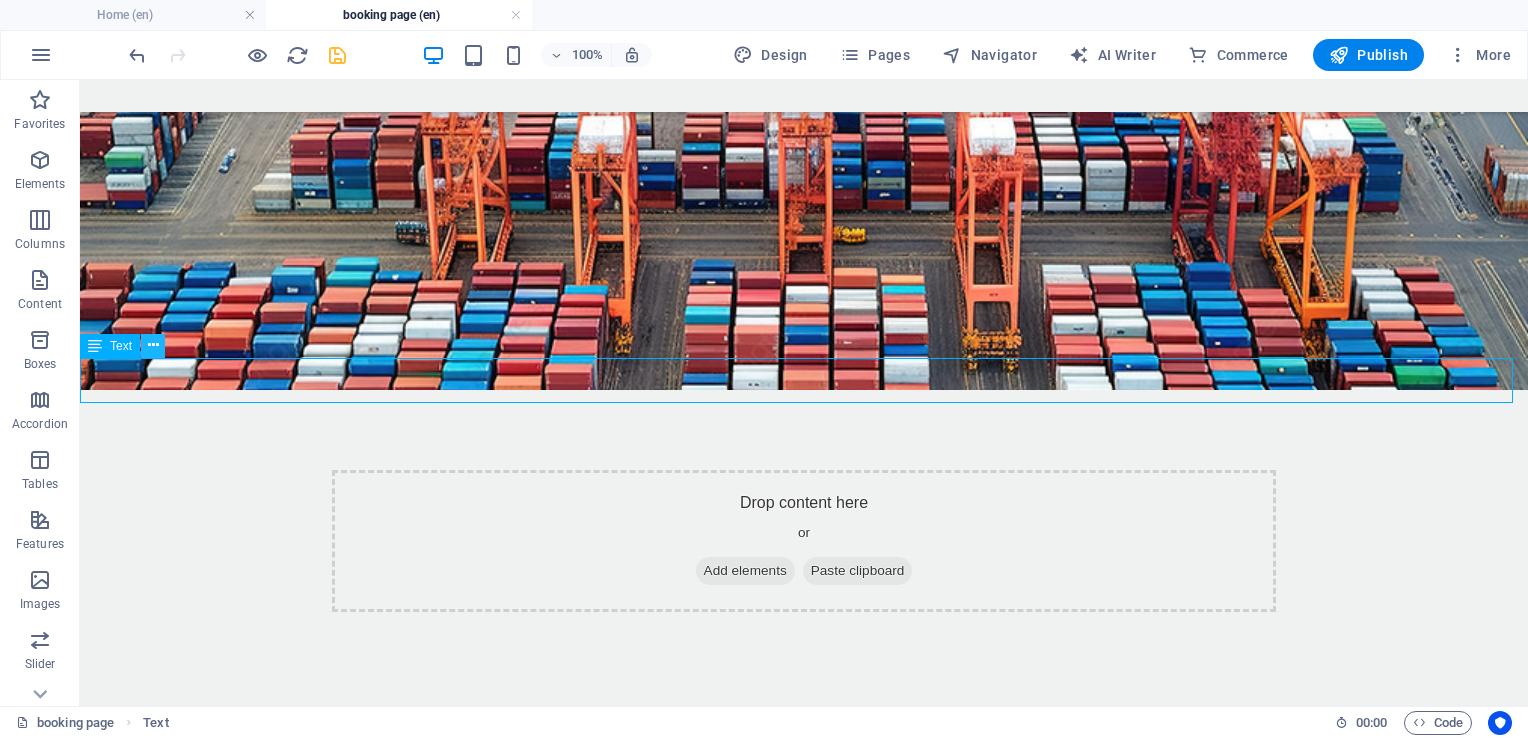 click at bounding box center [153, 345] 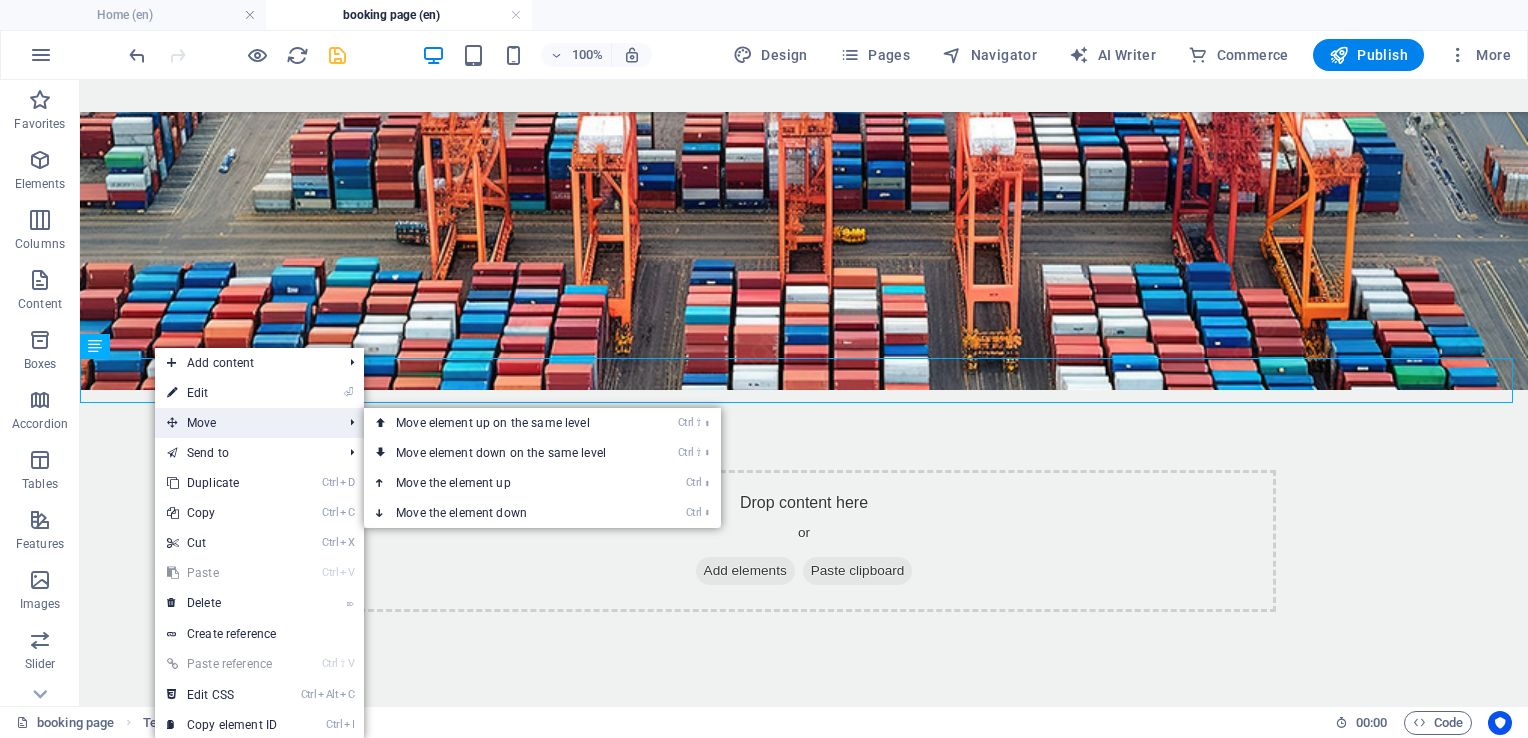 click on "Move" at bounding box center [244, 423] 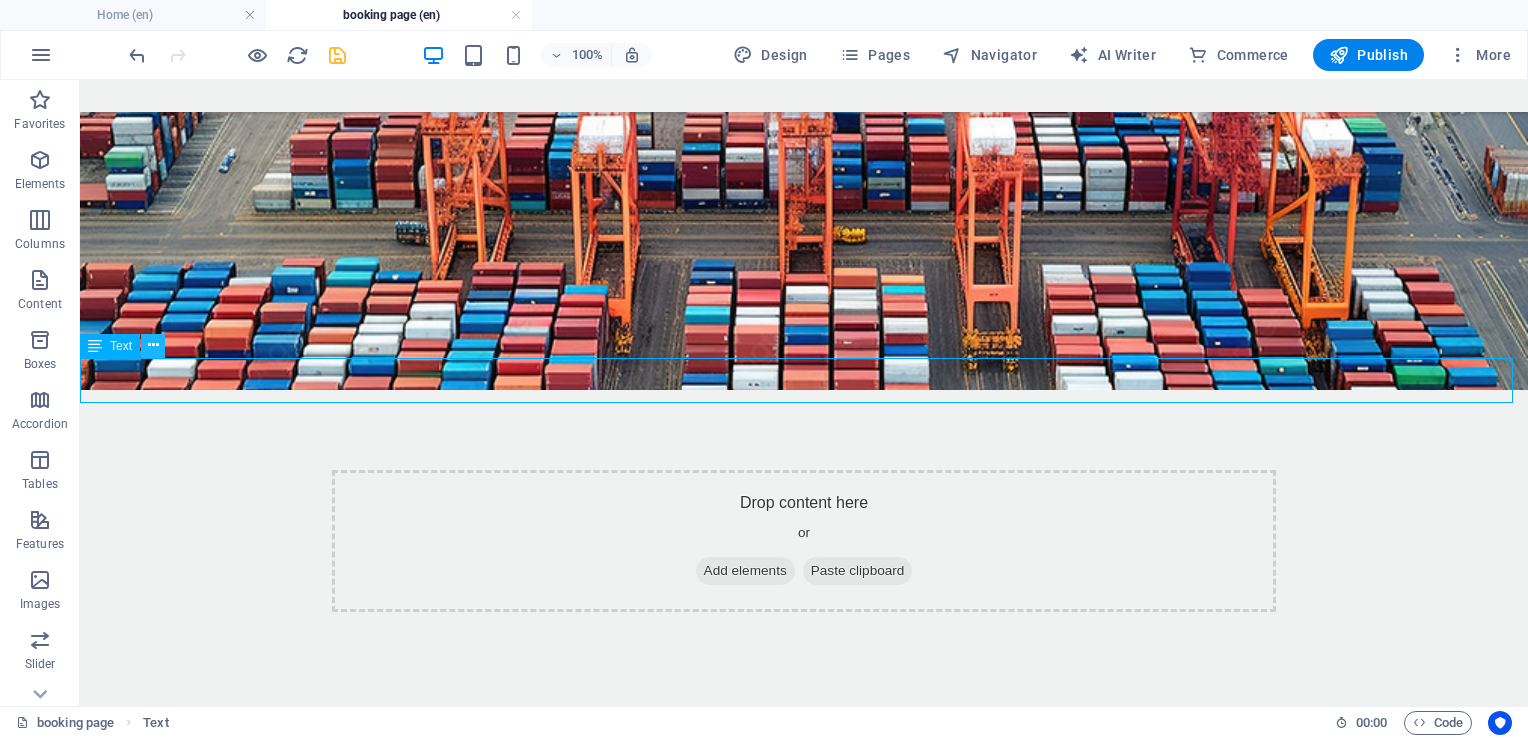 click at bounding box center [153, 345] 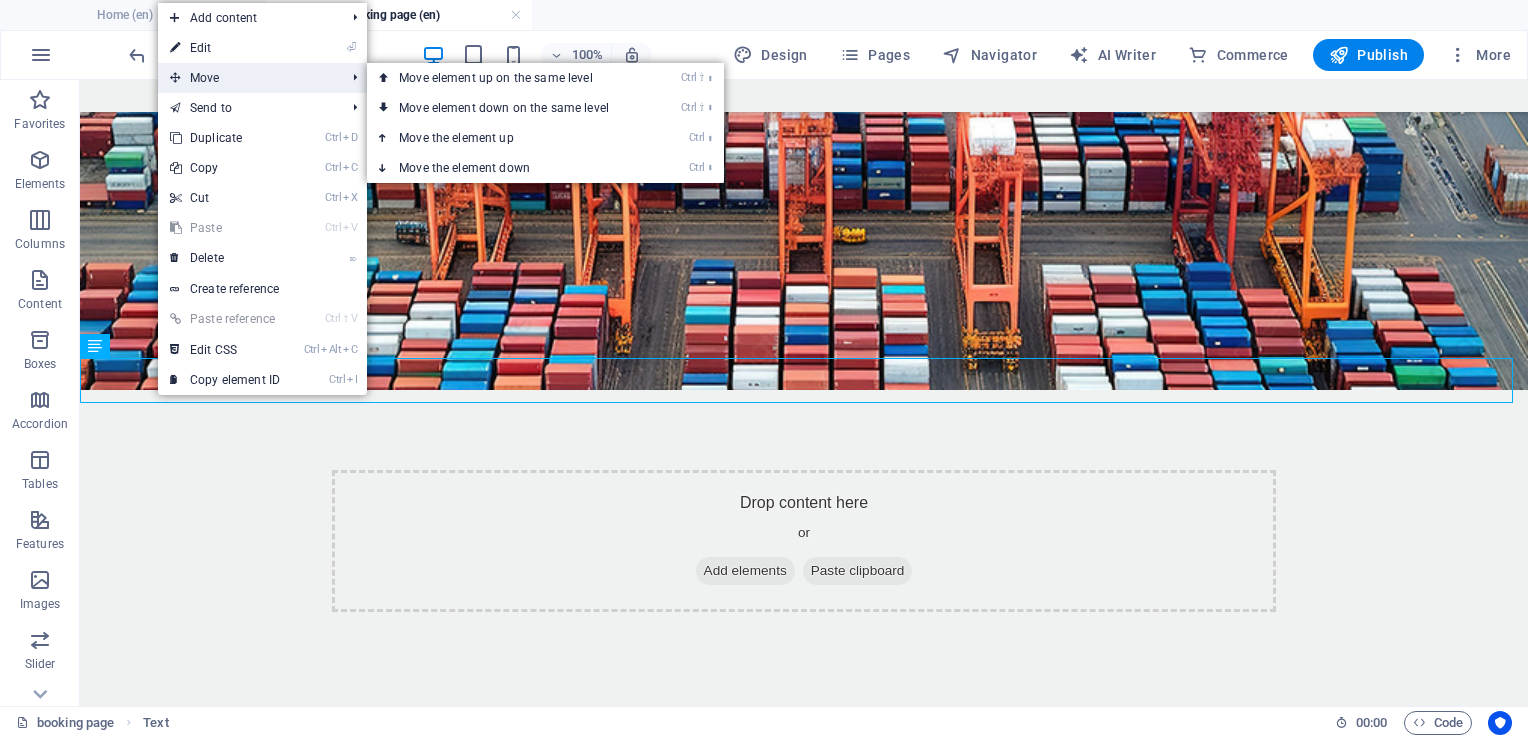 click on "Move" at bounding box center (247, 78) 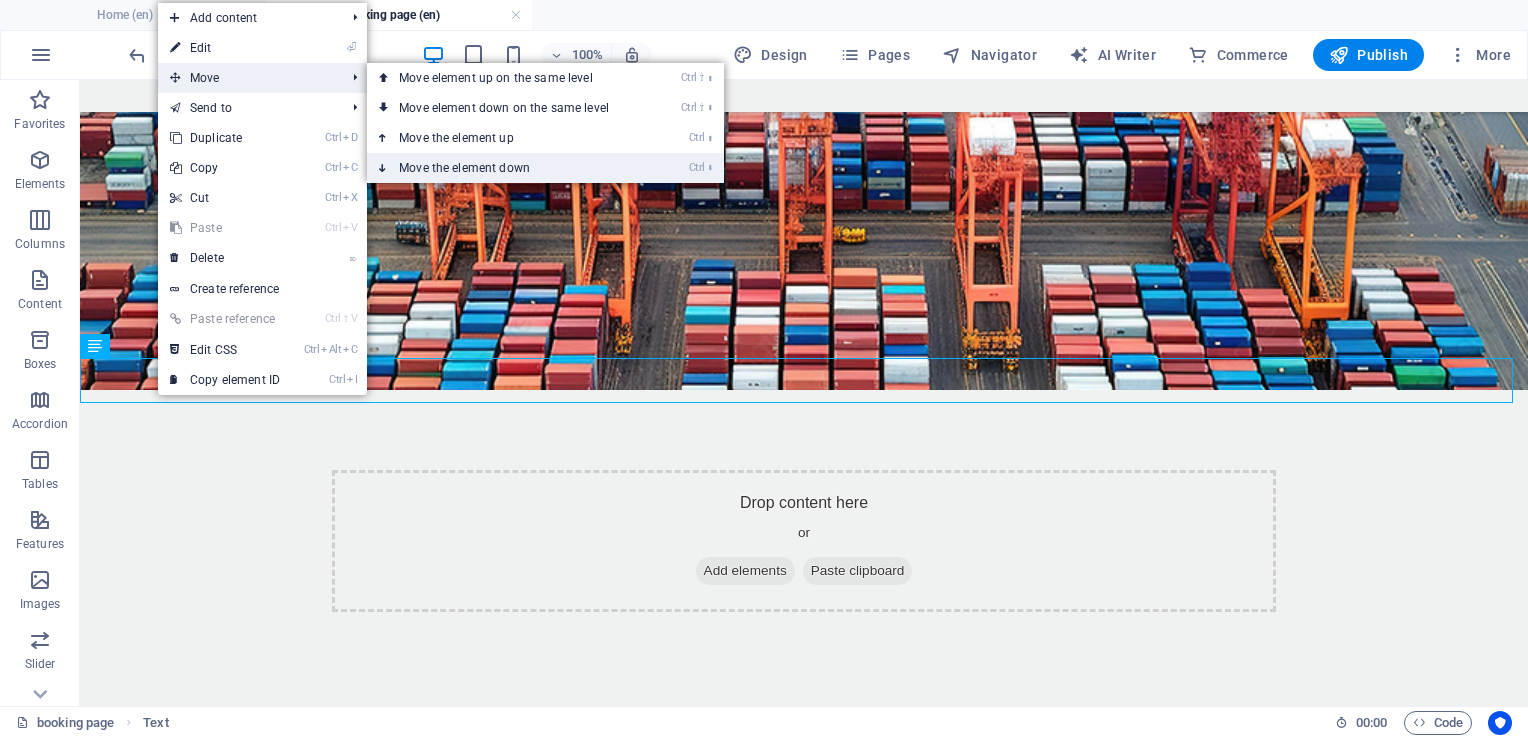 click on "Ctrl ⬇  Move the element down" at bounding box center [508, 168] 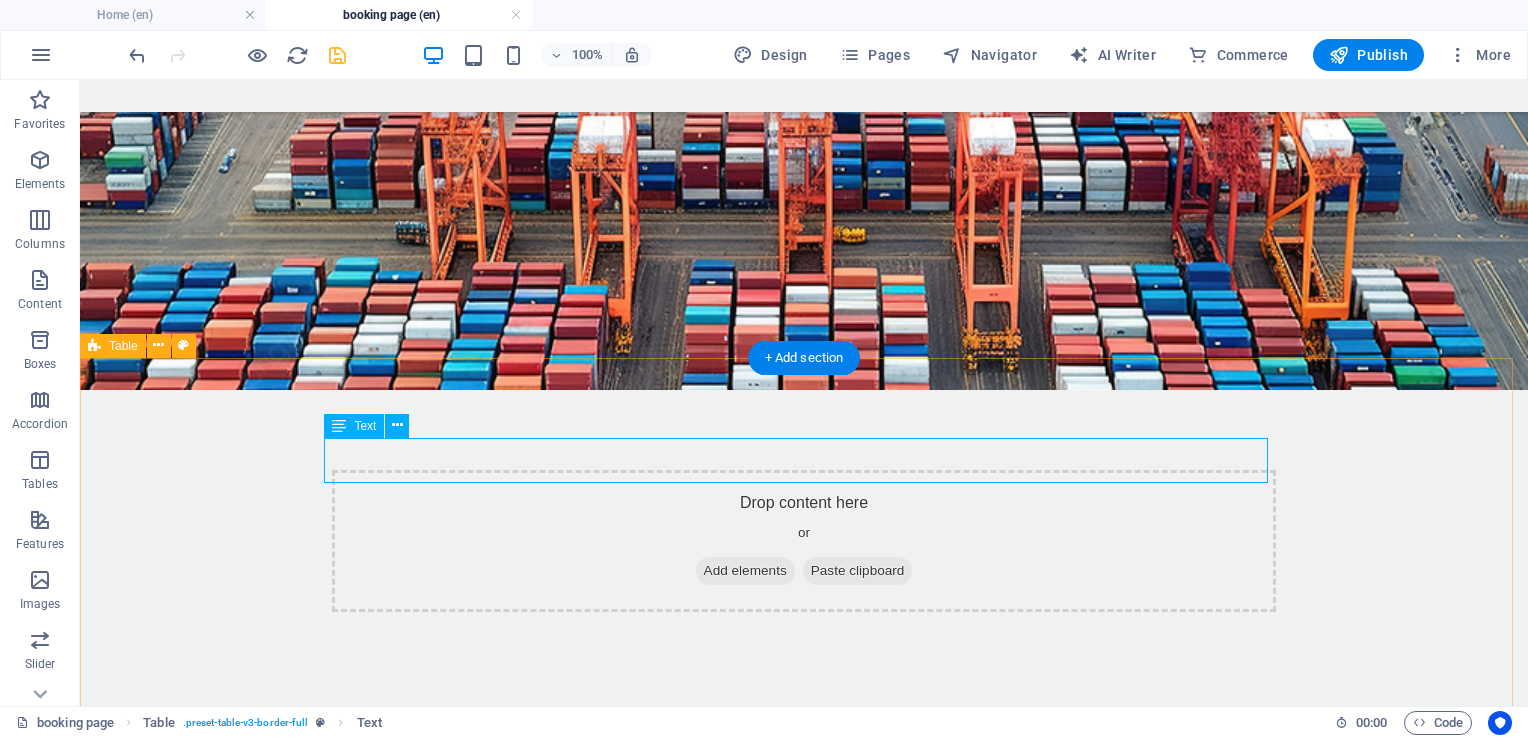 click on "SCHEDUAL TRIP" at bounding box center (804, 794) 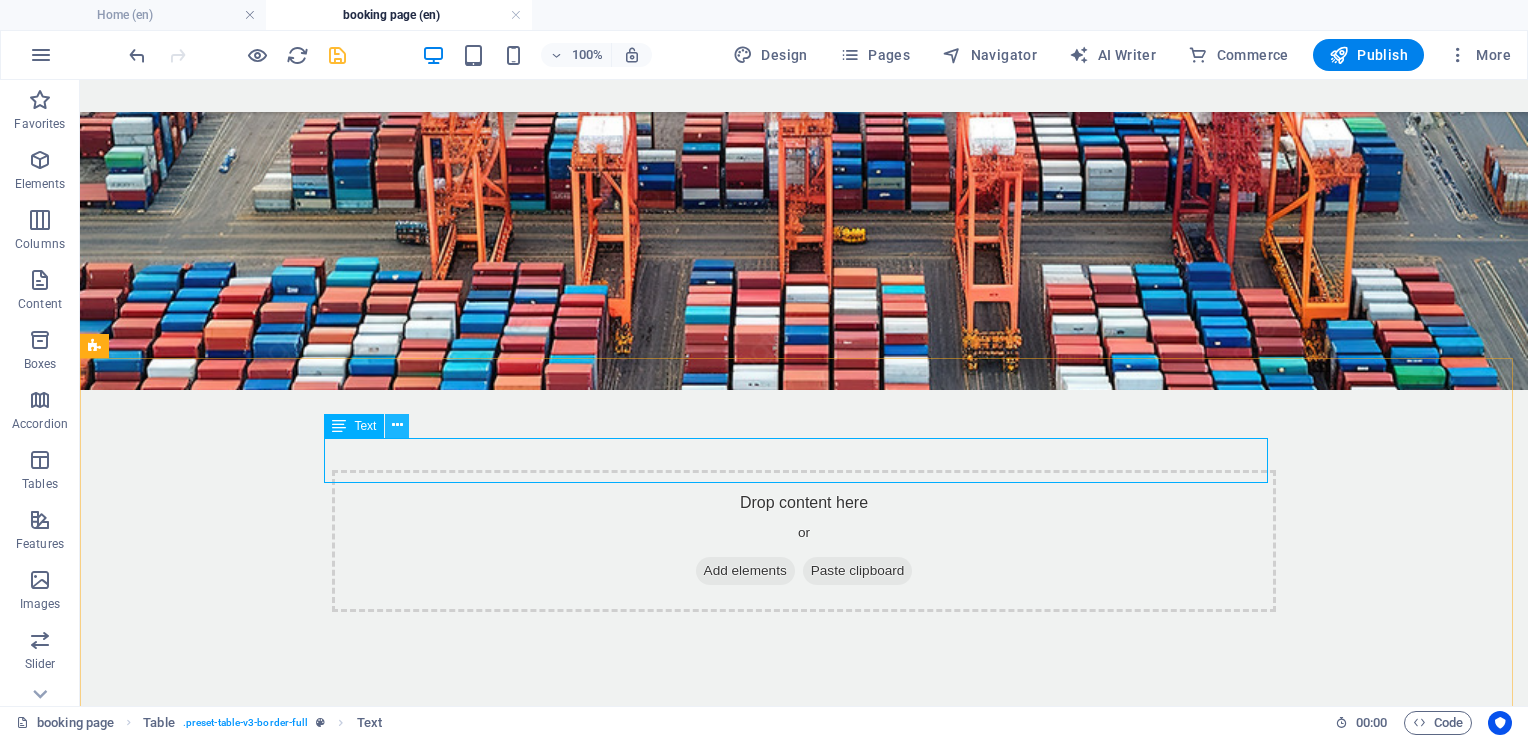 click at bounding box center (397, 425) 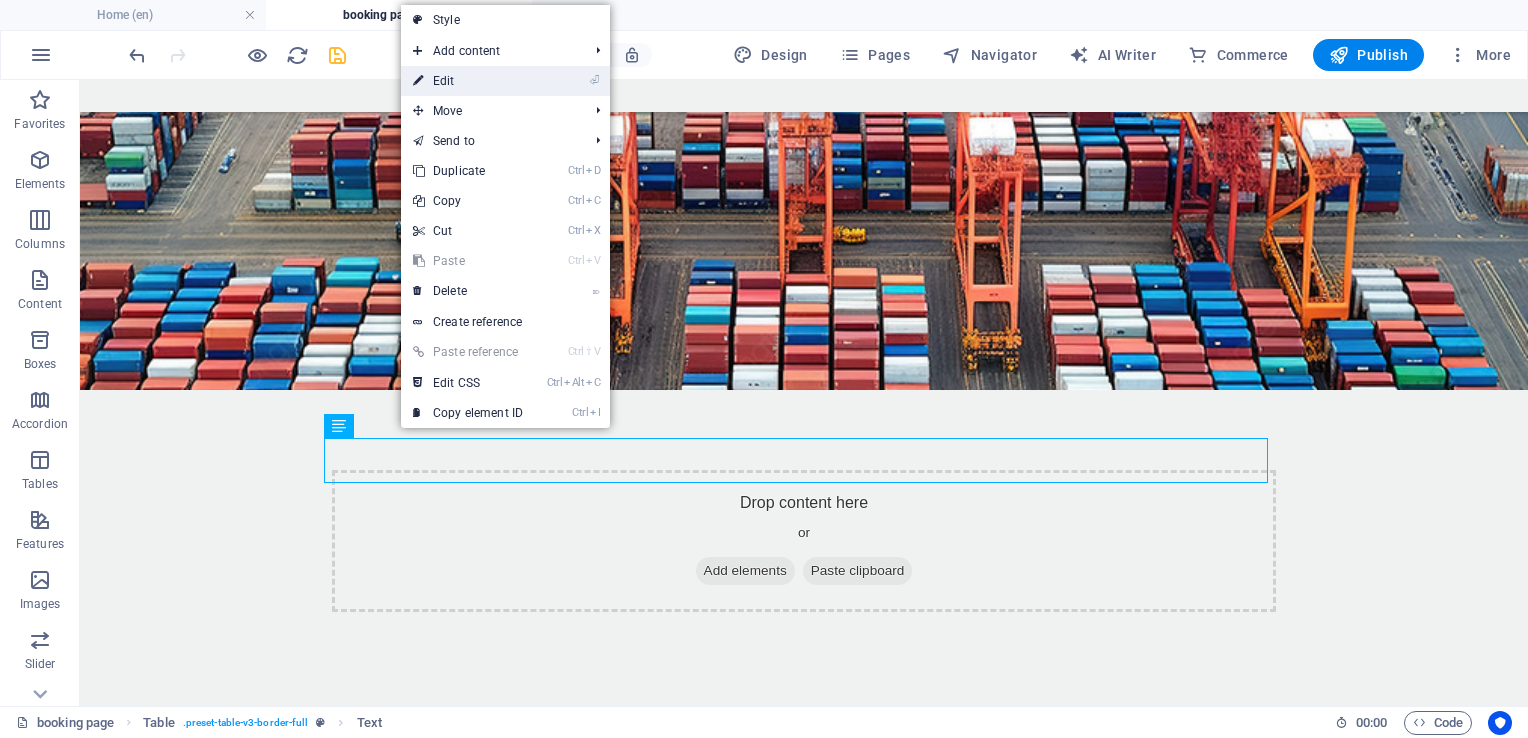 click on "⏎  Edit" at bounding box center (468, 81) 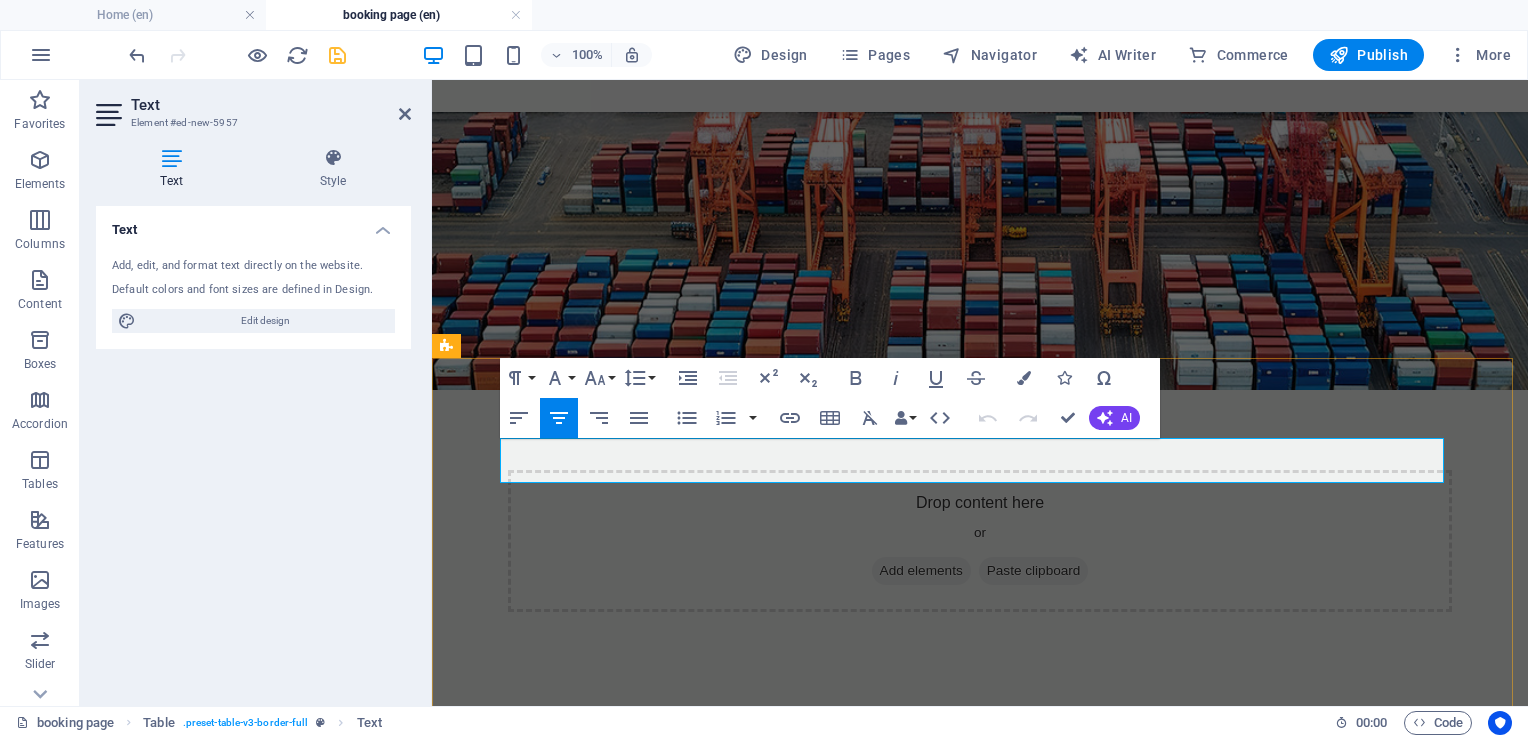 drag, startPoint x: 849, startPoint y: 463, endPoint x: 1089, endPoint y: 455, distance: 240.1333 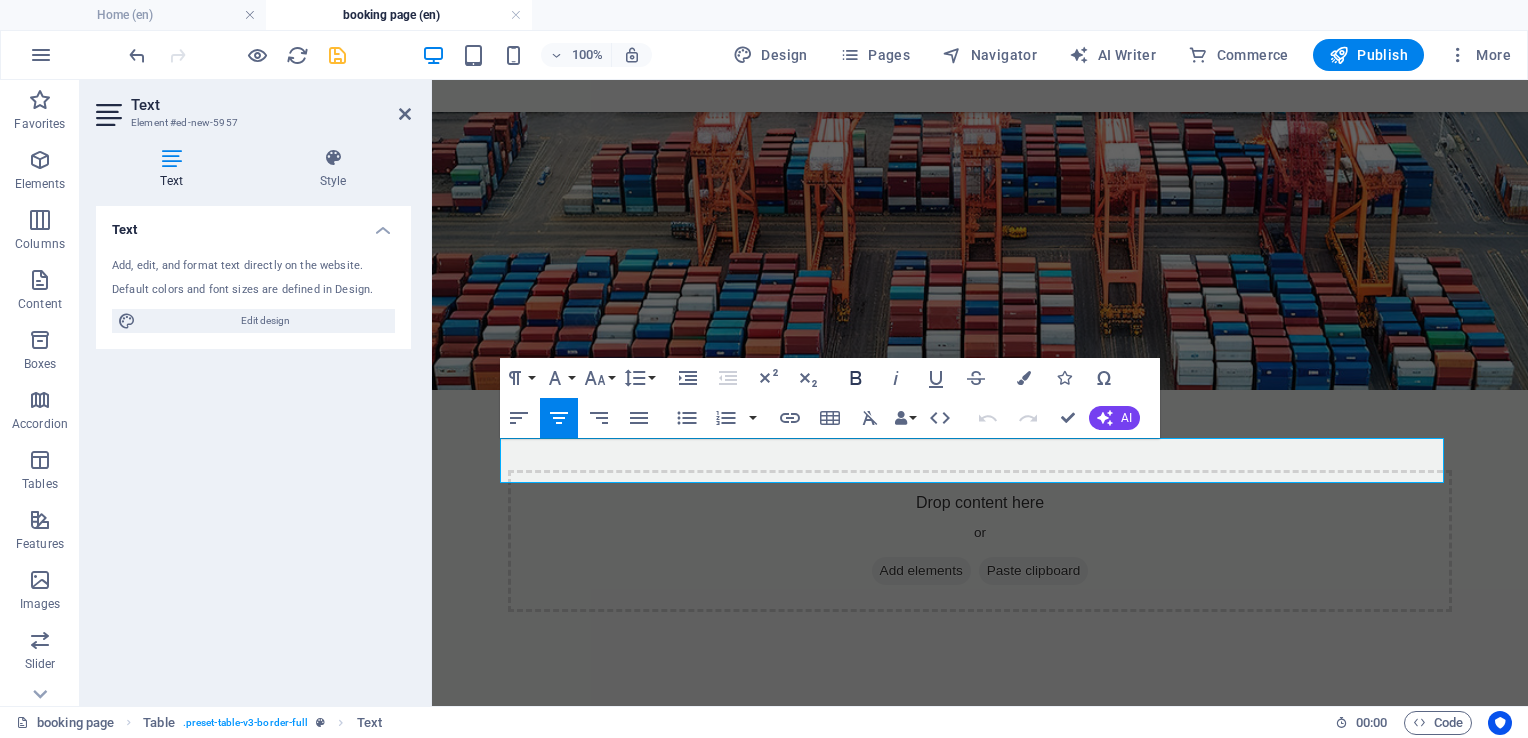 click 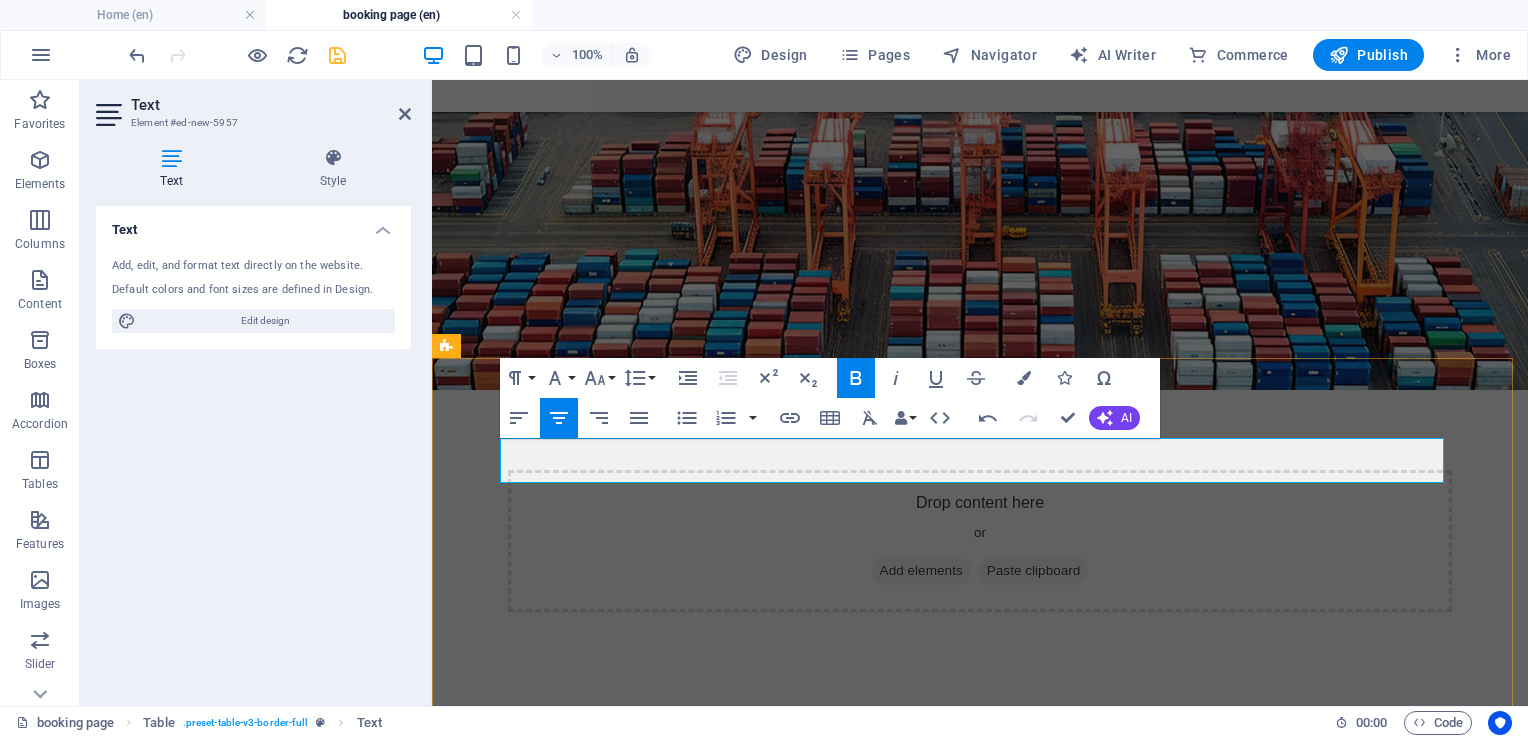 click on "SCHEDUAL TRIP" at bounding box center [980, 794] 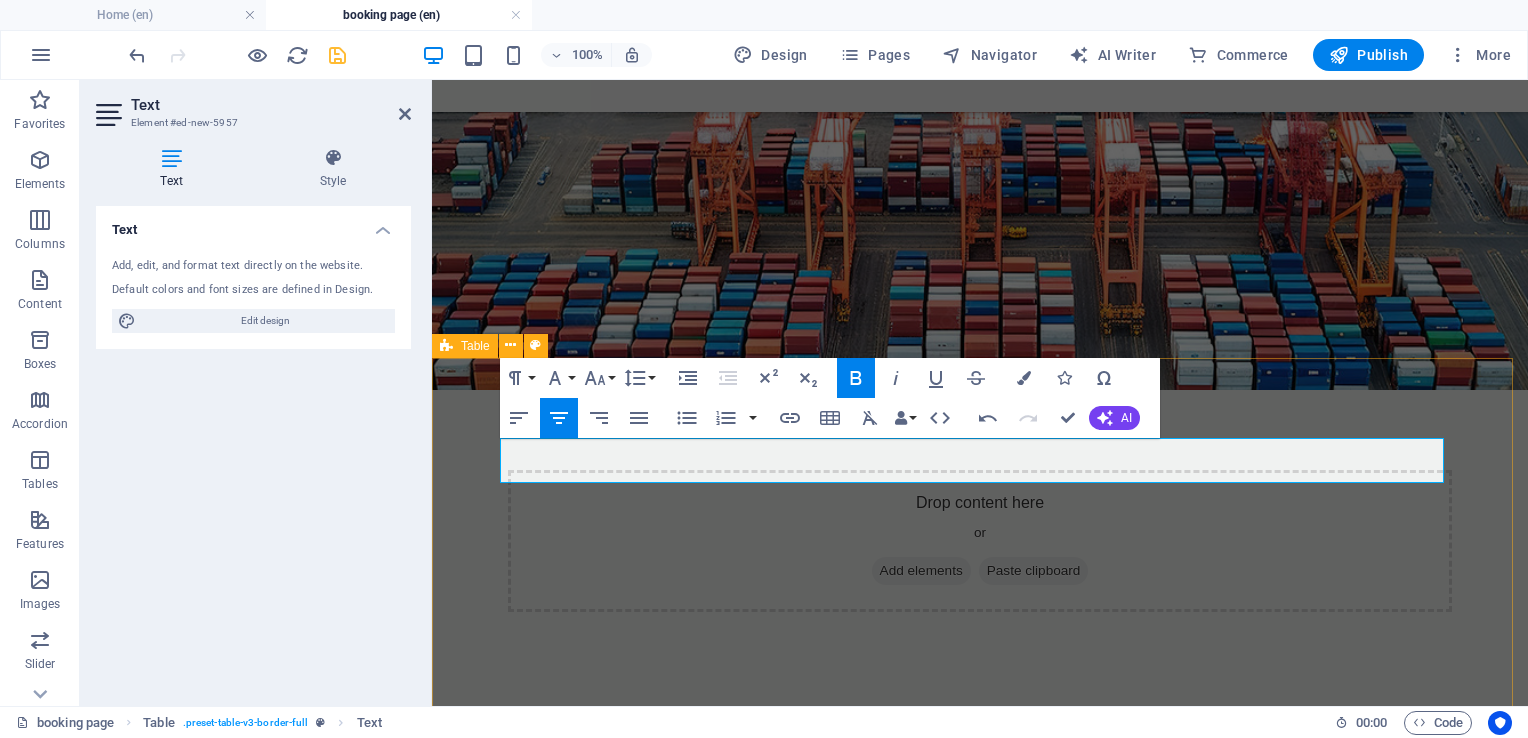 click on "SCHEDUAL TRIP VEESL VOYAGE PORT TERMINAL  OUT-OFF ETA ARIVAL  REMARKS BLUE GOLD    VESSAL SCHEDUAL MAY CHANGE  DUE TO PORT'S CONGESTION" at bounding box center (980, 976) 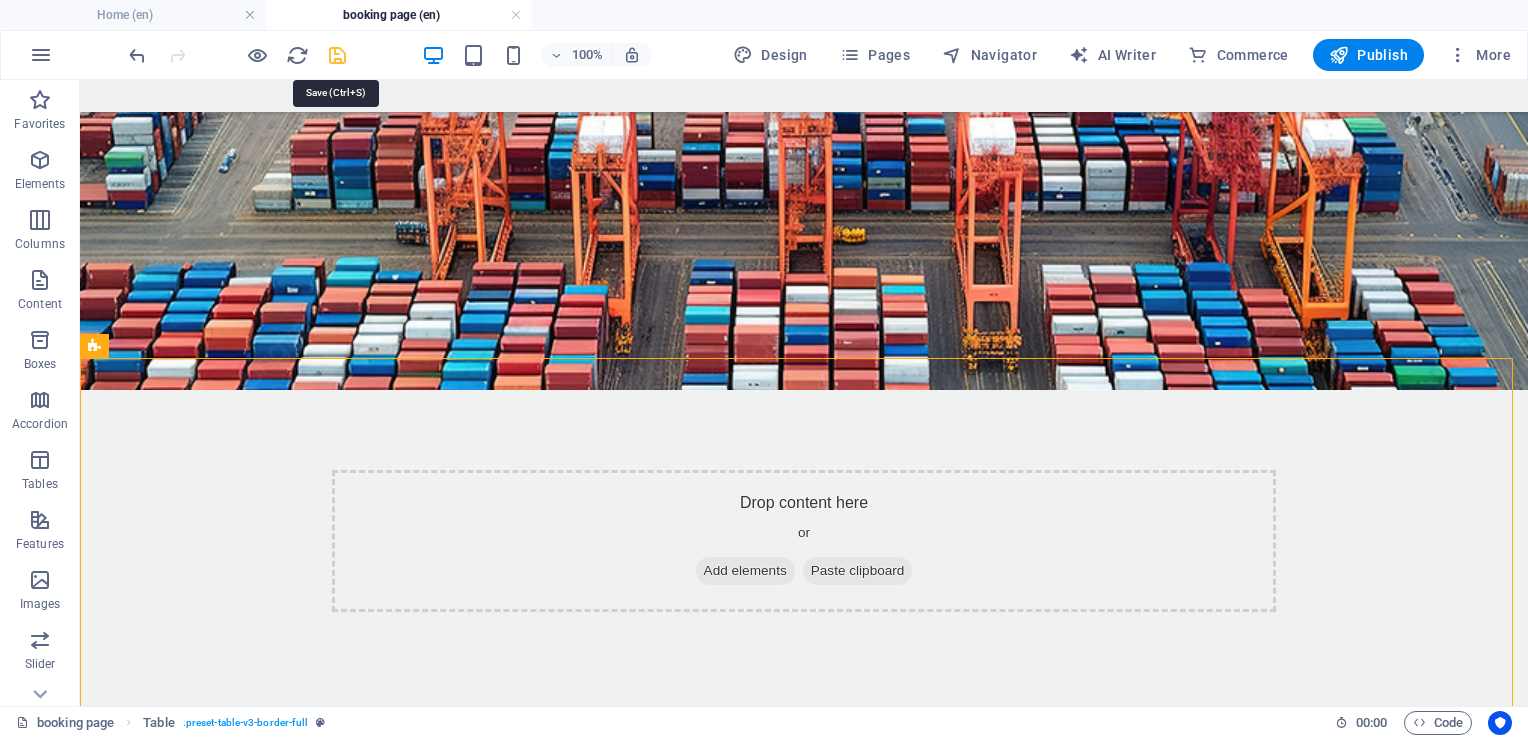 click at bounding box center [337, 55] 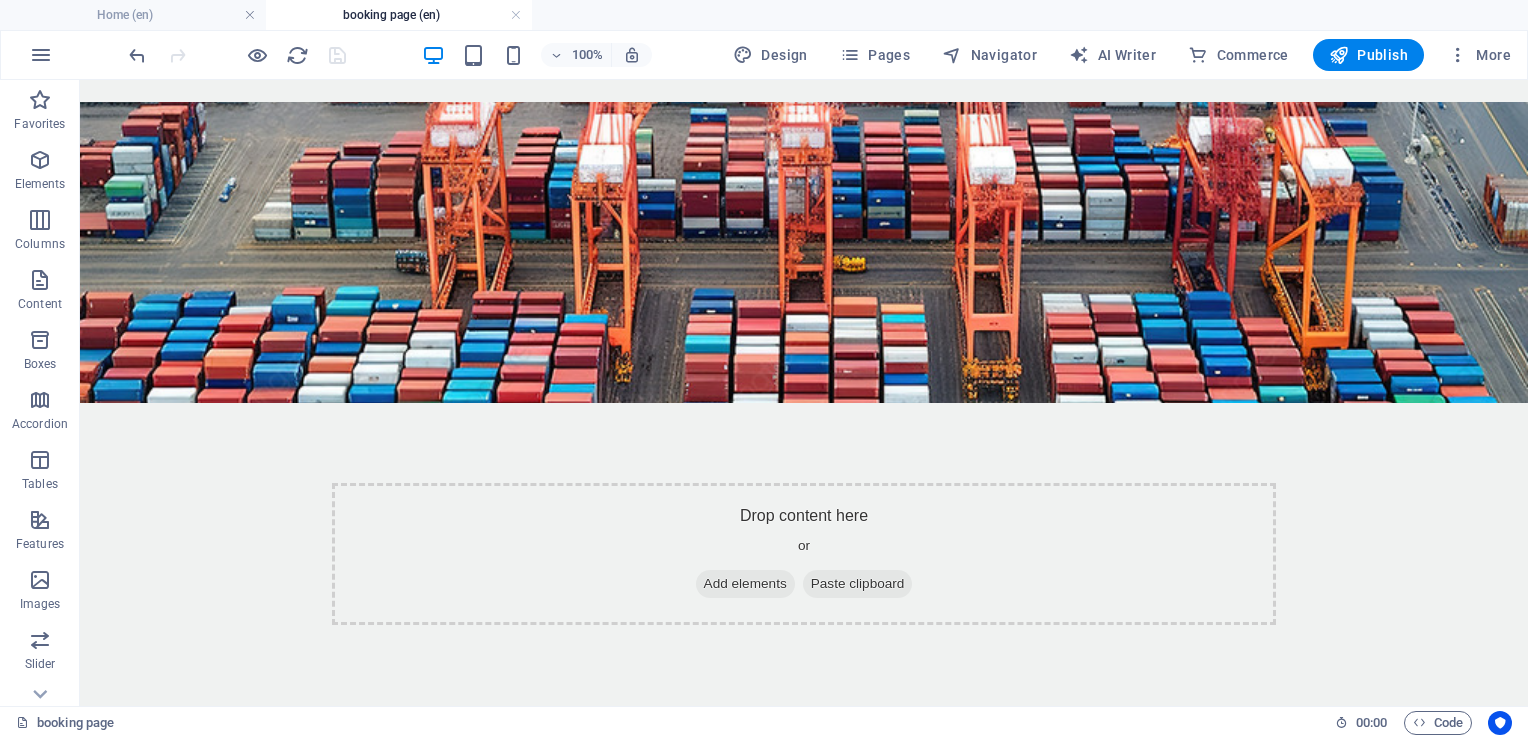 scroll, scrollTop: 0, scrollLeft: 0, axis: both 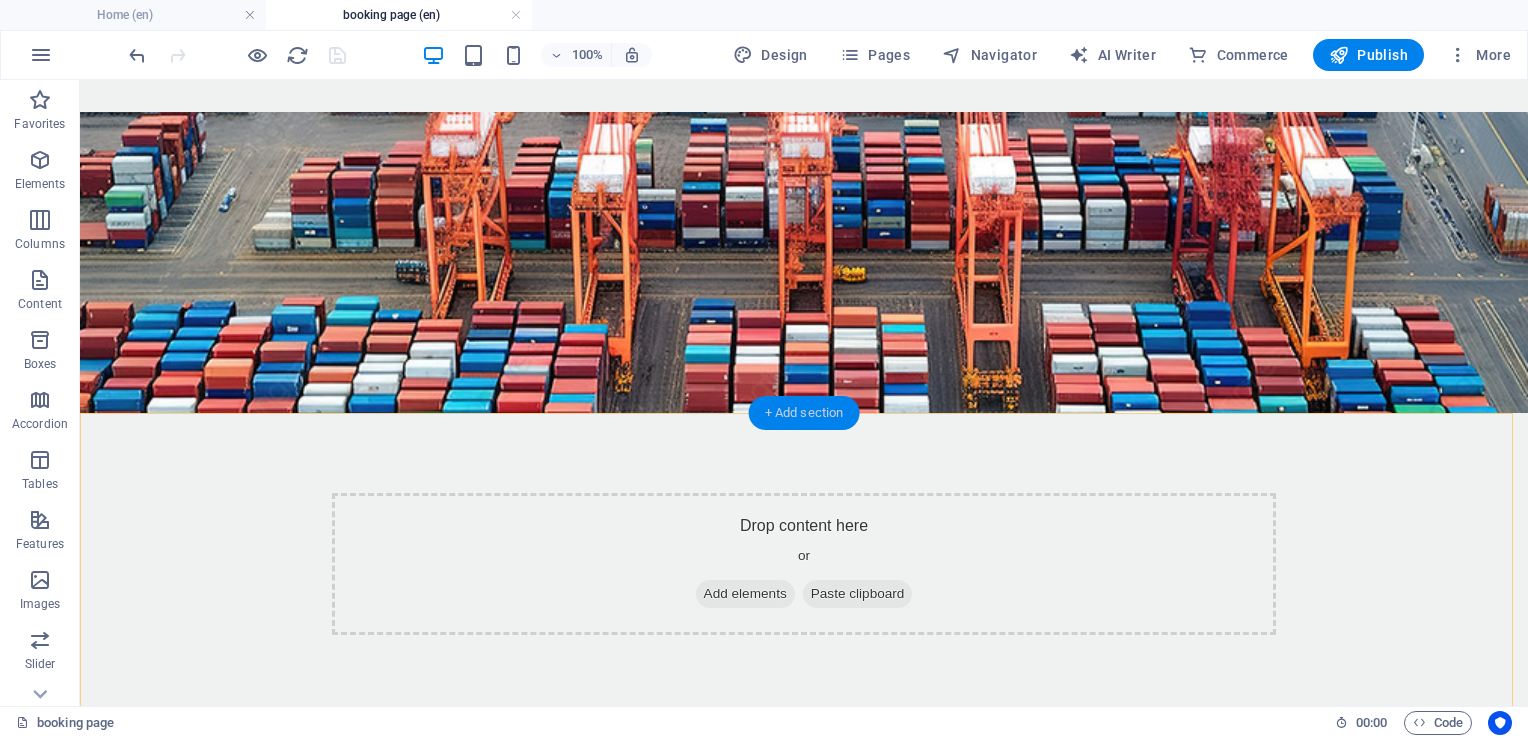 click on "+ Add section" at bounding box center (804, 413) 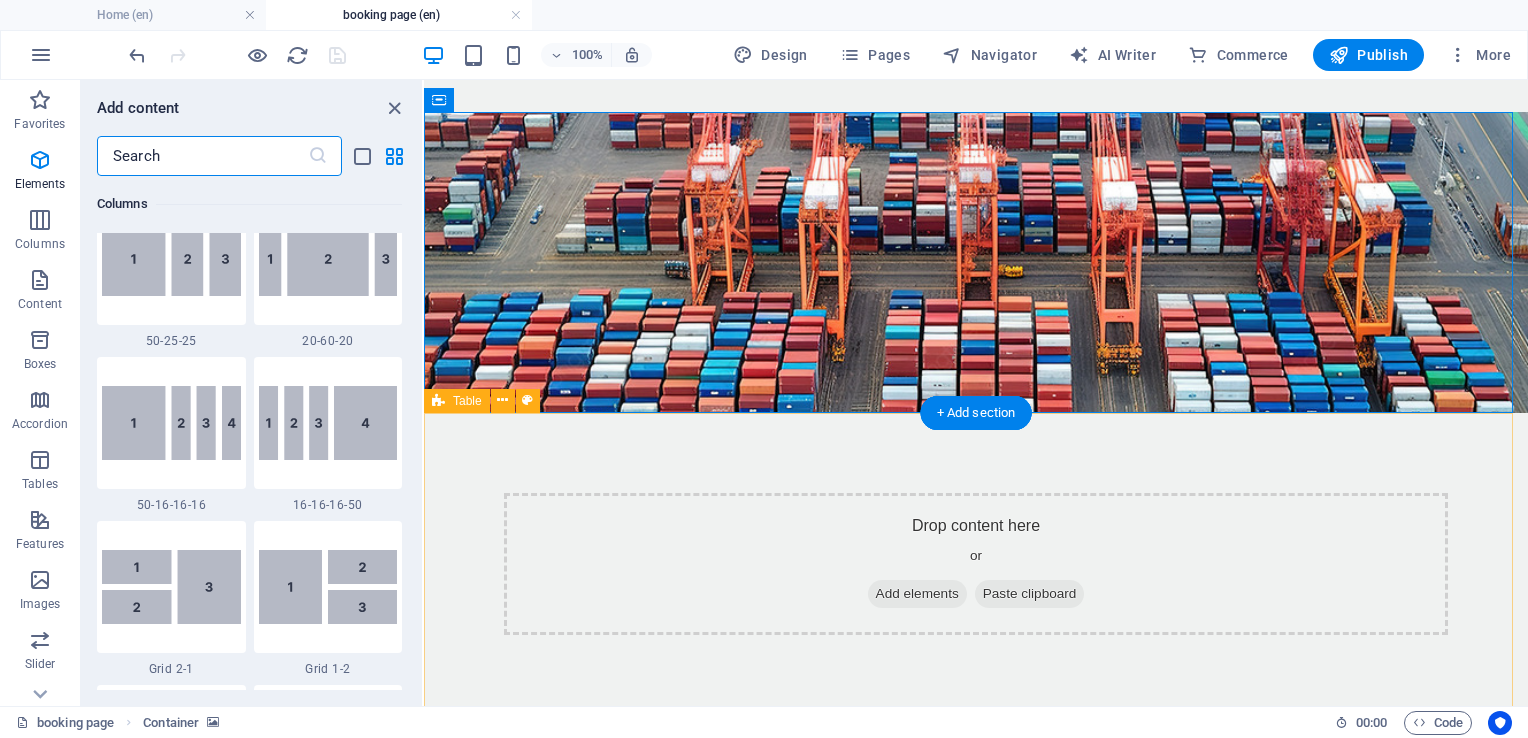 scroll, scrollTop: 3499, scrollLeft: 0, axis: vertical 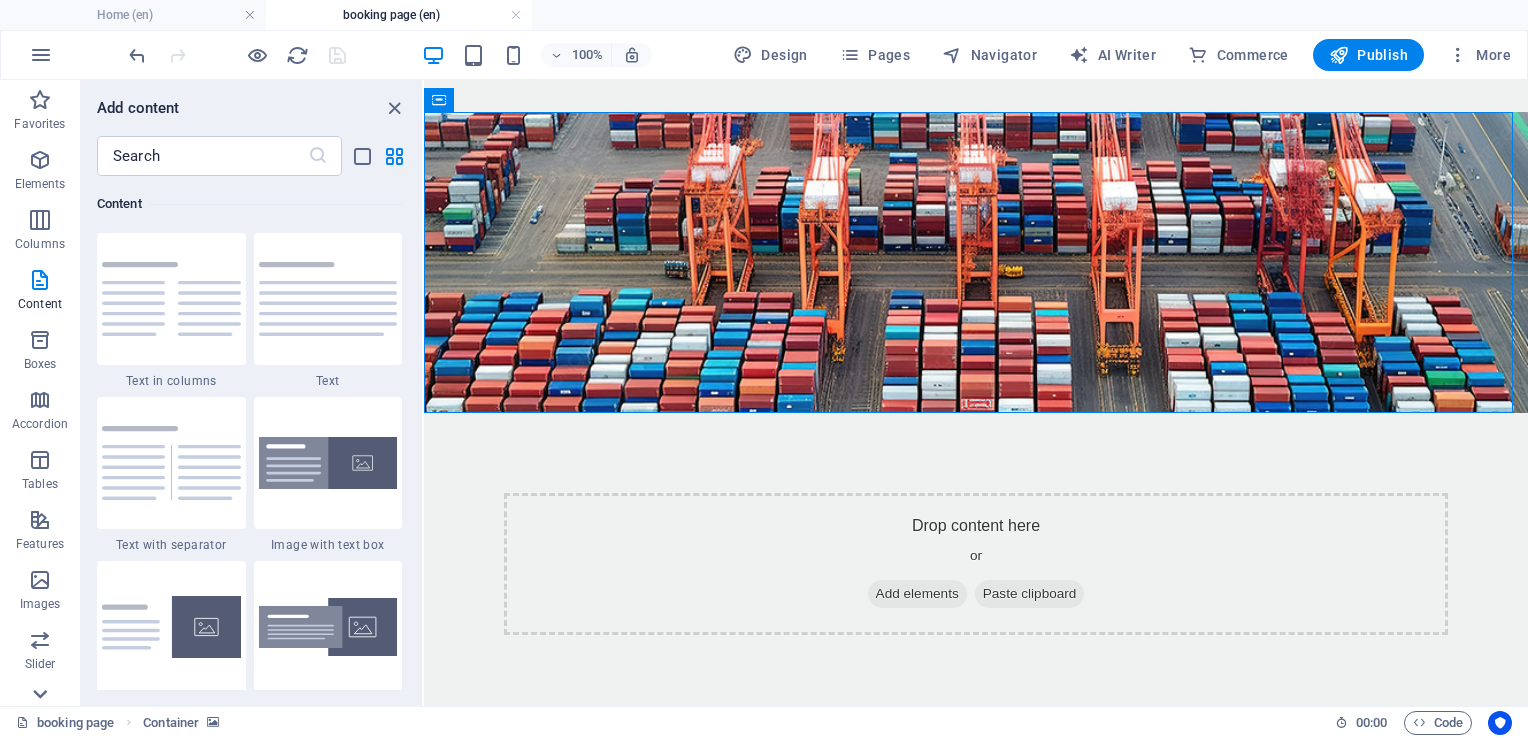 click 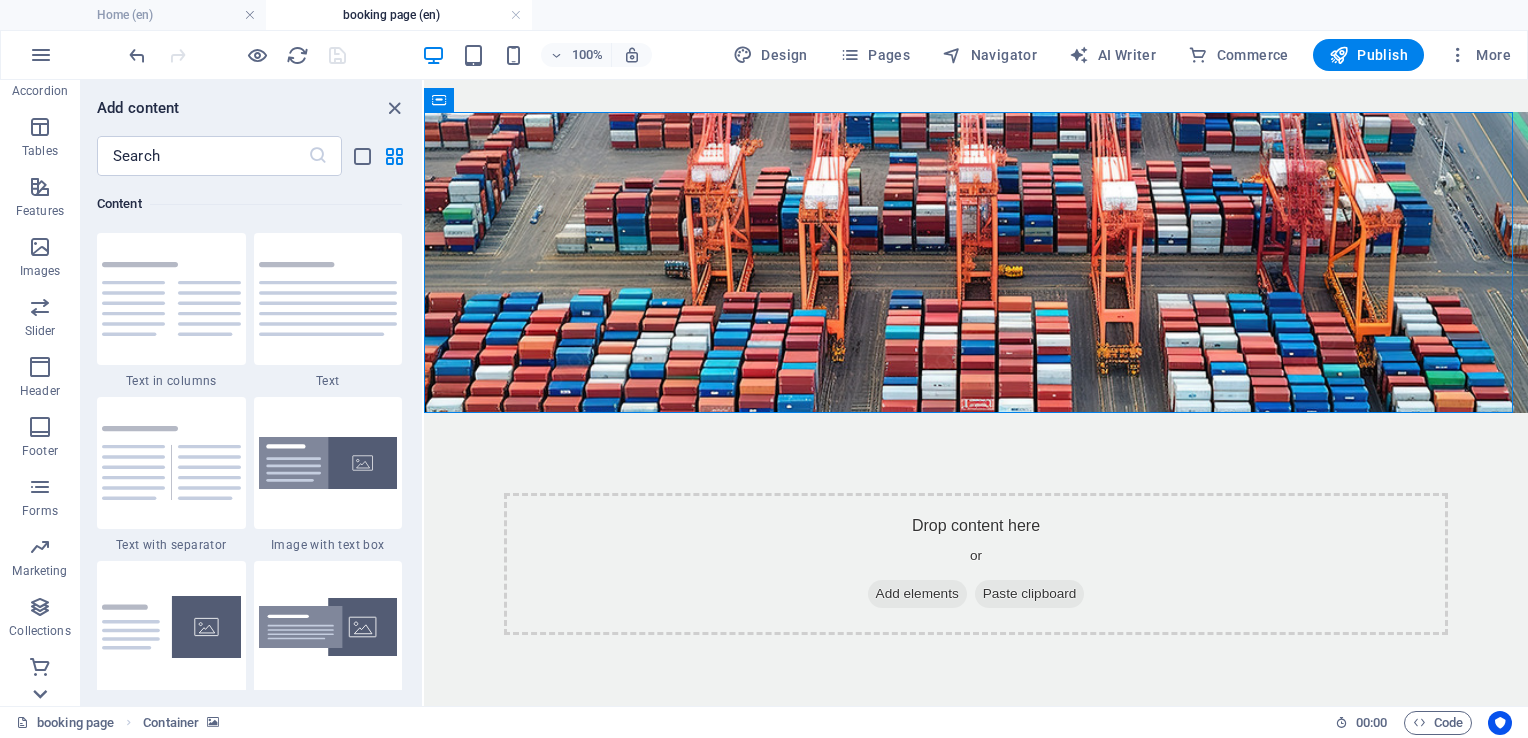 click on "Favorites Elements Columns Content Boxes Accordion Tables Features Images Slider Header Footer Forms Marketing Collections Commerce" at bounding box center [40, 393] 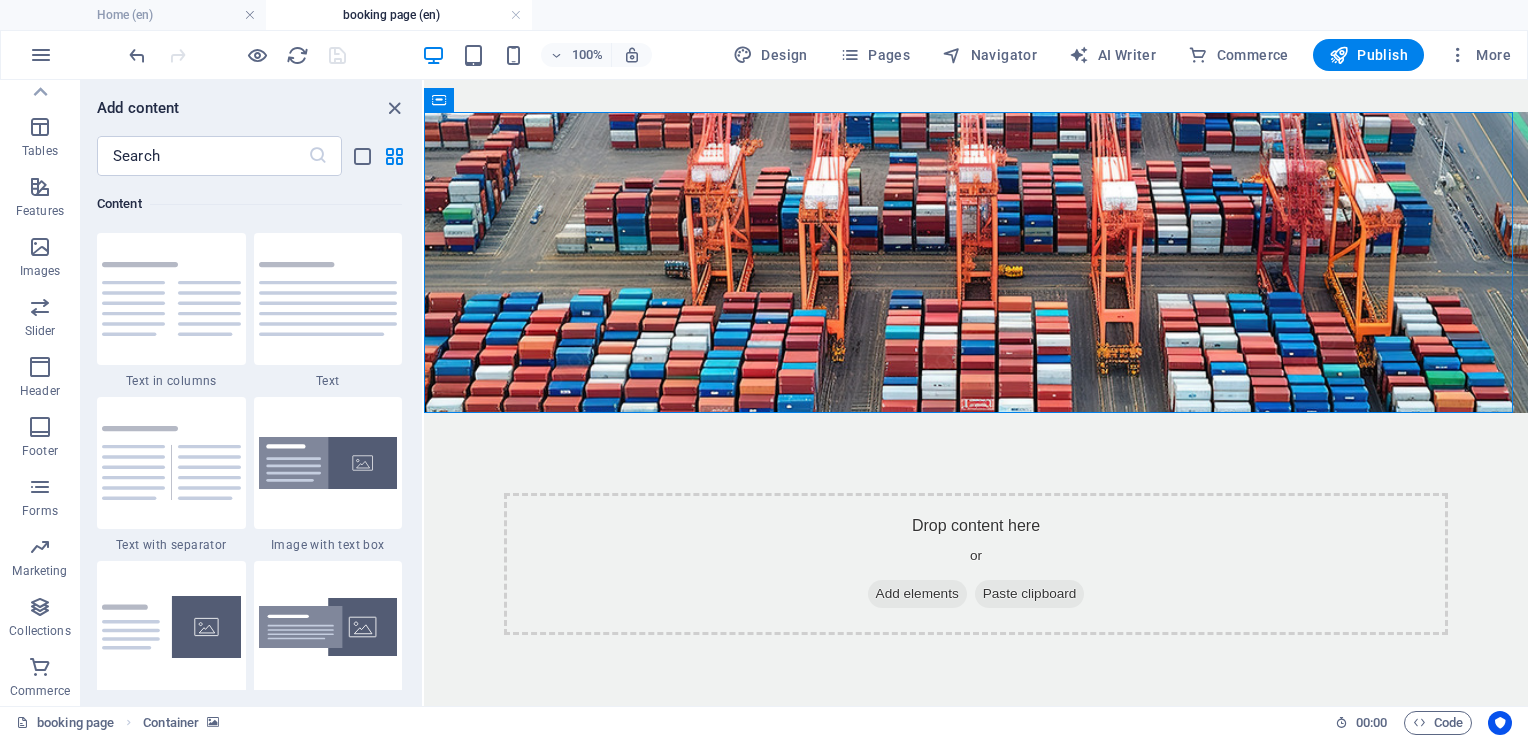click on "Commerce" at bounding box center (40, 691) 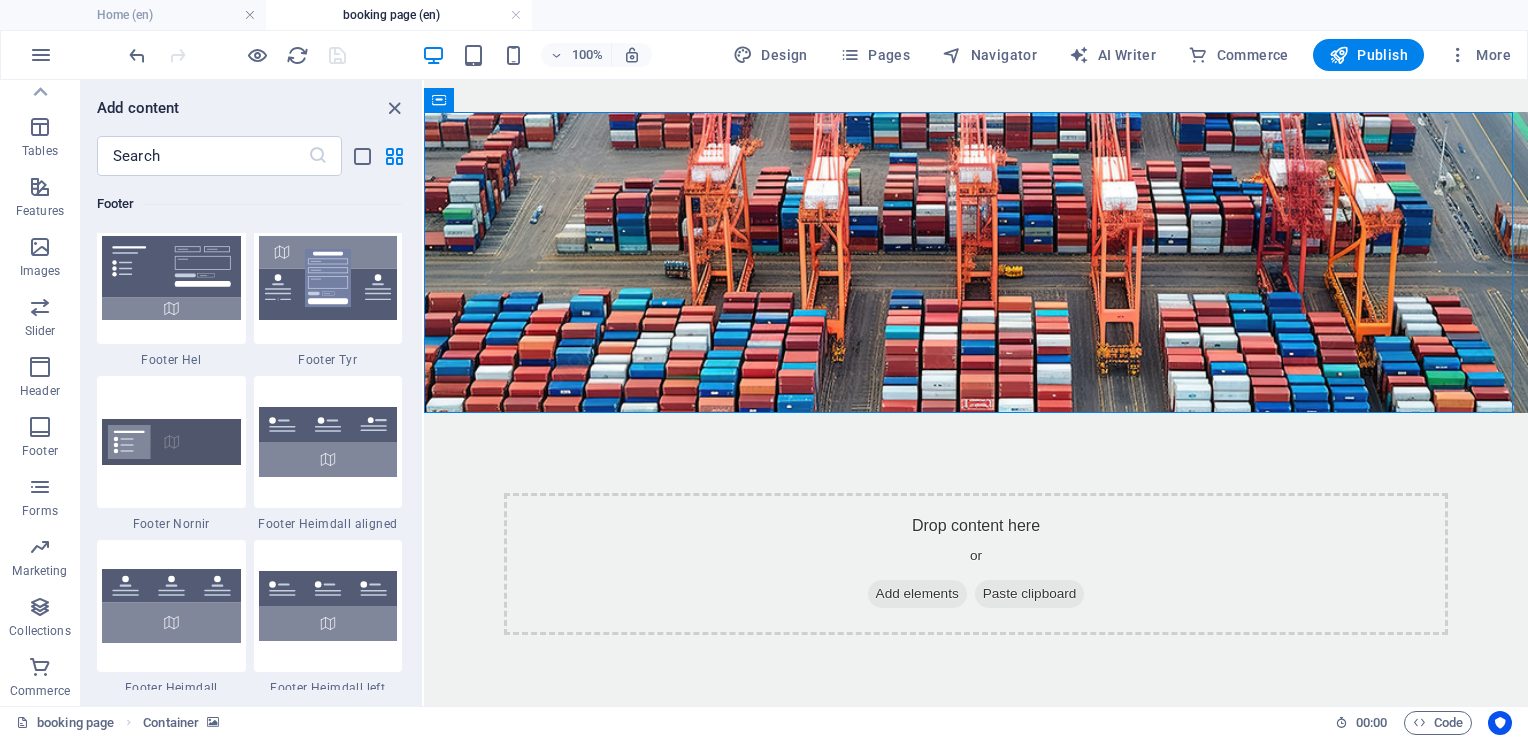 scroll, scrollTop: 19271, scrollLeft: 0, axis: vertical 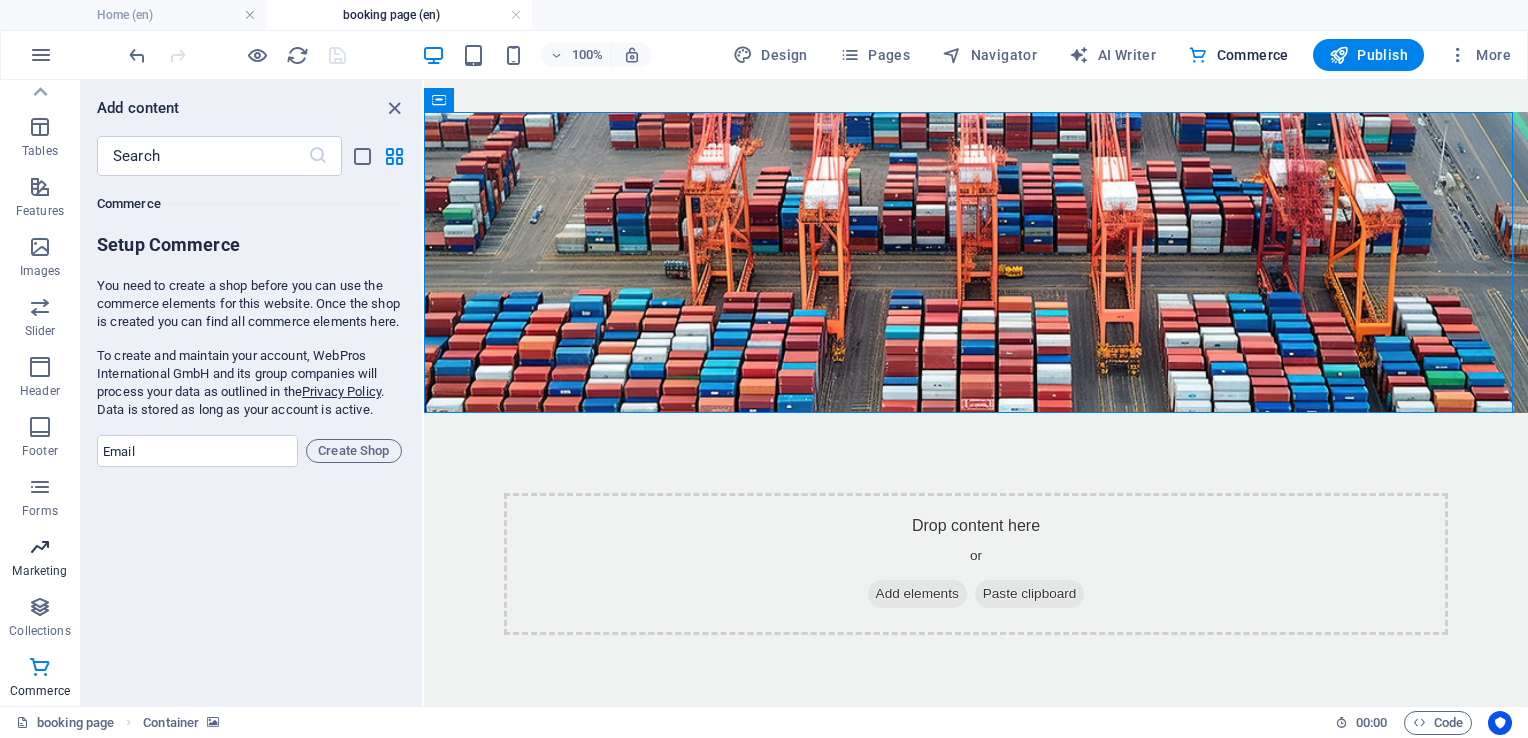 click on "Marketing" at bounding box center [39, 571] 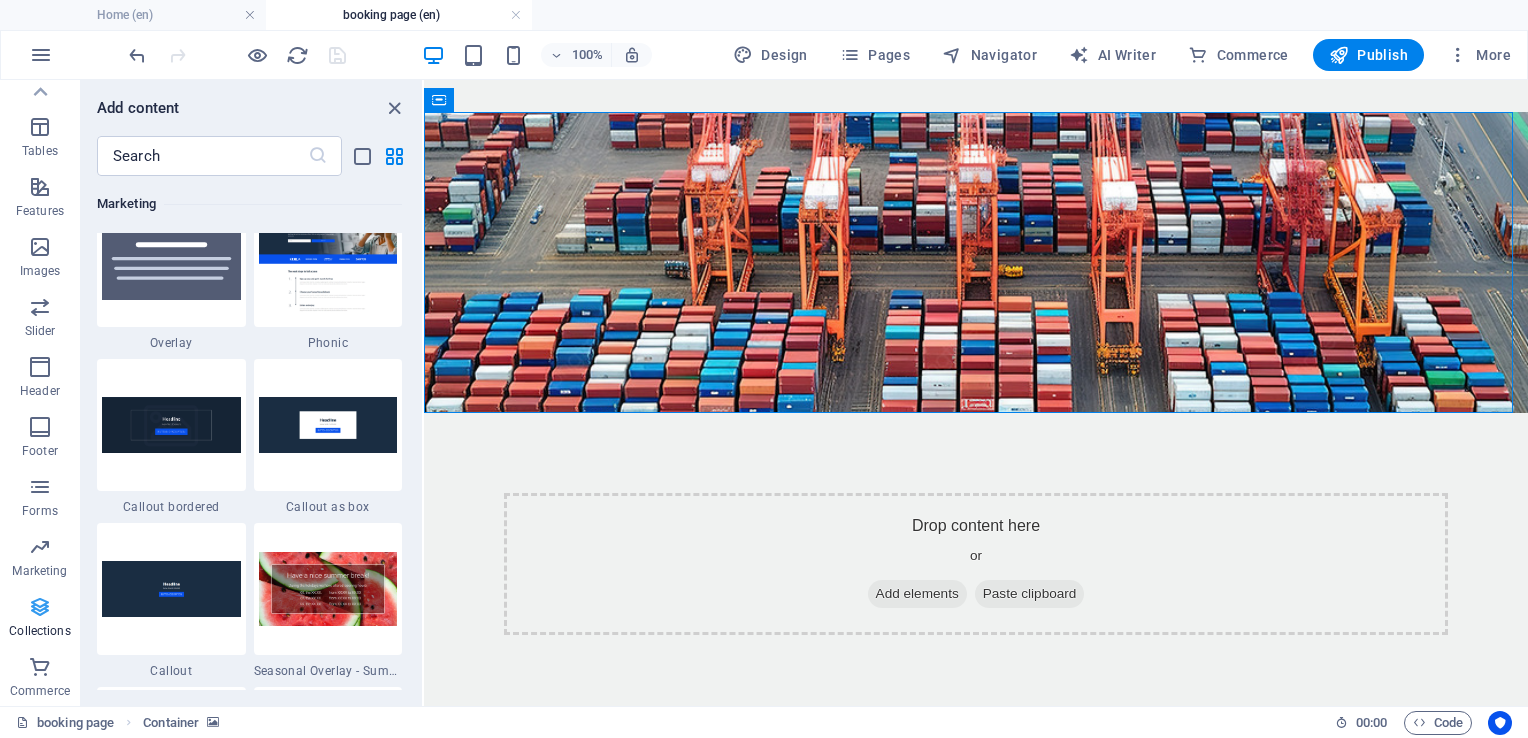 scroll, scrollTop: 16289, scrollLeft: 0, axis: vertical 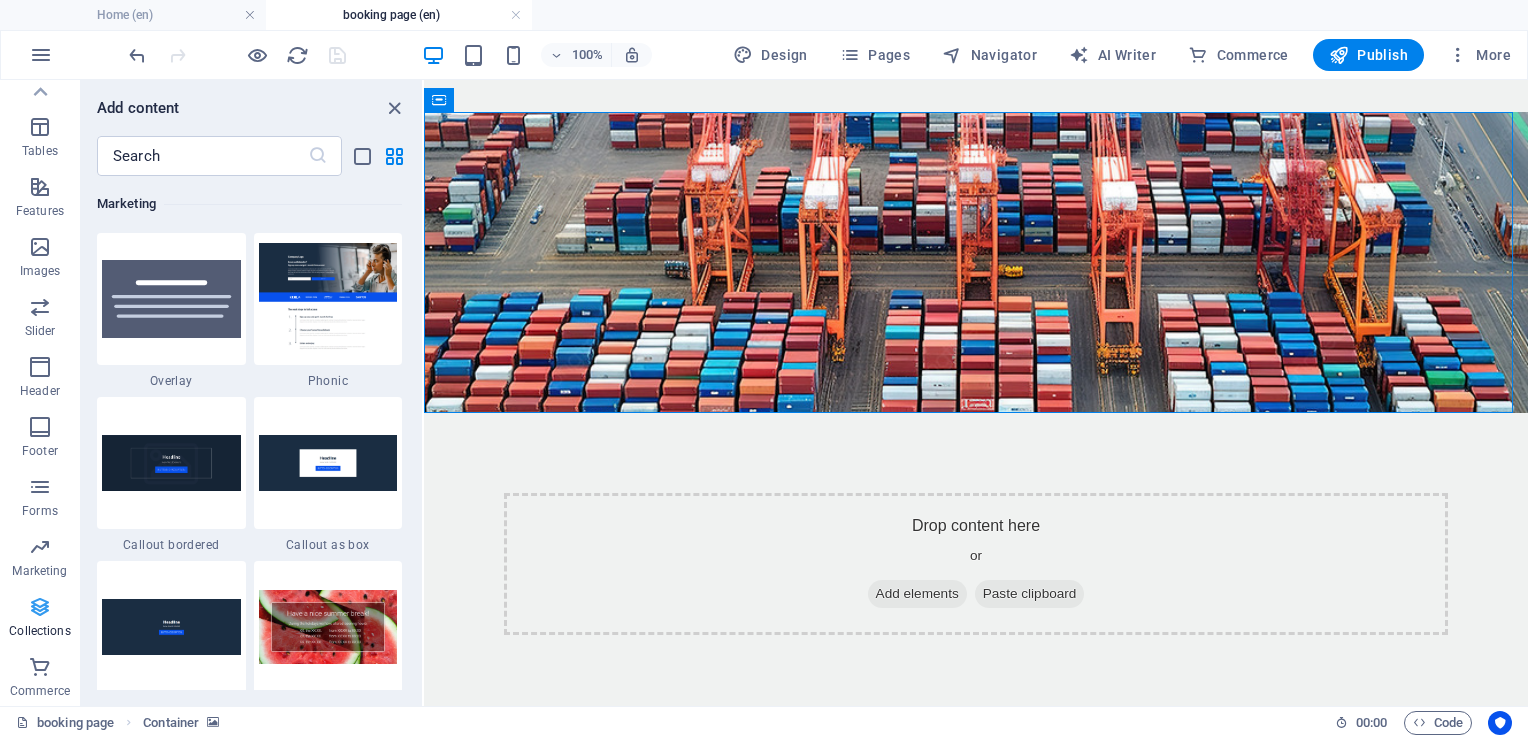 click at bounding box center [40, 607] 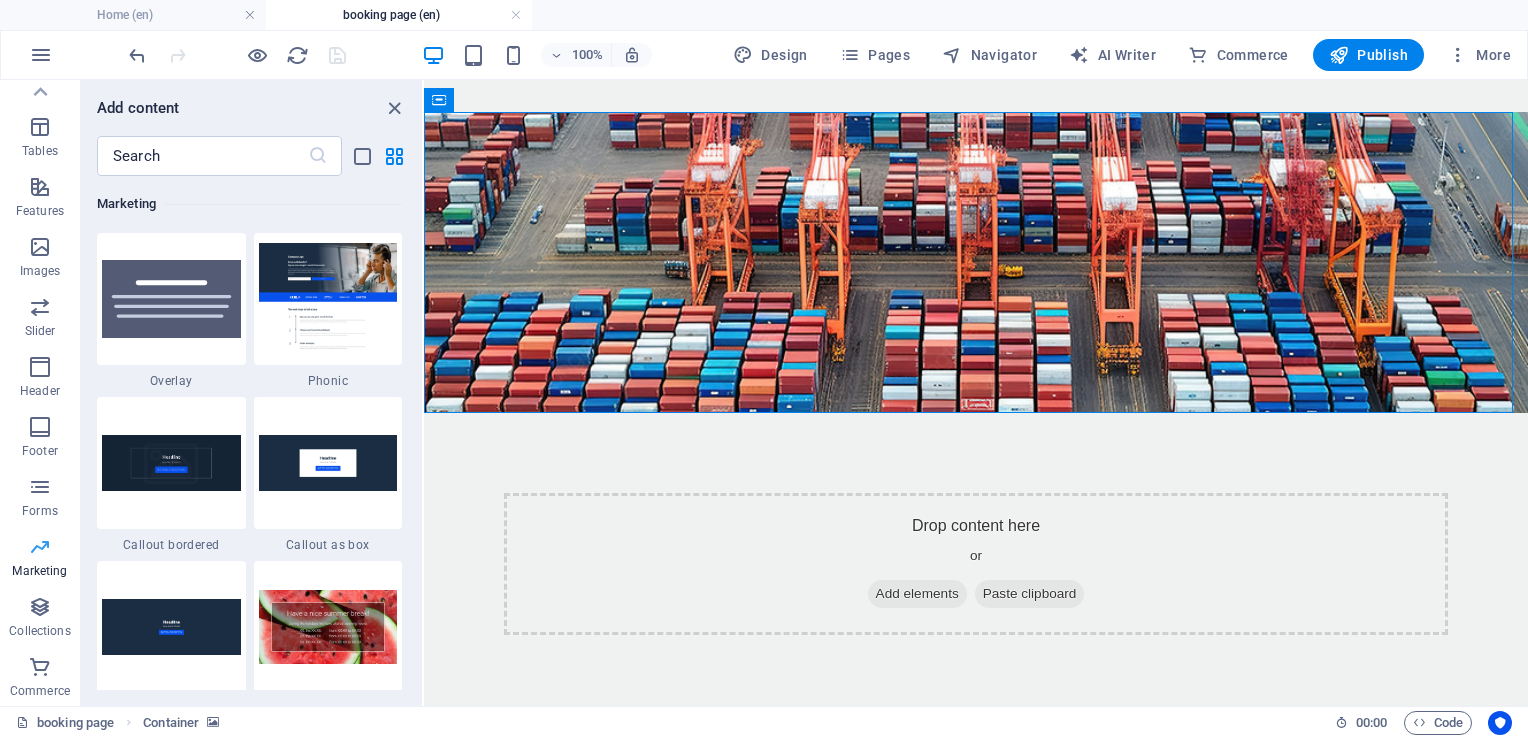 click at bounding box center (40, 547) 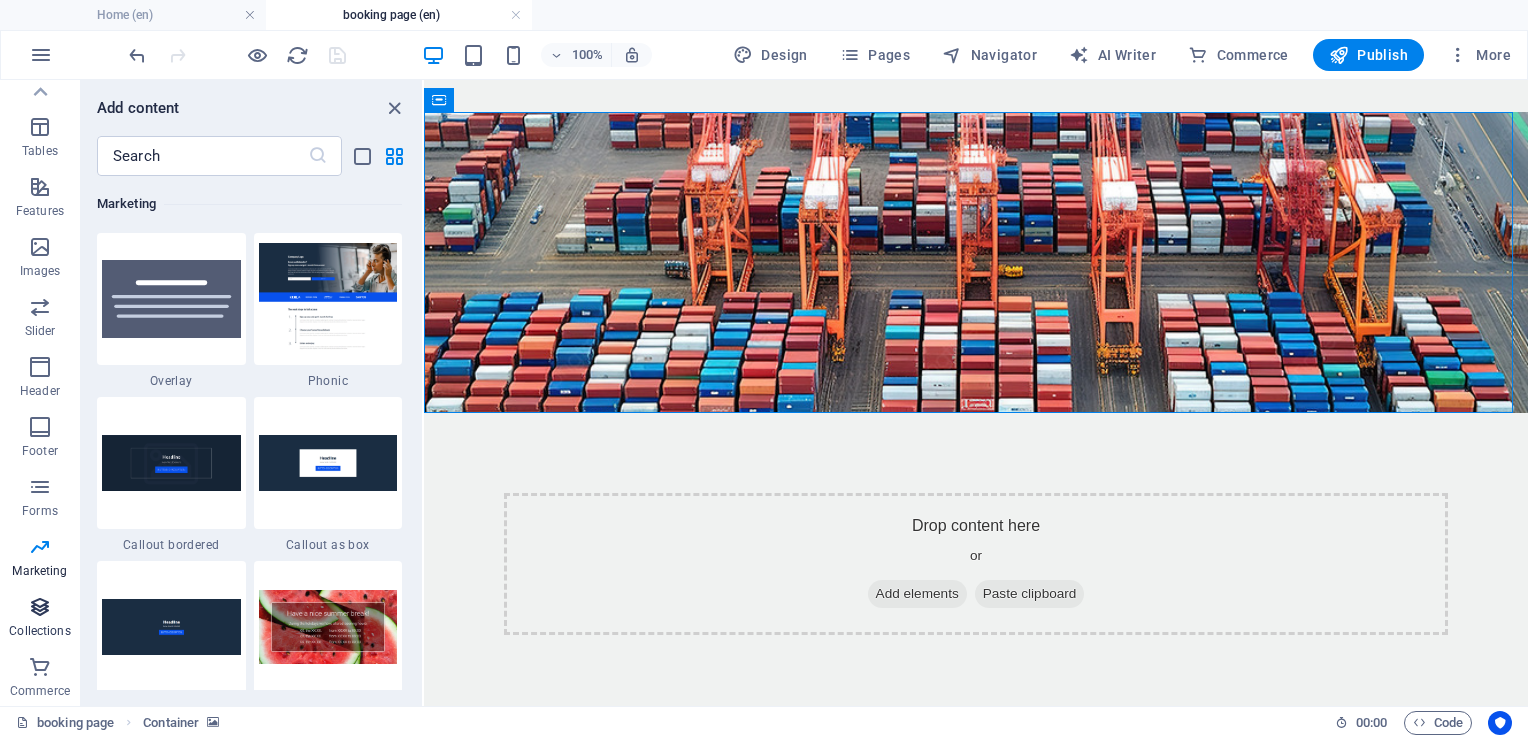 click at bounding box center (40, 607) 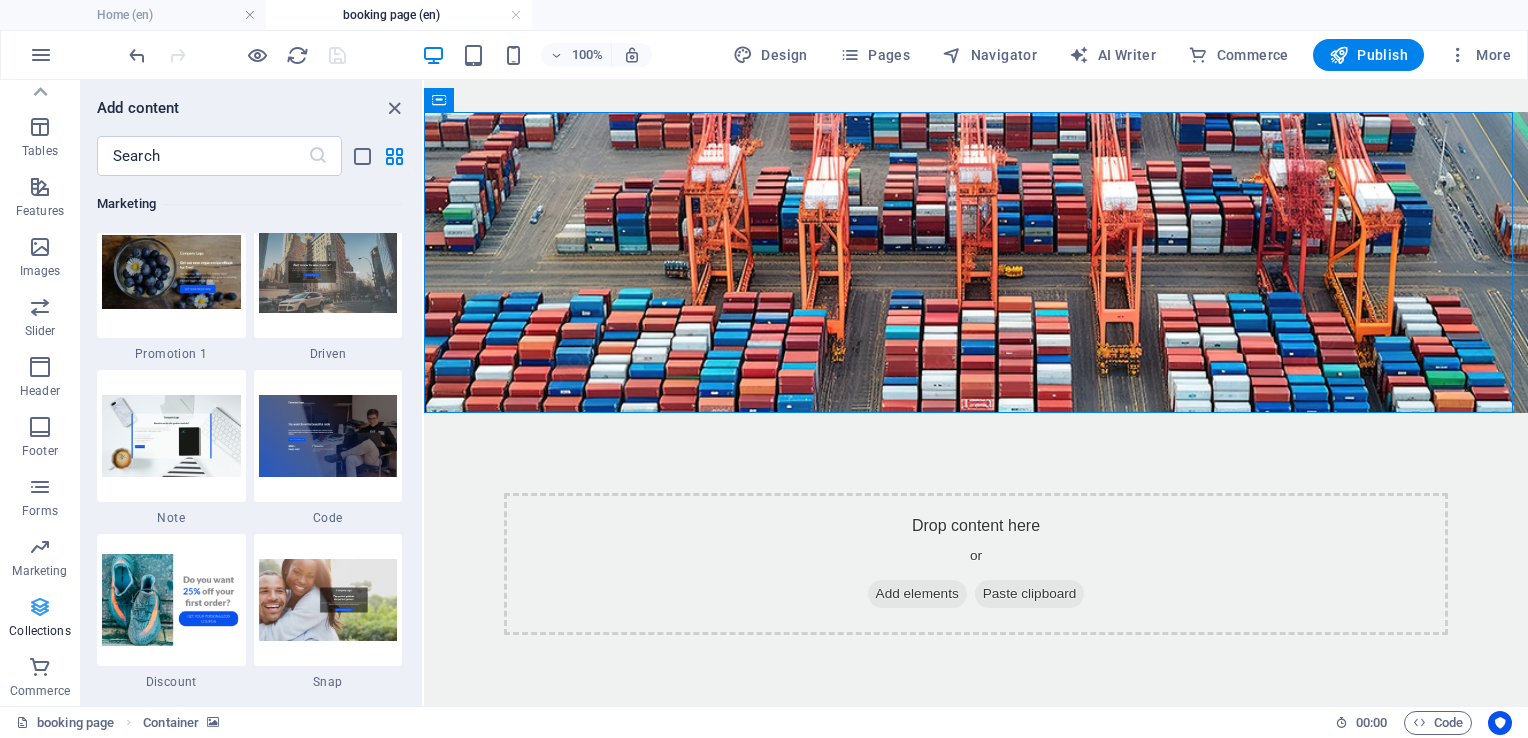 scroll, scrollTop: 18305, scrollLeft: 0, axis: vertical 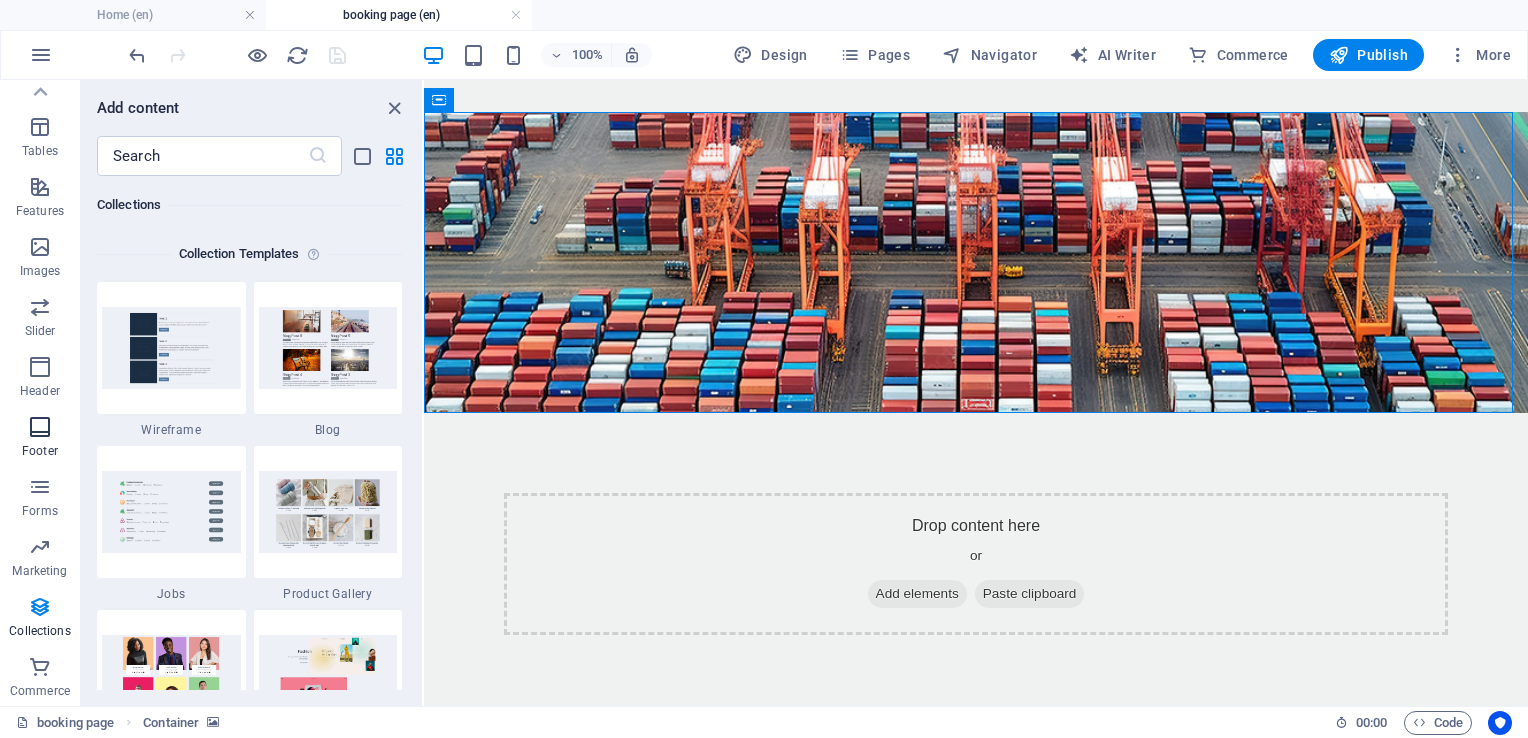 click at bounding box center (40, 427) 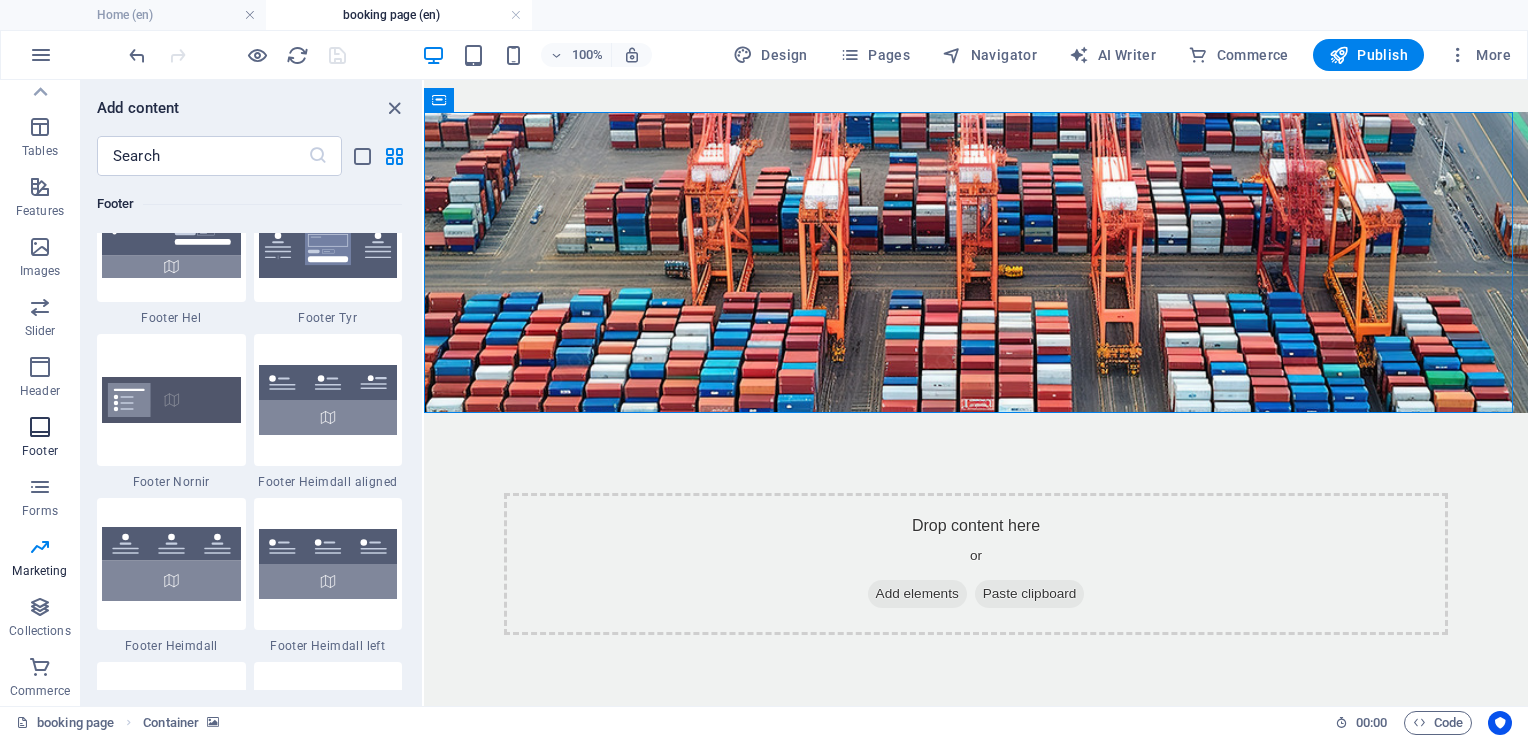 scroll, scrollTop: 13238, scrollLeft: 0, axis: vertical 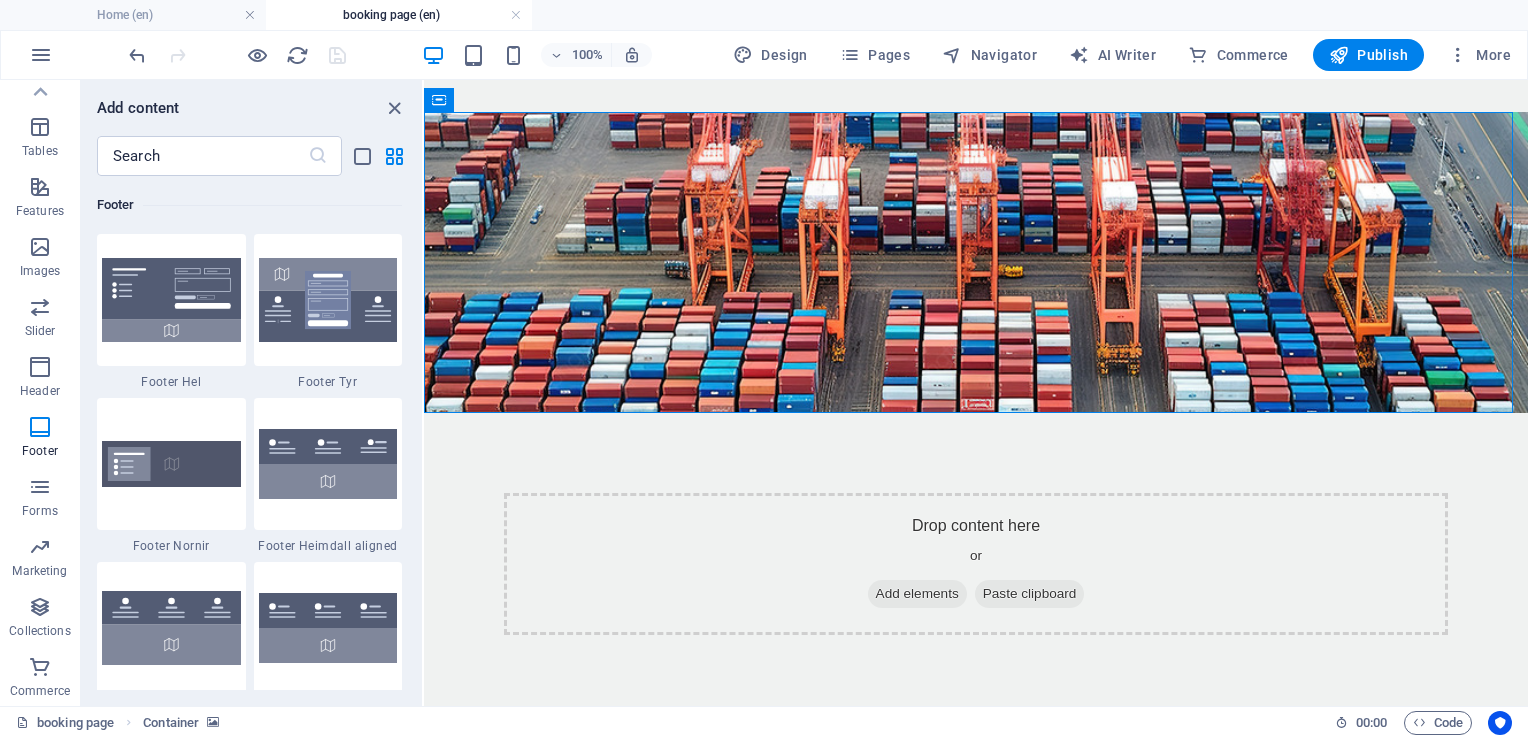 click on "Favorites 1 Star Headline 1 Star Container Elements 1 Star Headline 1 Star Text 1 Star Image 1 Star Container 1 Star Spacer 1 Star Separator 1 Star HTML 1 Star Icon 1 Star Button 1 Star Logo 1 Star SVG 1 Star Image slider 1 Star Slider 1 Star Gallery 1 Star Menu 1 Star Map 1 Star Facebook 1 Star Video 1 Star YouTube 1 Star Vimeo 1 Star Document 1 Star Audio 1 Star Iframe 1 Star Privacy 1 Star Languages Columns 1 Star Container 1 Star 2 columns 1 Star 3 columns 1 Star 4 columns 1 Star 5 columns 1 Star 6 columns 1 Star 40-60 1 Star 20-80 1 Star 80-20 1 Star 30-70 1 Star 70-30 1 Star Unequal Columns 1 Star 25-25-50 1 Star 25-50-25 1 Star 50-25-25 1 Star 20-60-20 1 Star 50-16-16-16 1 Star 16-16-16-50 1 Star Grid 2-1 1 Star Grid 1-2 1 Star Grid 3-1 1 Star Grid 1-3 1 Star Grid 4-1 1 Star Grid 1-4 1 Star Grid 1-2-1 1 Star Grid 1-1-2 1 Star Grid 2h-2v 1 Star Grid 2v-2h 1 Star Grid 2-1-2 1 Star Grid 3-4 Content 1 Star Text in columns 1 Star Text 1 Star Text with separator 1 Star Image with text box 1 Star 1 Star Boxes" at bounding box center (251, 433) 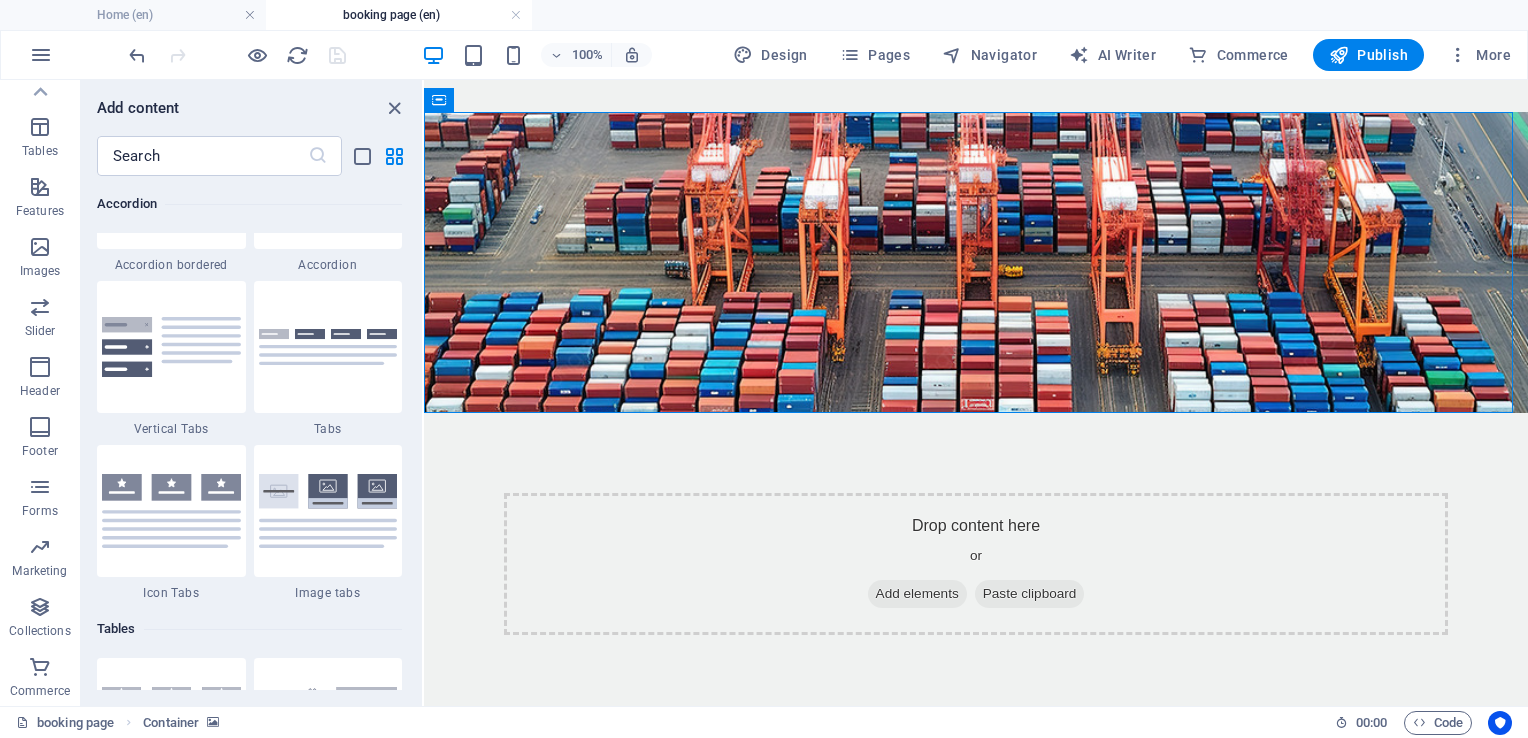 scroll, scrollTop: 6376, scrollLeft: 0, axis: vertical 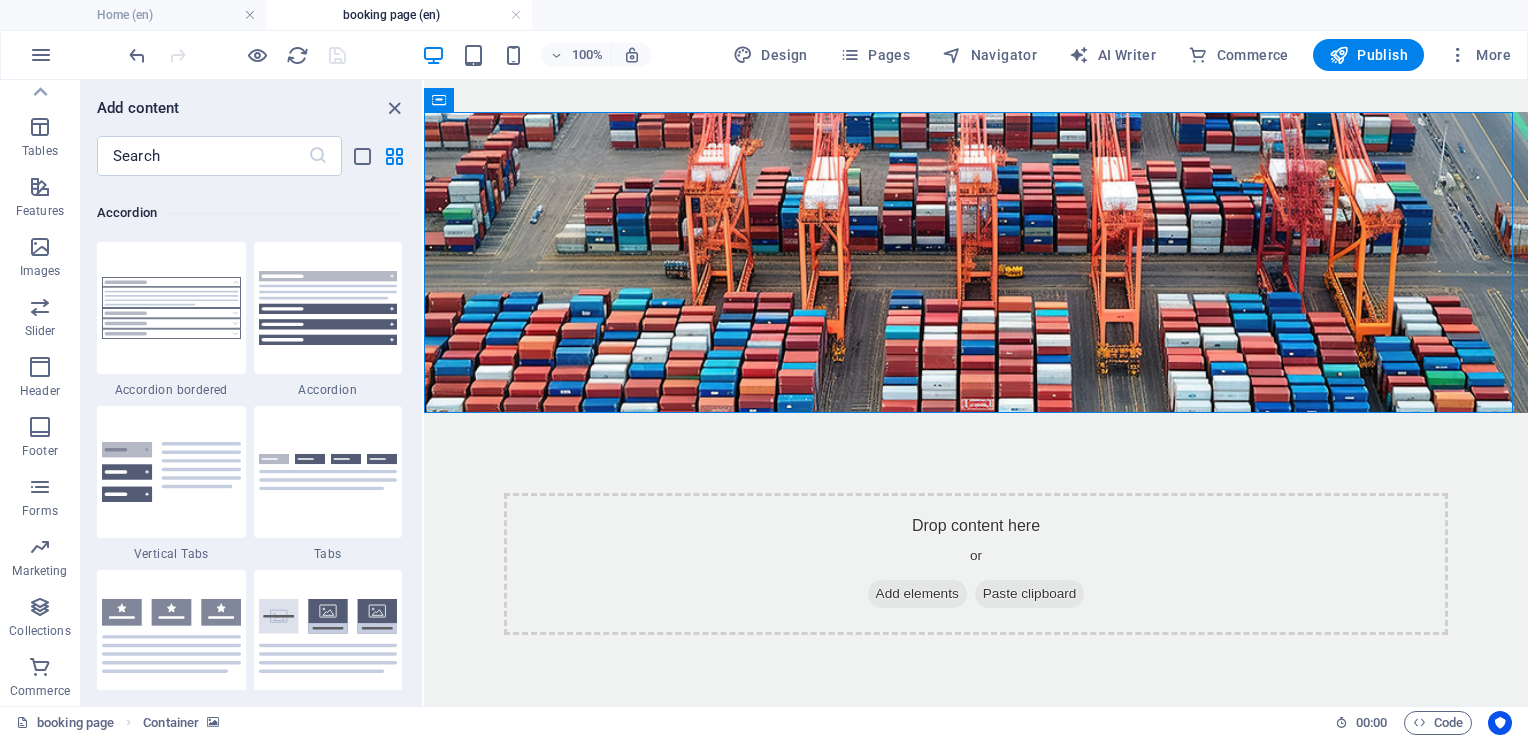 drag, startPoint x: 419, startPoint y: 523, endPoint x: 15, endPoint y: 268, distance: 477.74576 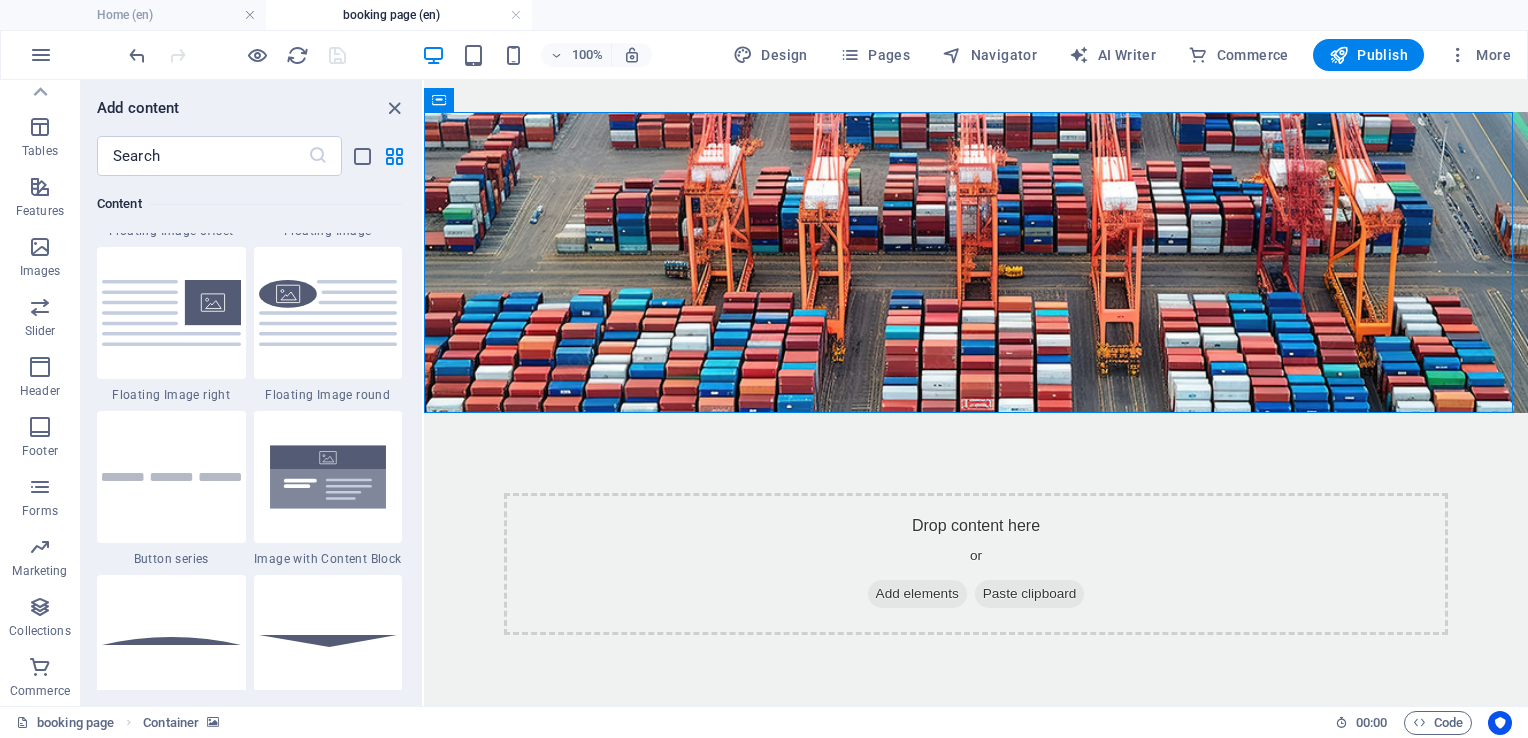 scroll, scrollTop: 4563, scrollLeft: 0, axis: vertical 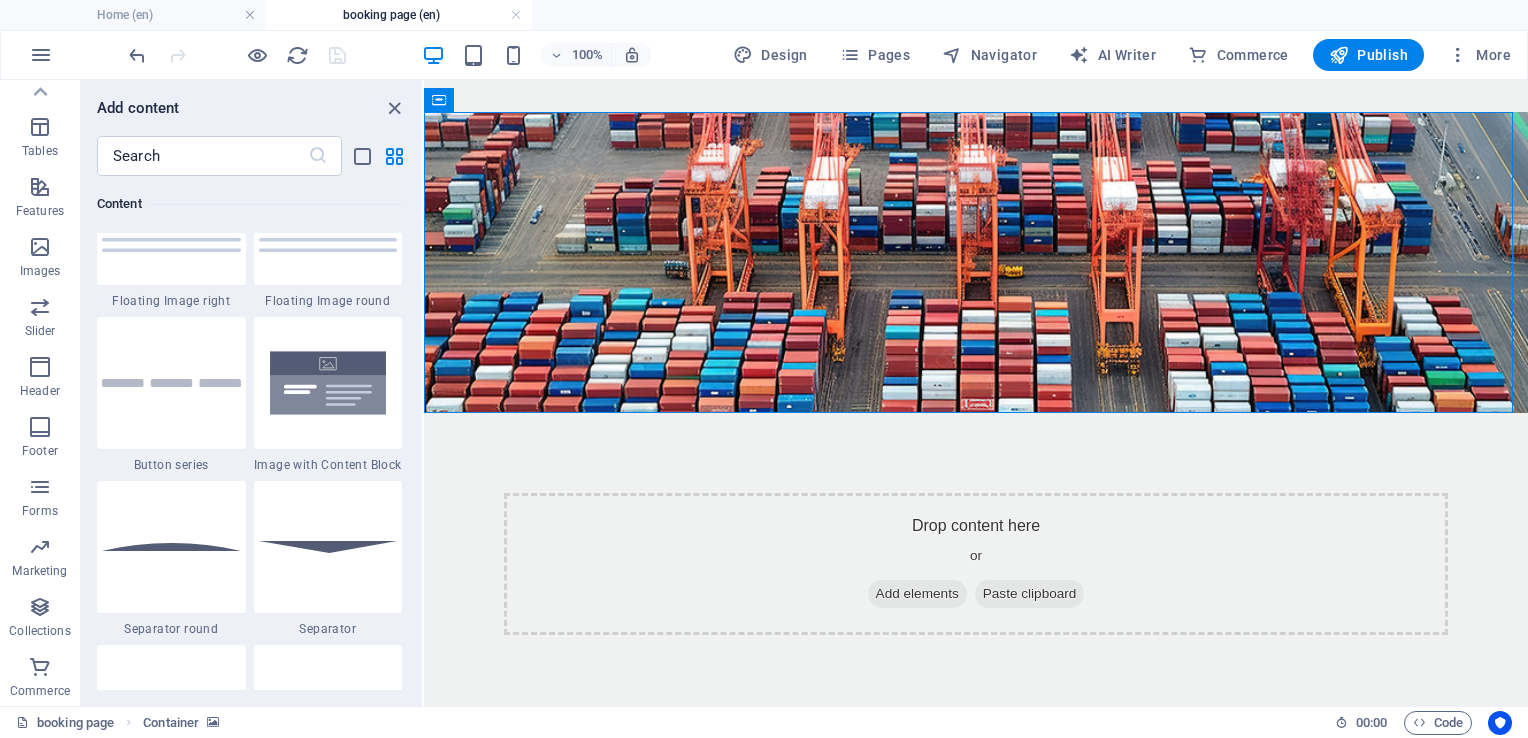drag, startPoint x: 420, startPoint y: 344, endPoint x: 0, endPoint y: 218, distance: 438.49286 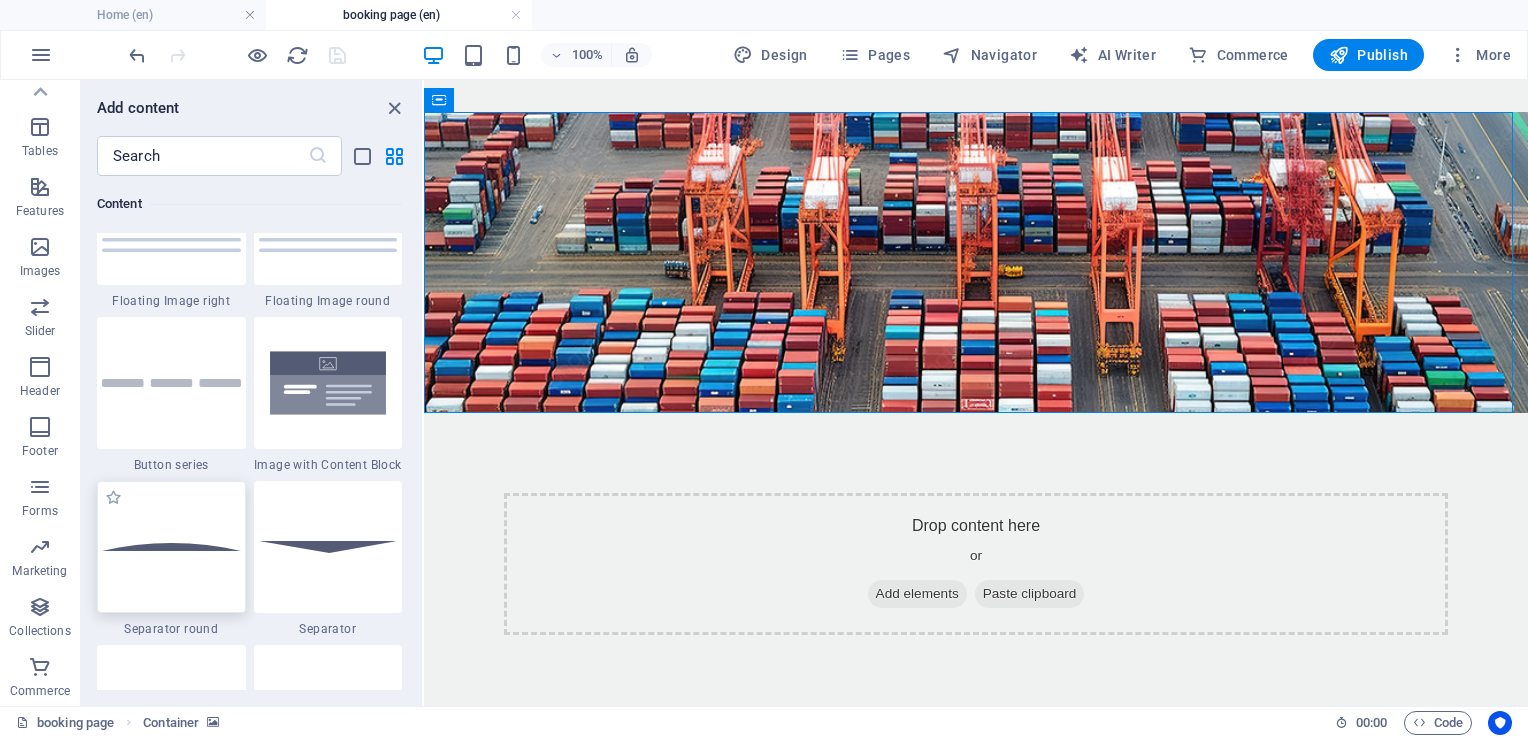click at bounding box center (171, 547) 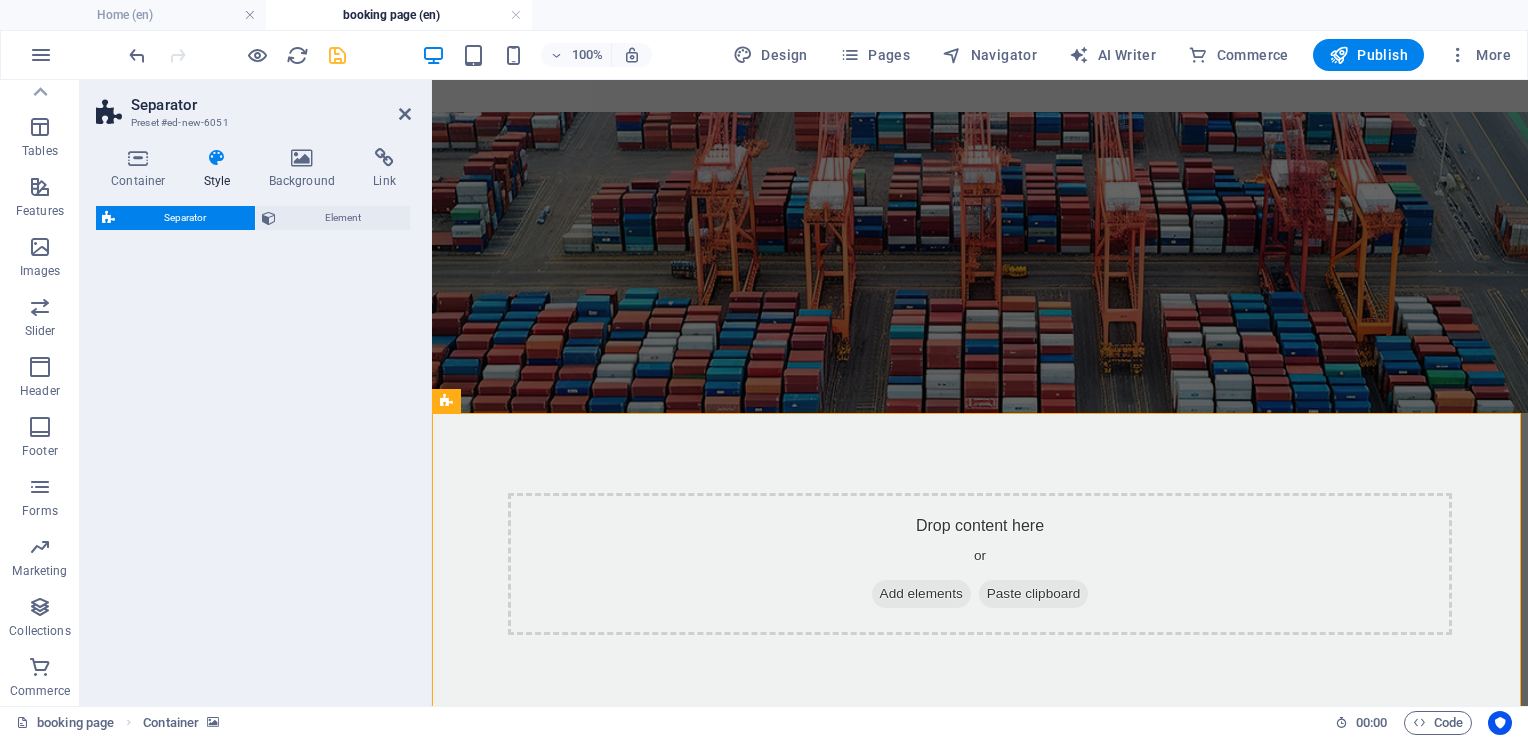 select on "circle" 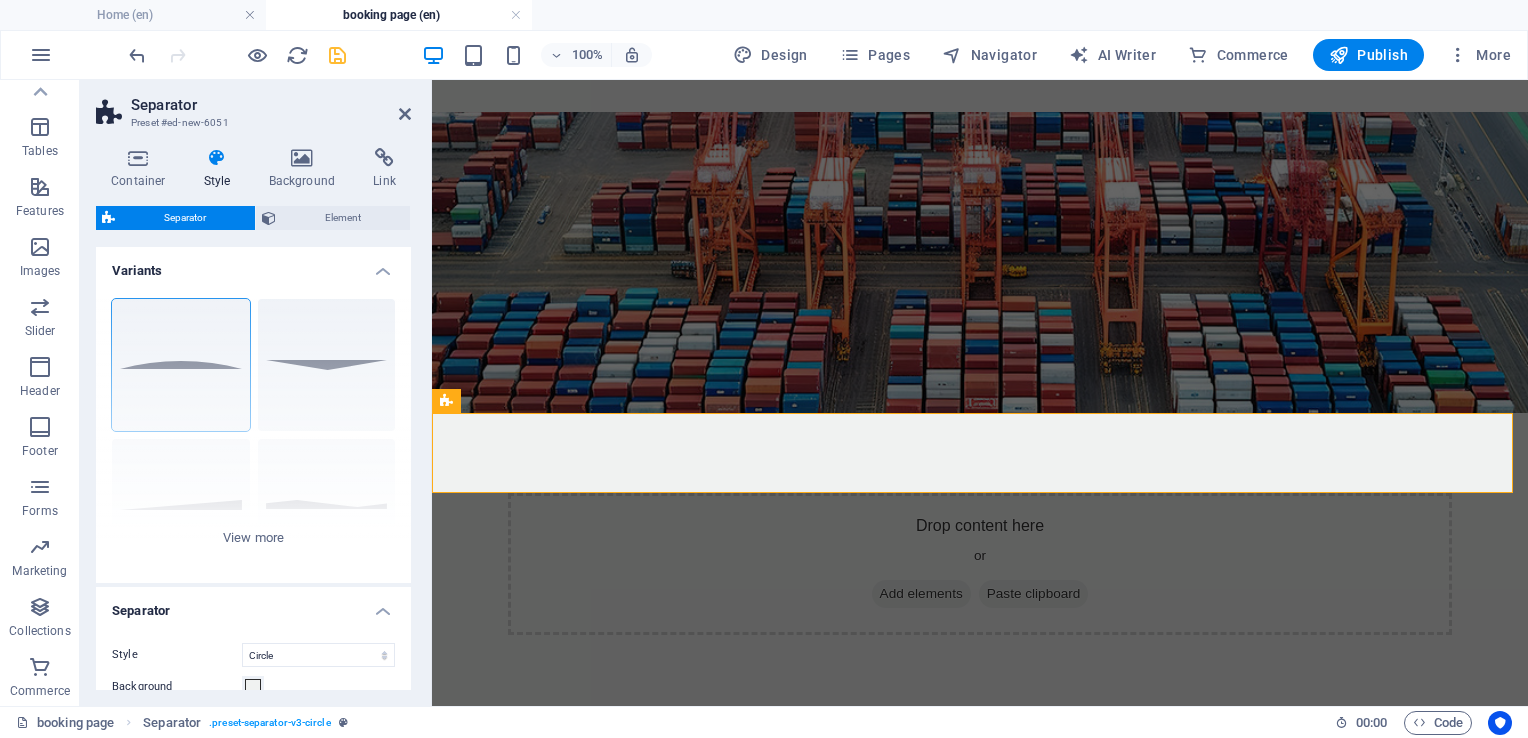 click on "Separator Preset #ed-new-6051
Container Style Background Link Size Height Default px rem % vh vw Min. height None px rem % vh vw Width Default px rem % em vh vw Min. width None px rem % vh vw Content width Default Custom width Width Default px rem % em vh vw Min. width None px rem % vh vw Default padding Custom spacing Default content width and padding can be changed under Design. Edit design Layout (Flexbox) Alignment Determines the flex direction. Default Main axis Determine how elements should behave along the main axis inside this container (justify content). Default Side axis Control the vertical direction of the element inside of the container (align items). Default Wrap Default On Off Fill Controls the distances and direction of elements on the y-axis across several lines (align content). Default Accessibility ARIA helps assistive technologies (like screen readers) to understand the role, state, and behavior of web elements Role The ARIA role defines the purpose of an element.  None %" at bounding box center [256, 393] 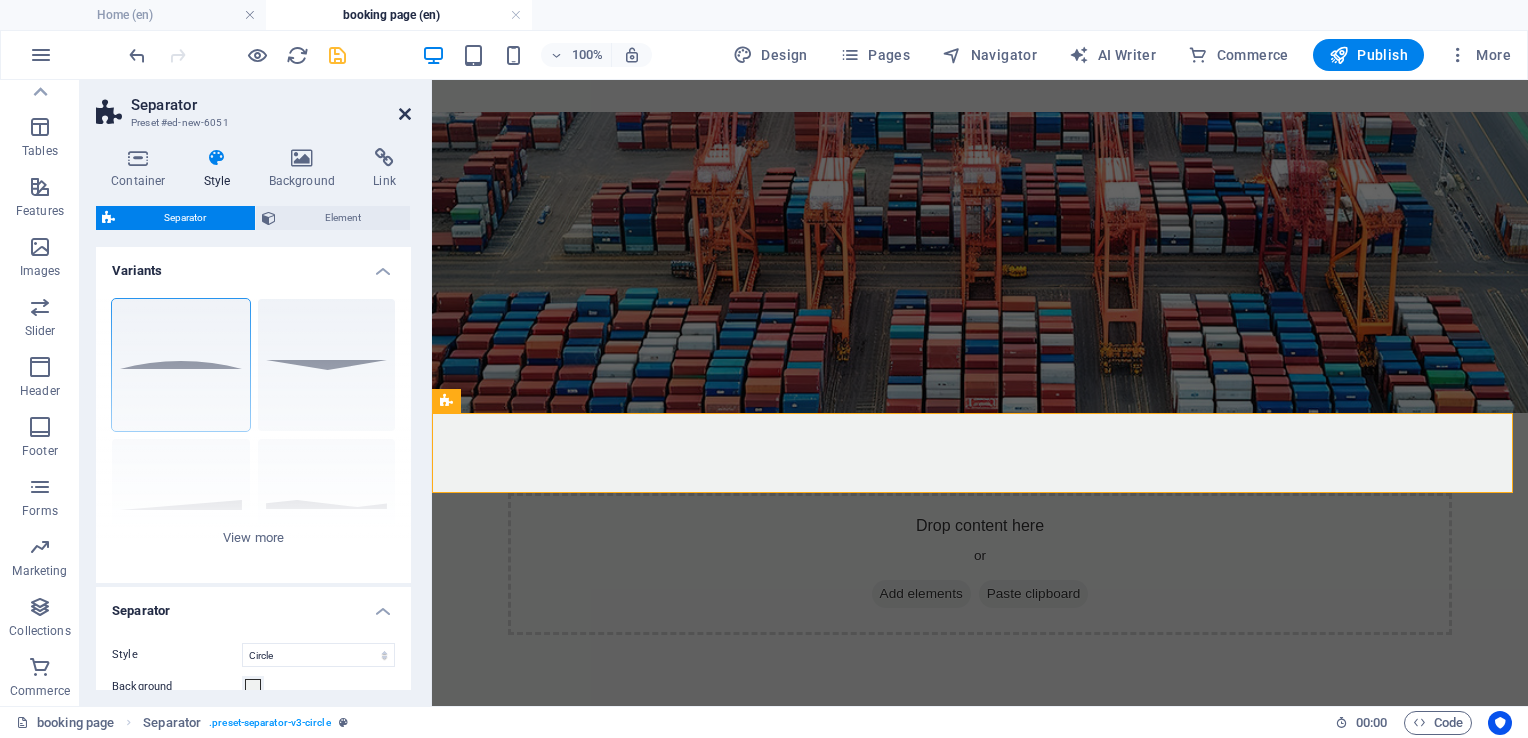 click at bounding box center (405, 114) 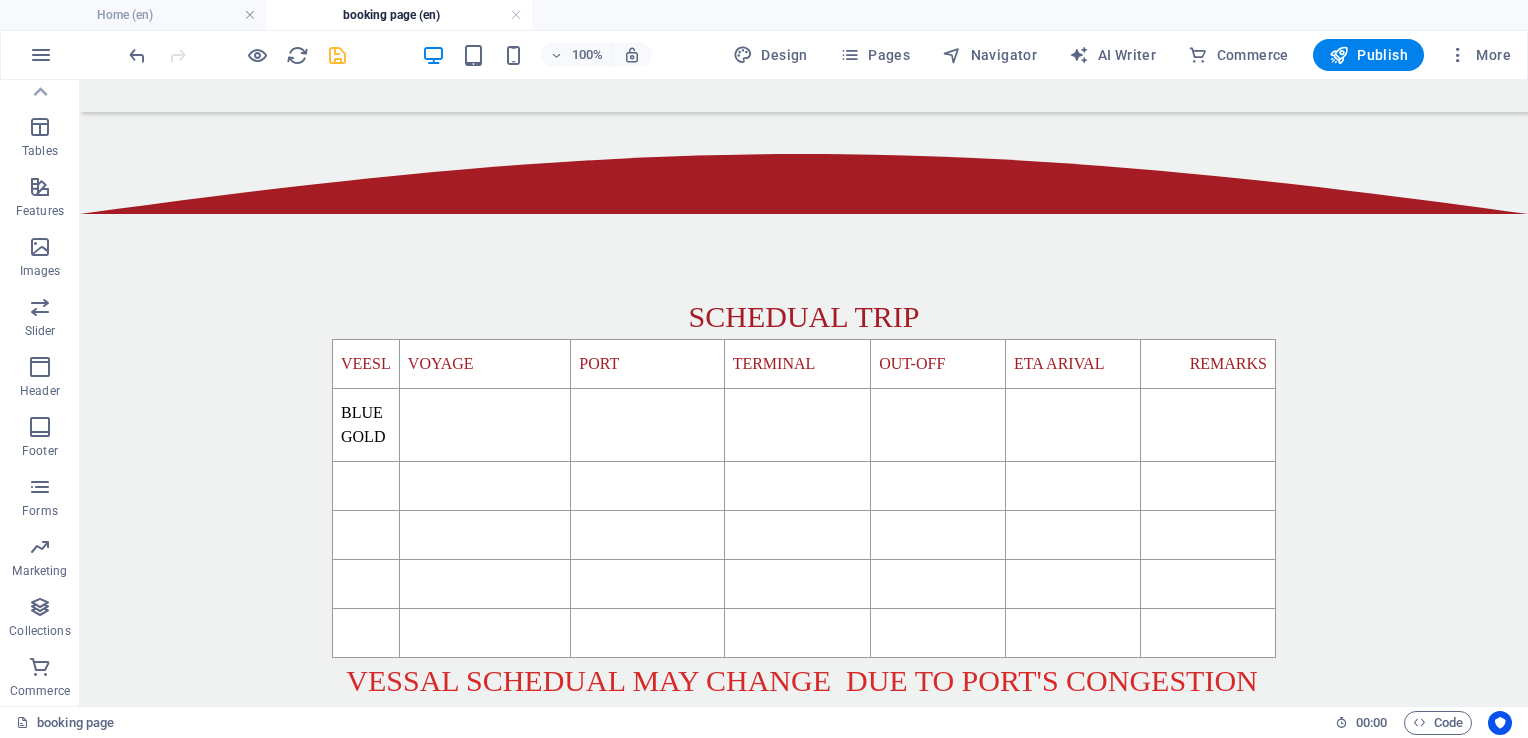 scroll, scrollTop: 655, scrollLeft: 0, axis: vertical 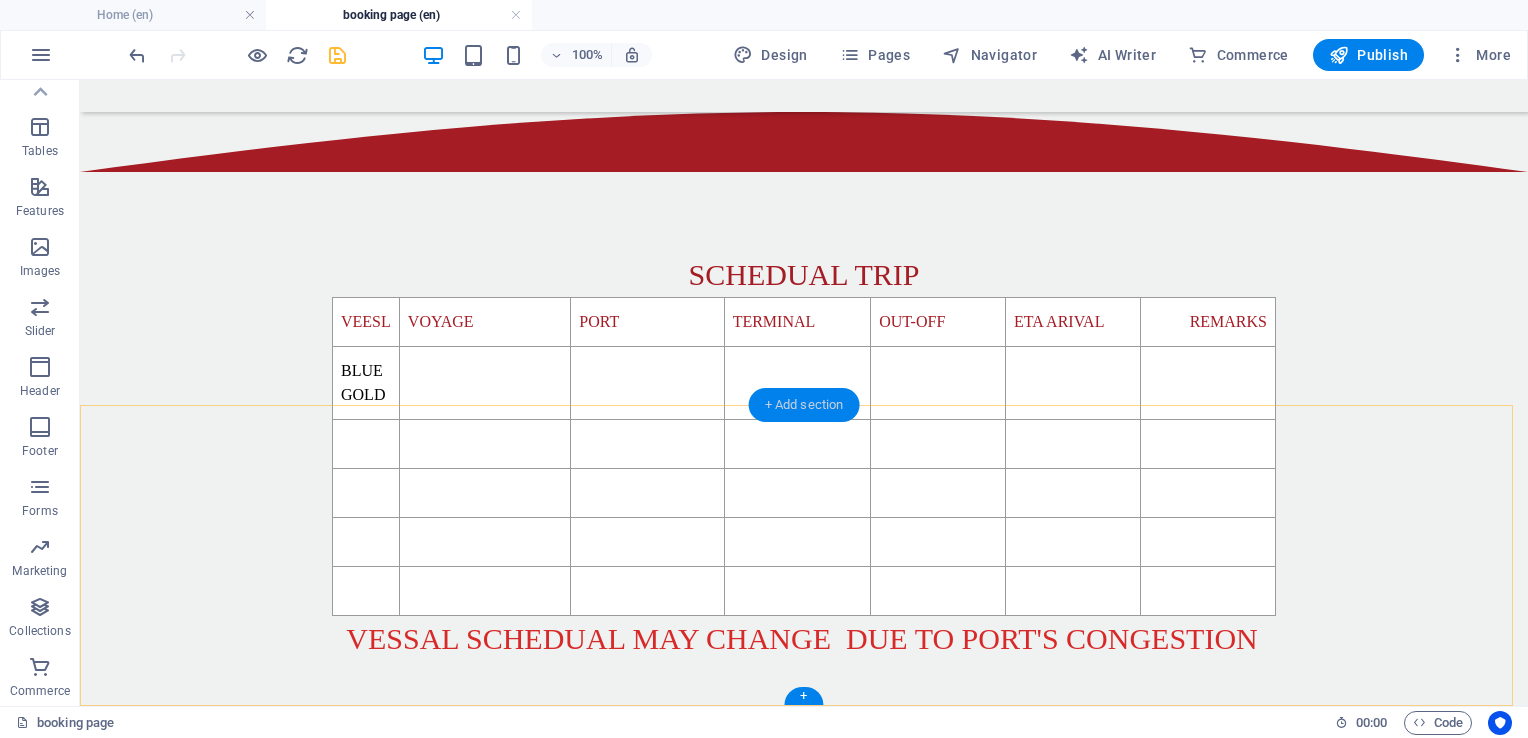 click on "+ Add section" at bounding box center (804, 405) 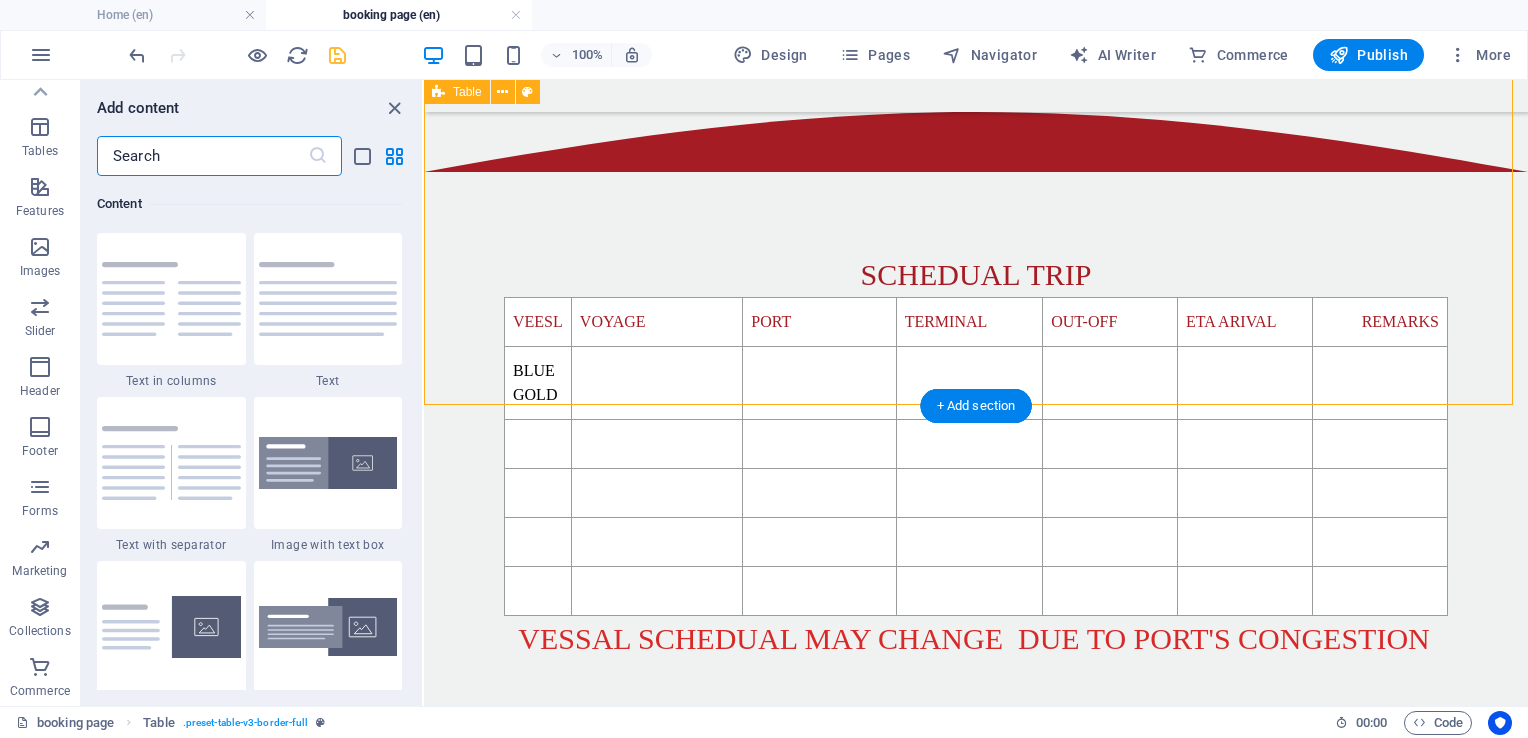 scroll, scrollTop: 3499, scrollLeft: 0, axis: vertical 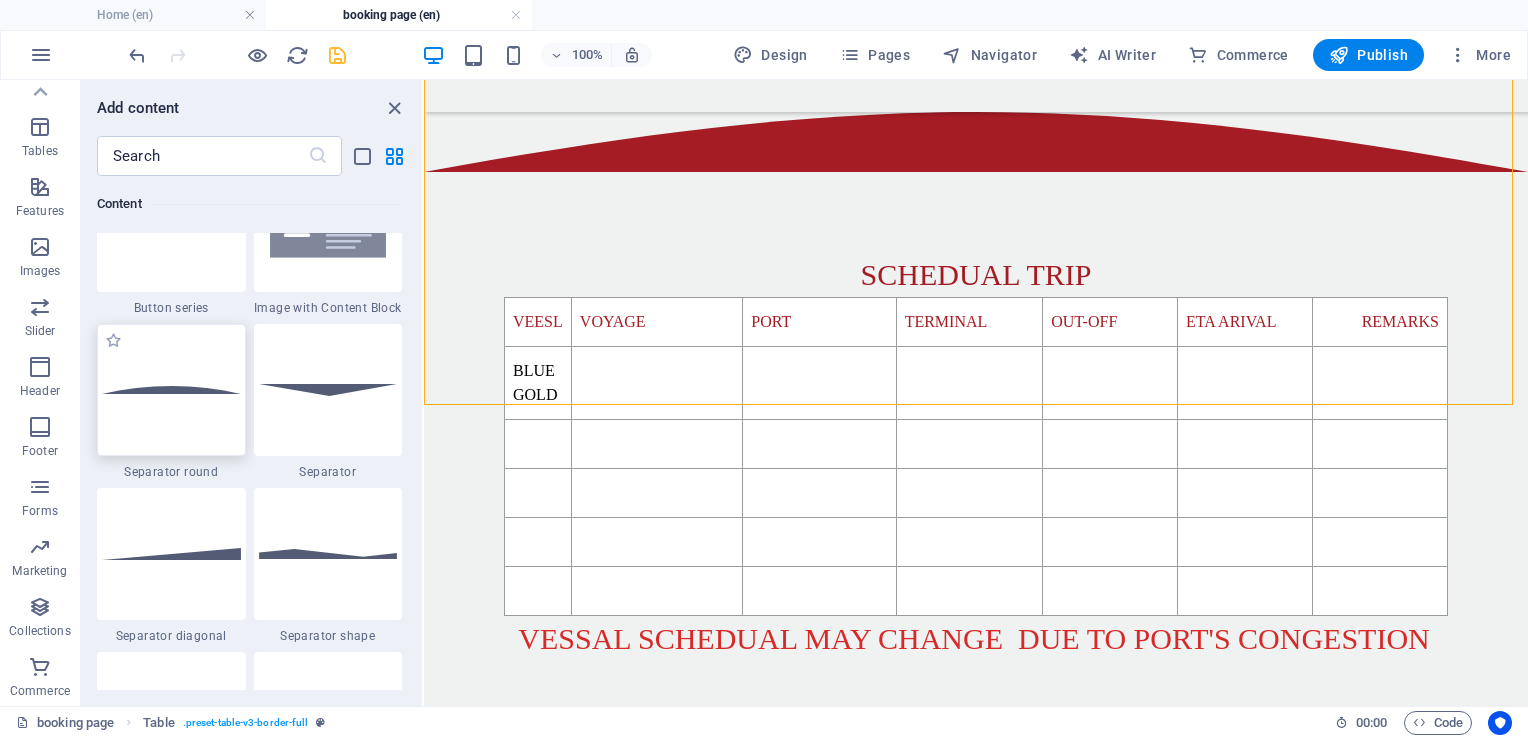 click at bounding box center [171, 390] 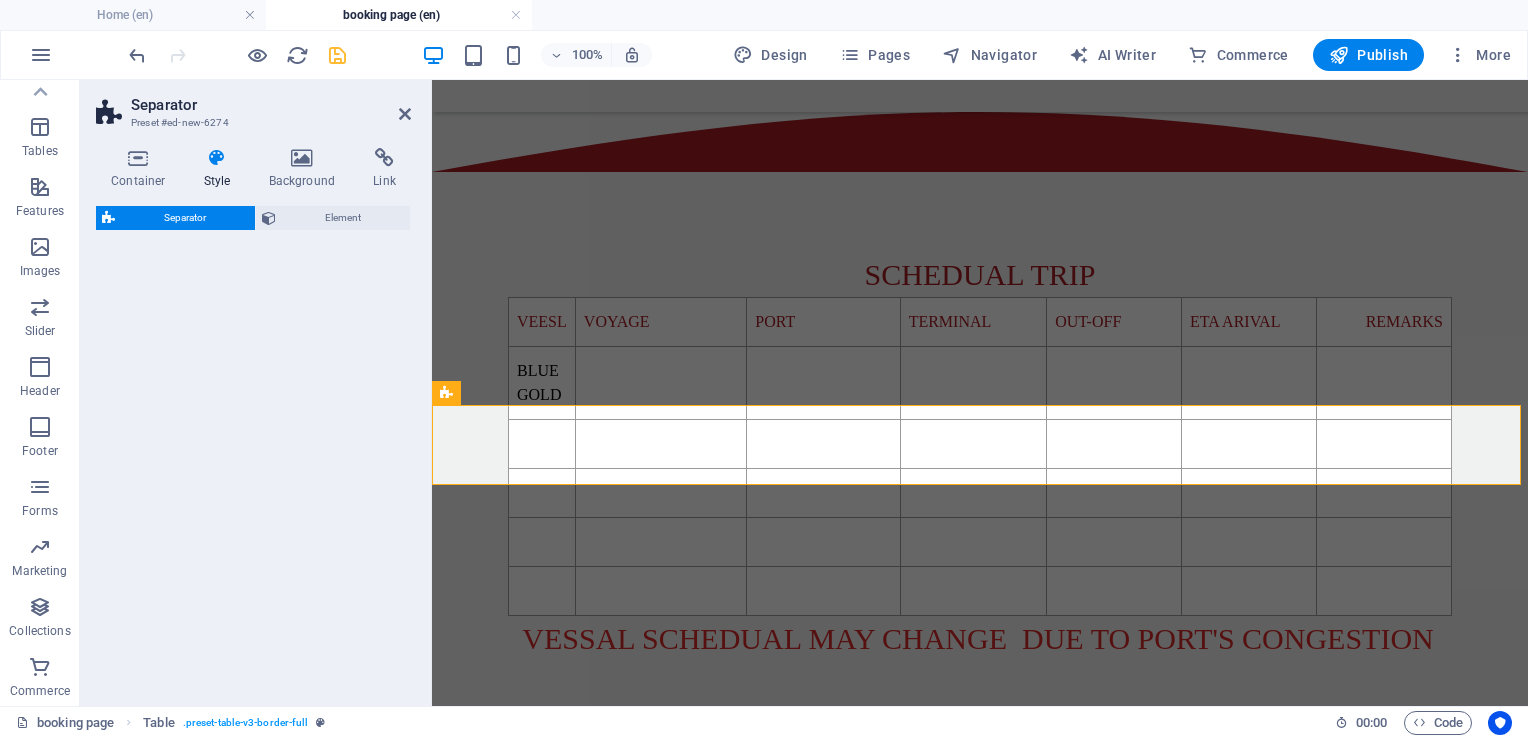 select on "circle" 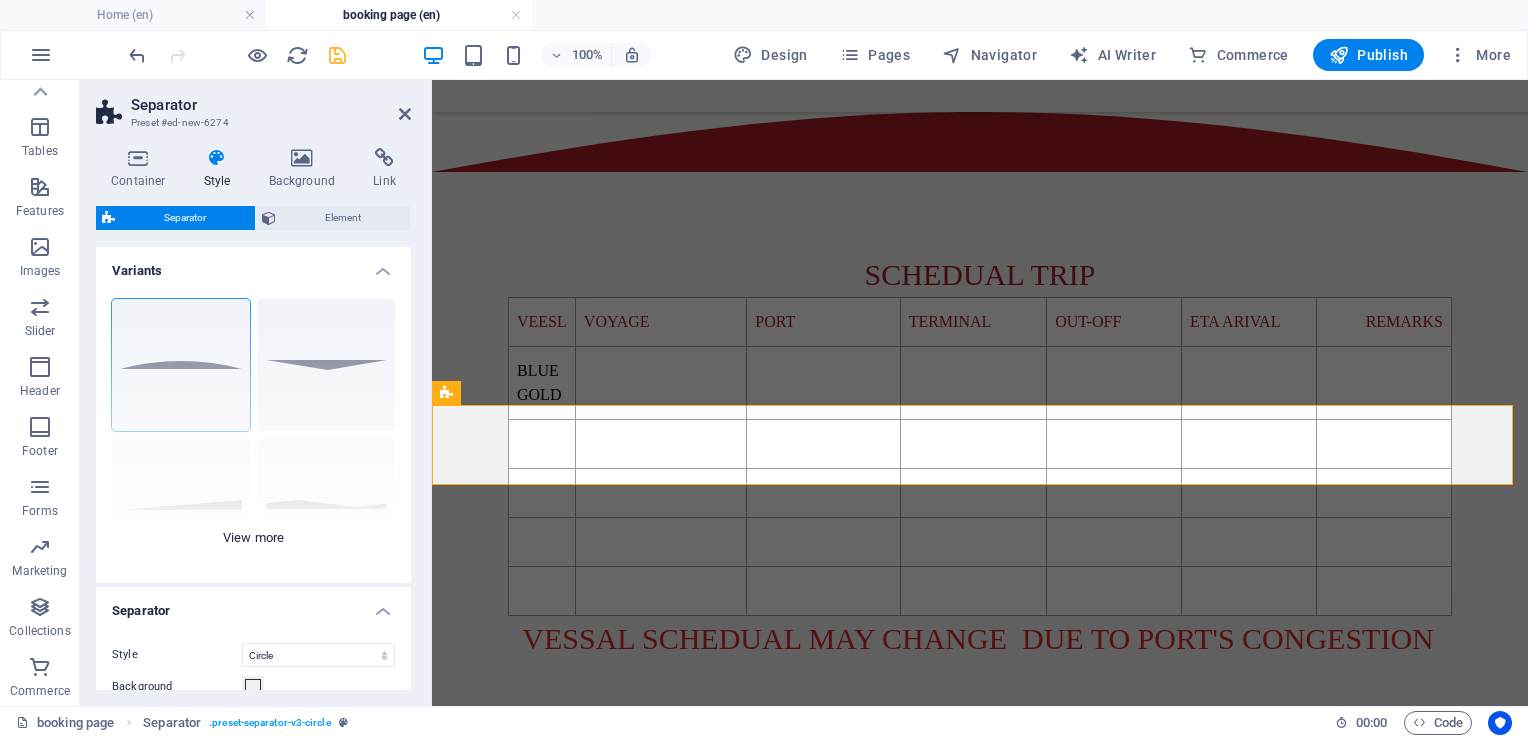 click on "Circle Default Diagonal Polygon 1 Polygon 2 Square Zigzag" at bounding box center [253, 433] 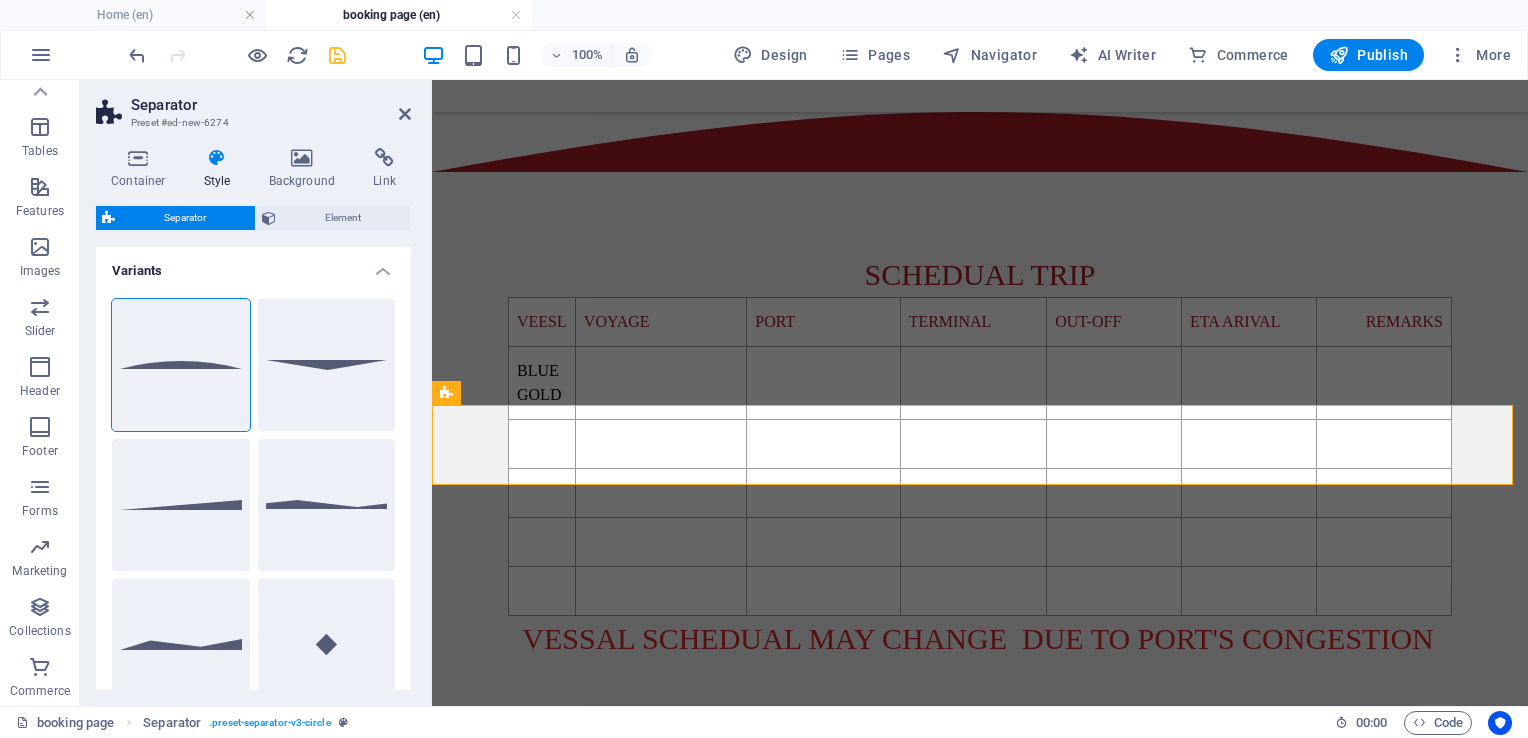 click on "Variants Circle Default Diagonal Polygon 1 Polygon 2 Square Zigzag Separator Style Triangle Circle Diagonal Zigzag Polygon 1 Polygon 2 Square Background Color 2nd color Height 5 rem px vh vw Flip horizontal Flip vertically Preset class Above chosen variant and settings affect all elements which carry this preset class. circle Add preset class" at bounding box center (253, 468) 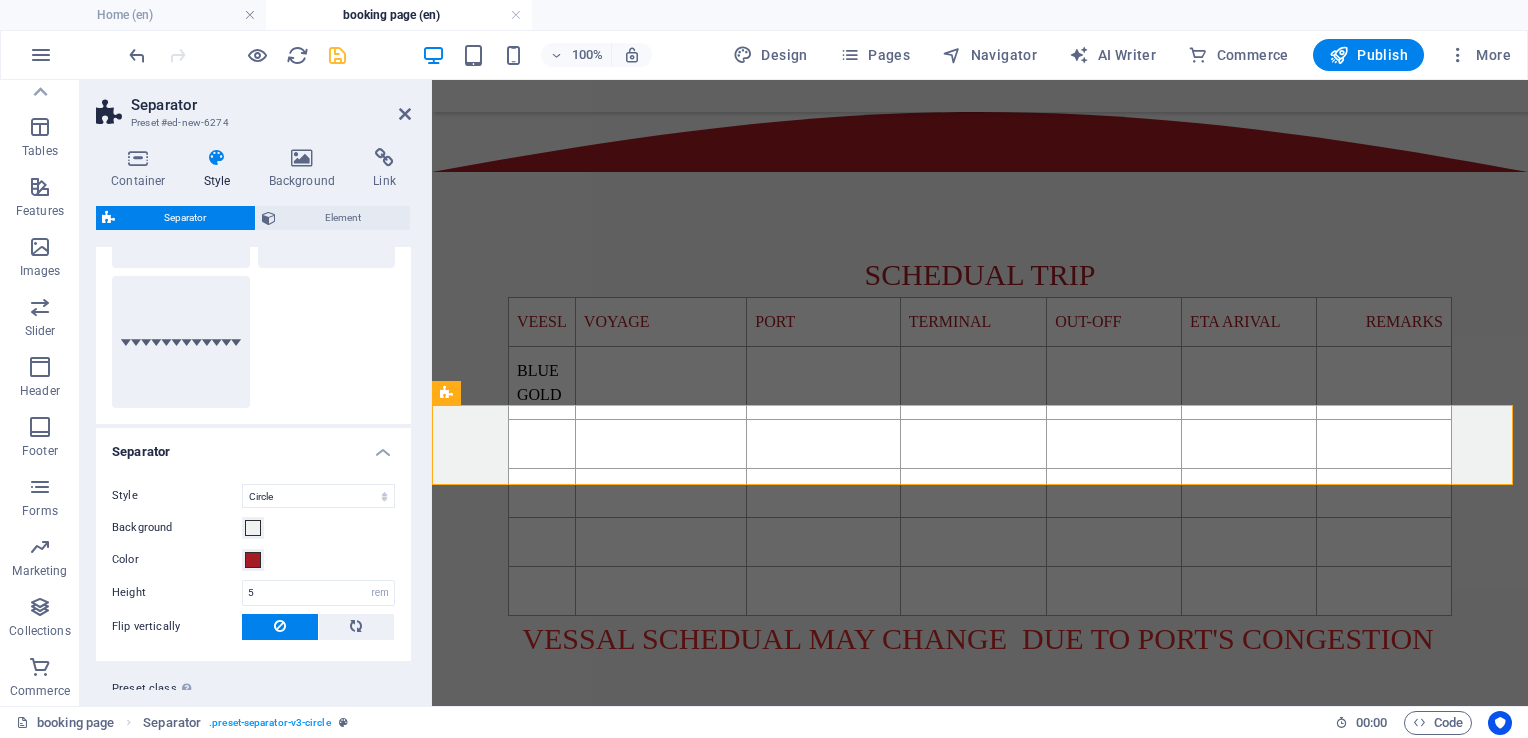 scroll, scrollTop: 444, scrollLeft: 0, axis: vertical 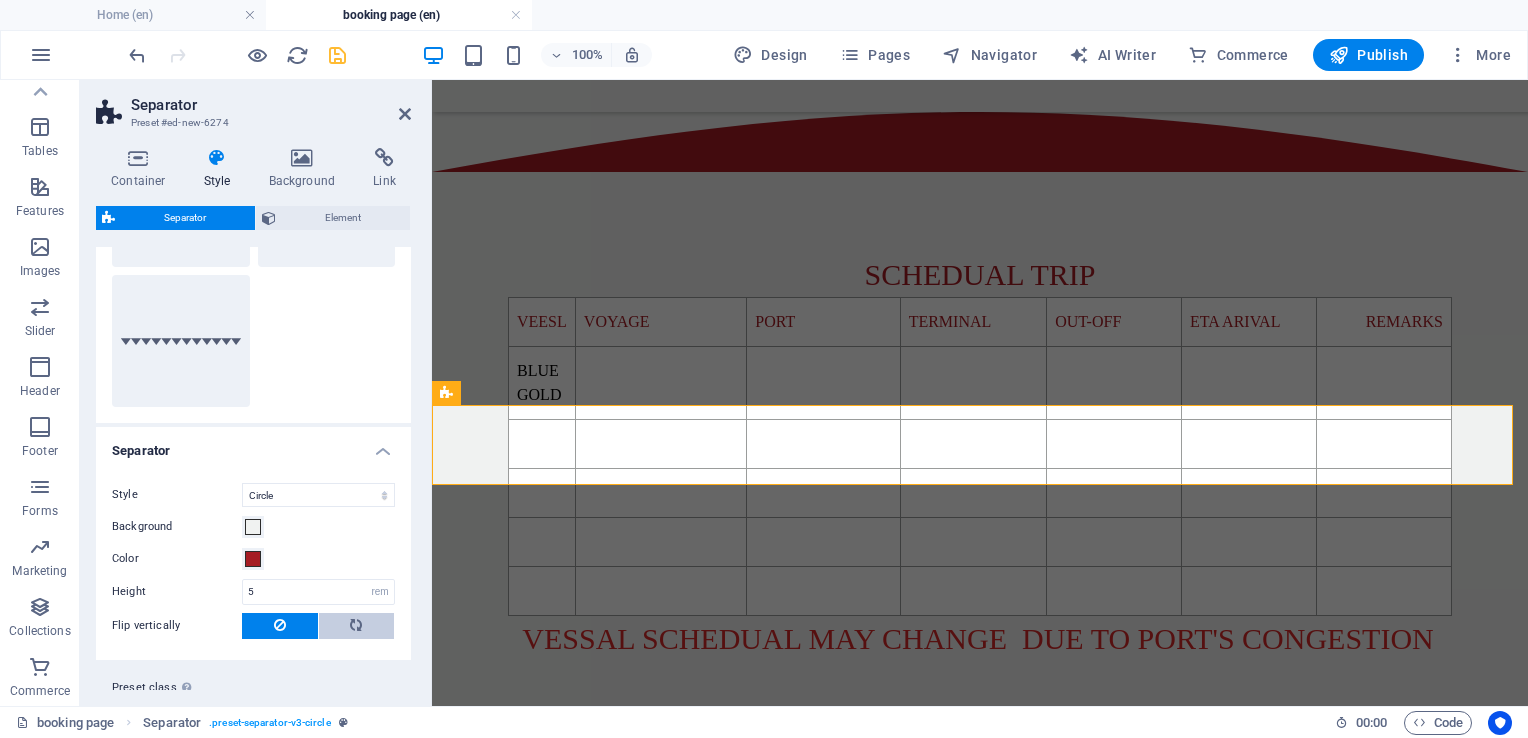 click at bounding box center (356, 625) 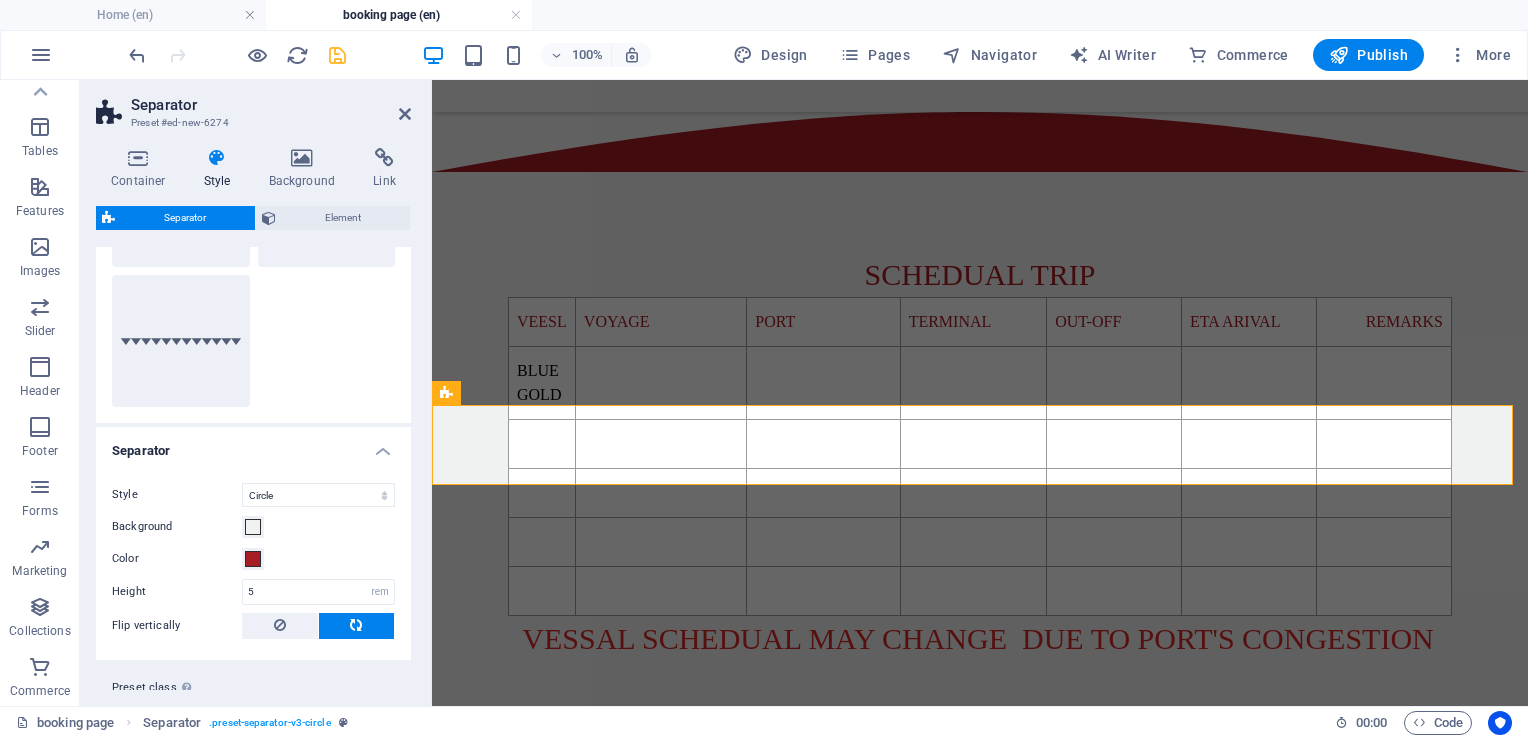 click at bounding box center [356, 625] 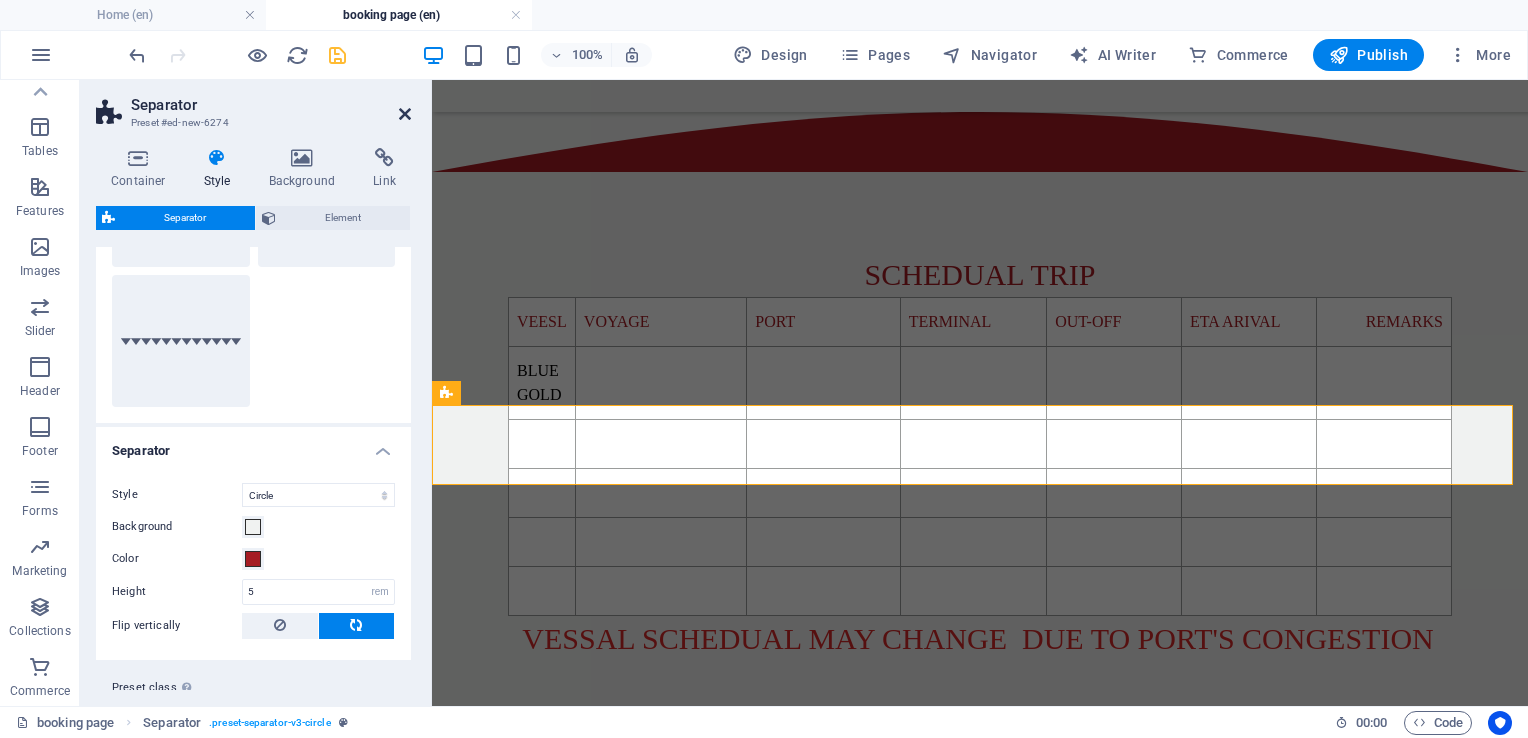 click at bounding box center [405, 114] 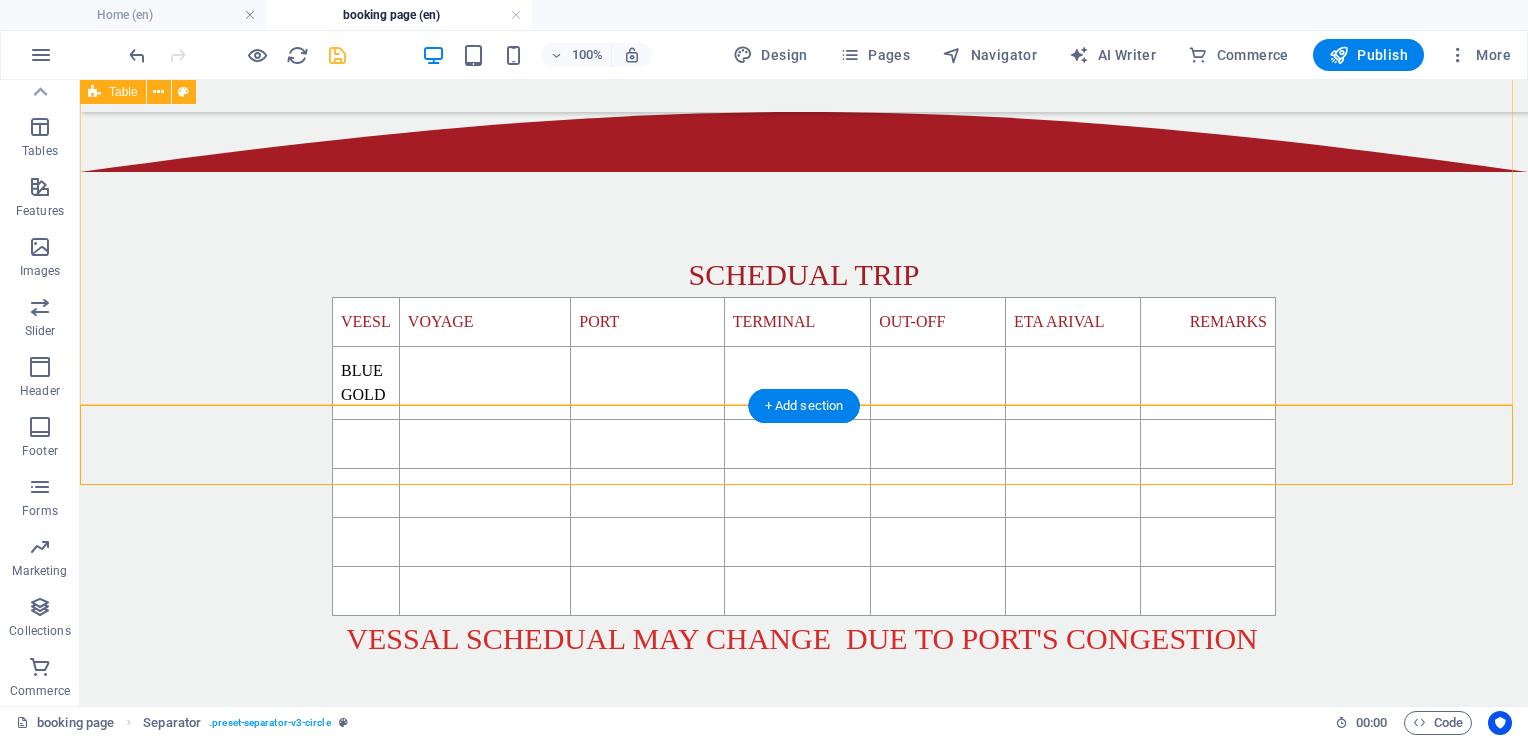 click on "SCHEDUAL TRIP VEESL VOYAGE PORT TERMINAL  OUT-OFF ETA ARIVAL  REMARKS BLUE GOLD    VESSAL SCHEDUAL MAY CHANGE  DUE TO PORT'S CONGESTION" at bounding box center [804, 456] 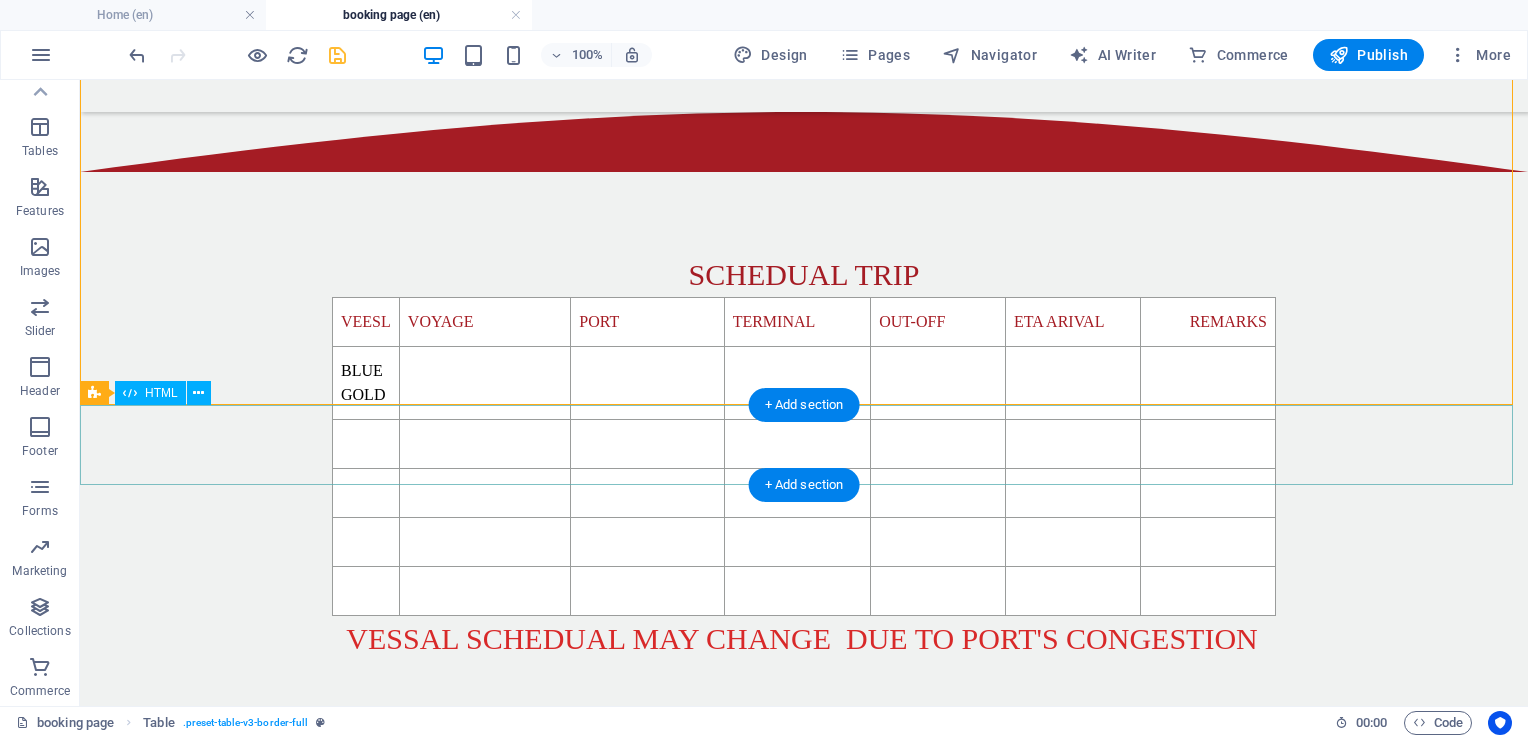 click at bounding box center (804, 781) 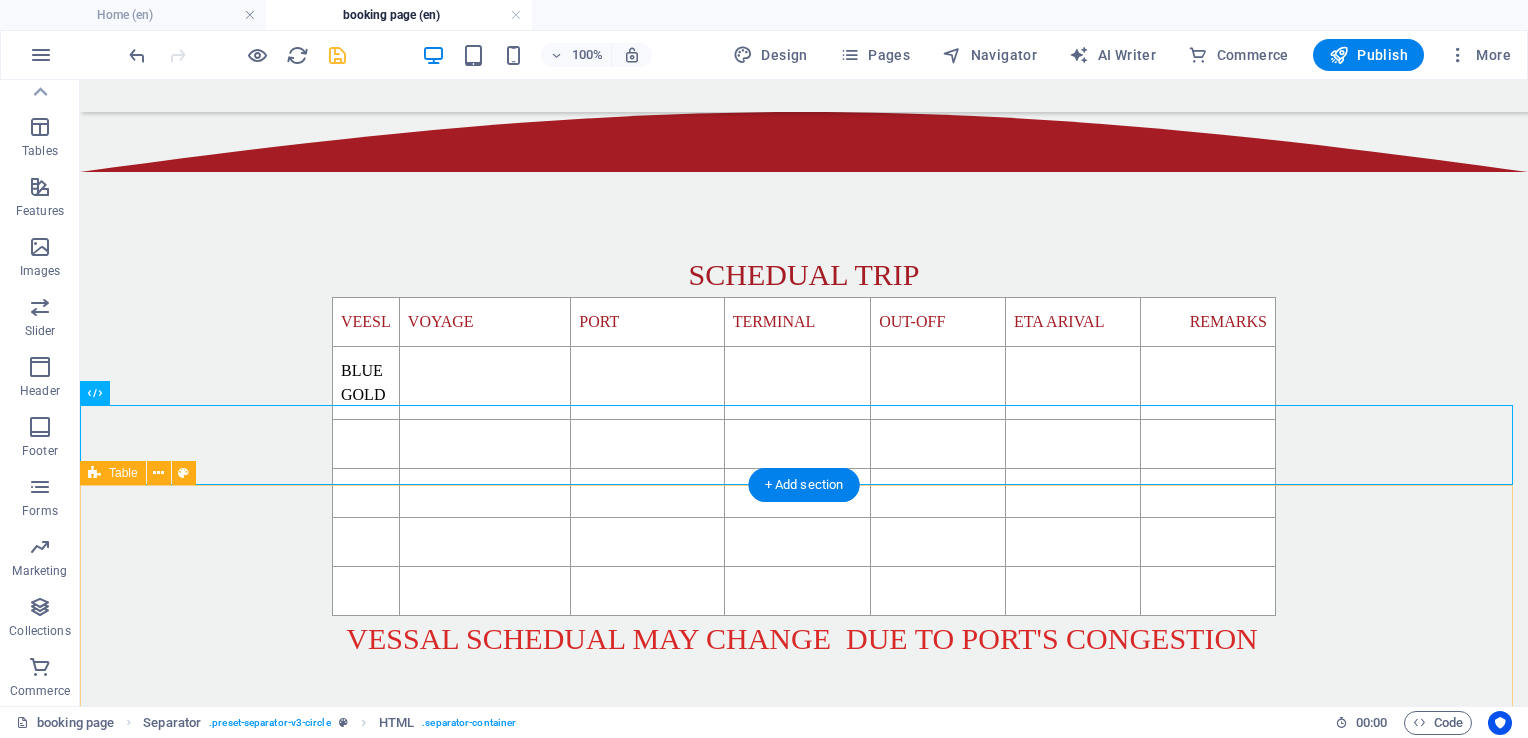 click on "Drop content here or  Add elements  Paste clipboard" at bounding box center (804, 972) 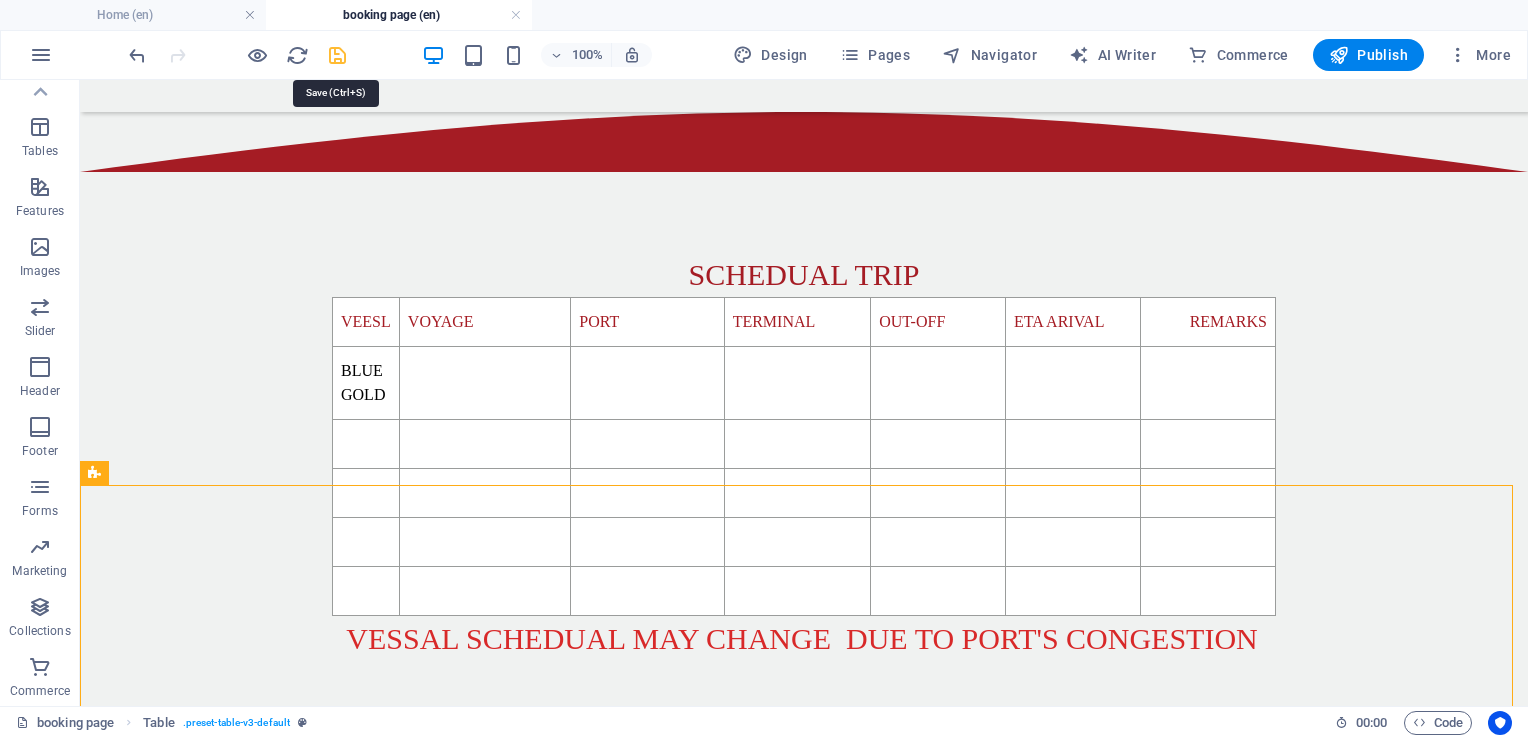 click at bounding box center (337, 55) 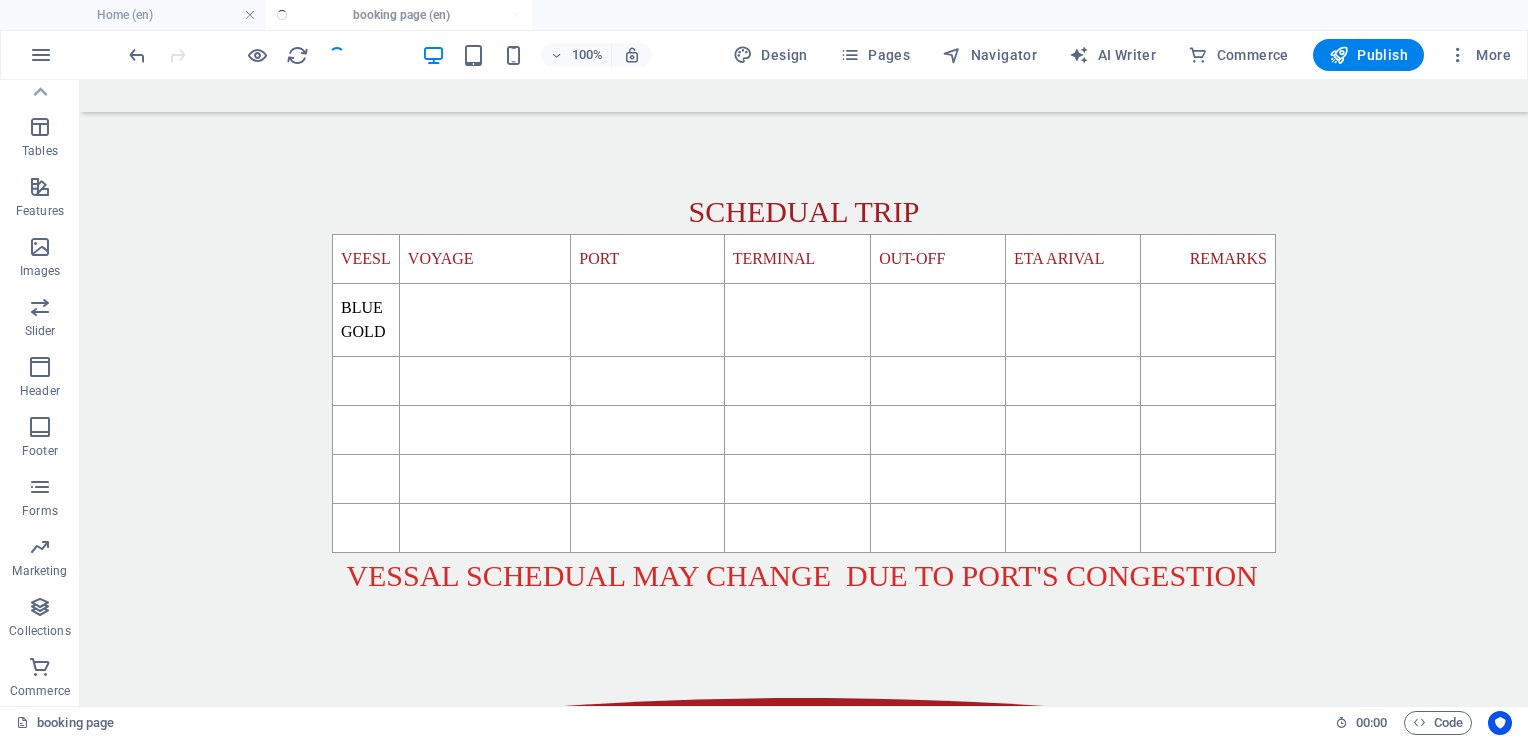 scroll, scrollTop: 735, scrollLeft: 0, axis: vertical 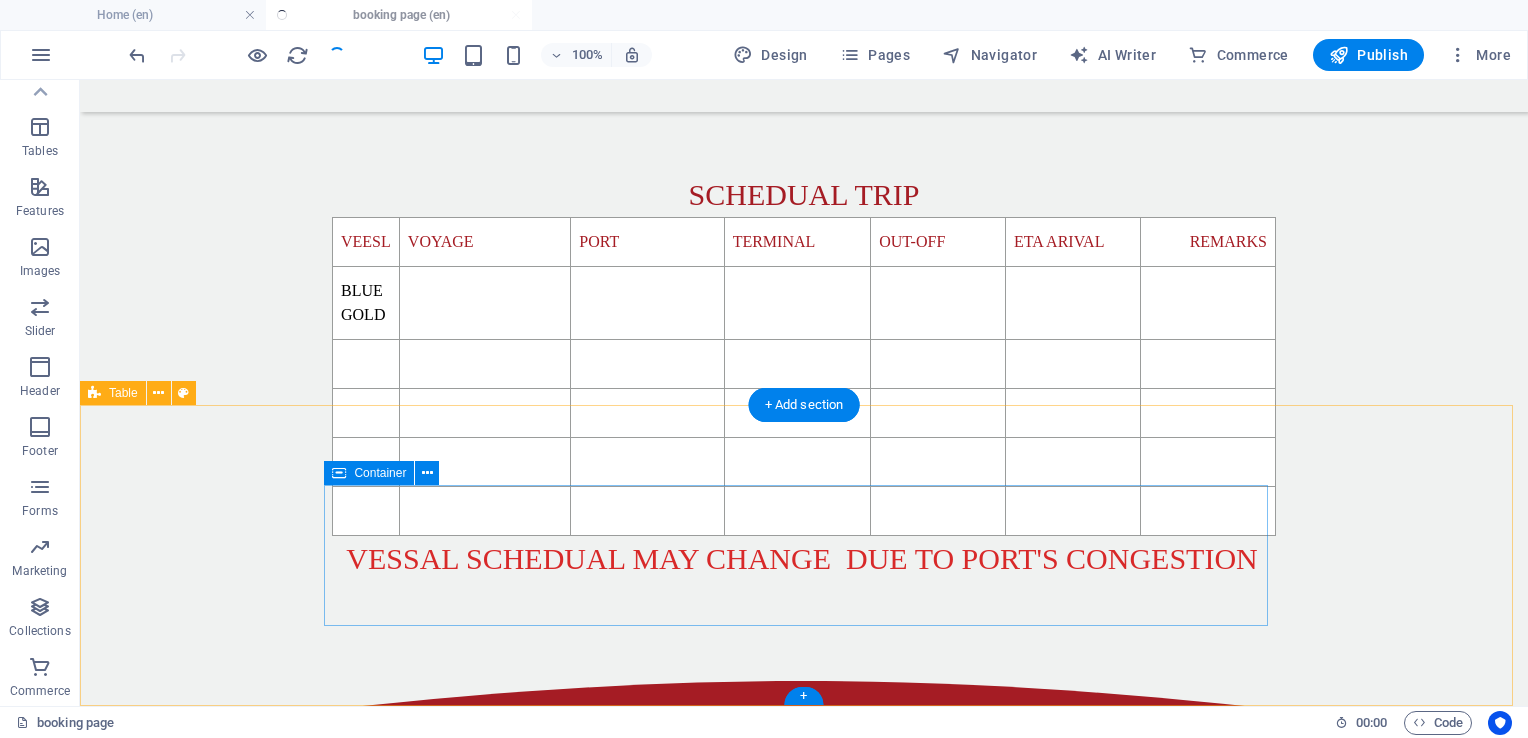 click on "Drop content here or  Add elements  Paste clipboard" at bounding box center [804, 892] 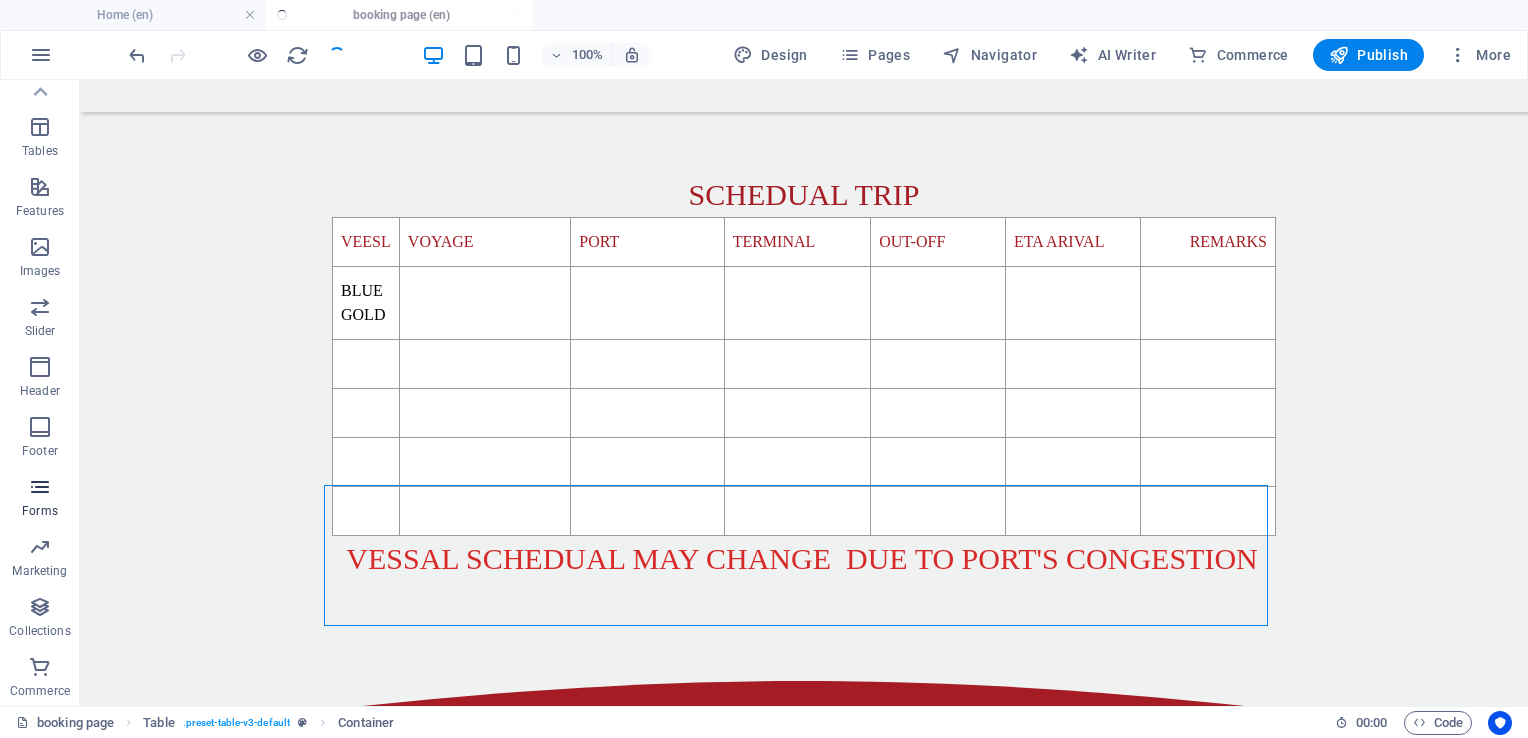 click on "Forms" at bounding box center (40, 499) 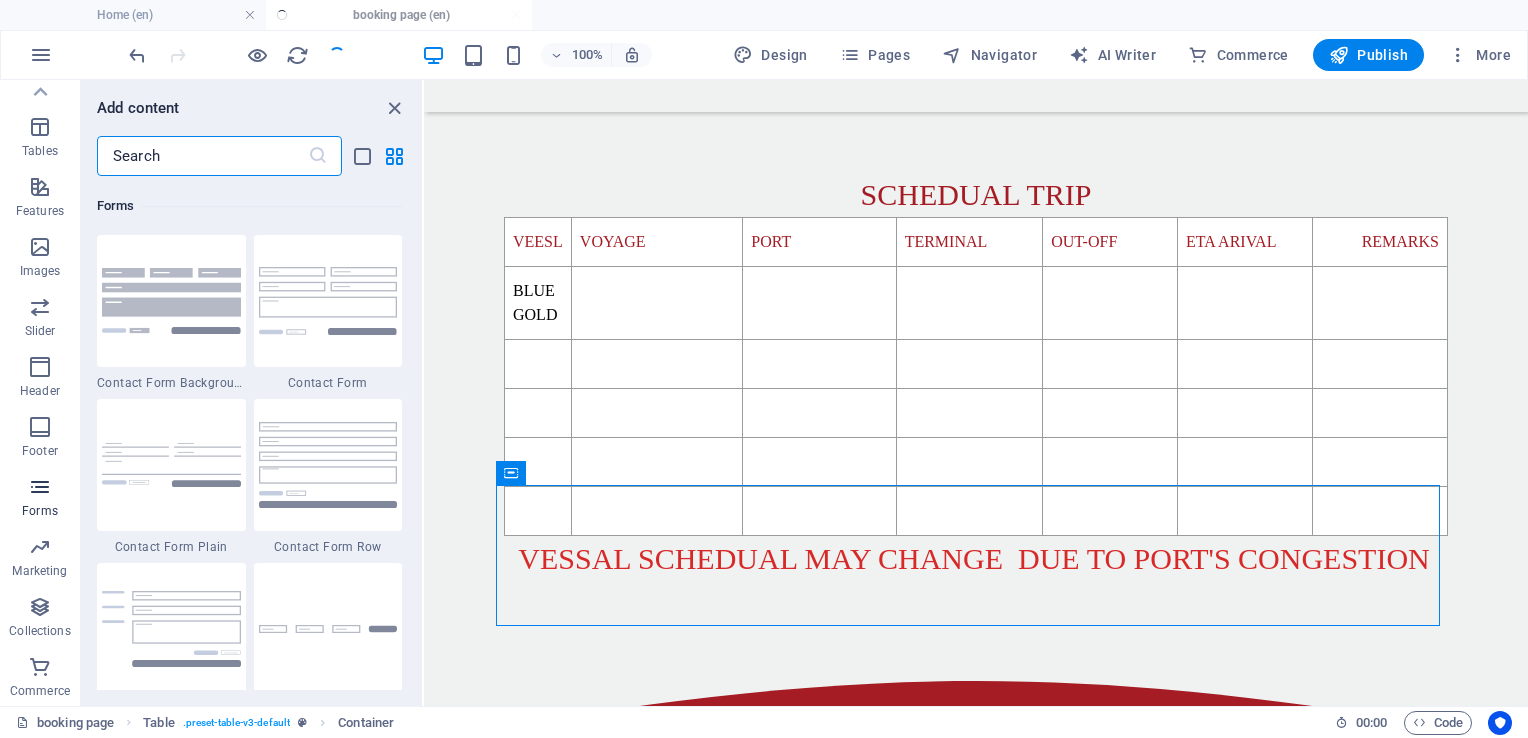 scroll, scrollTop: 14600, scrollLeft: 0, axis: vertical 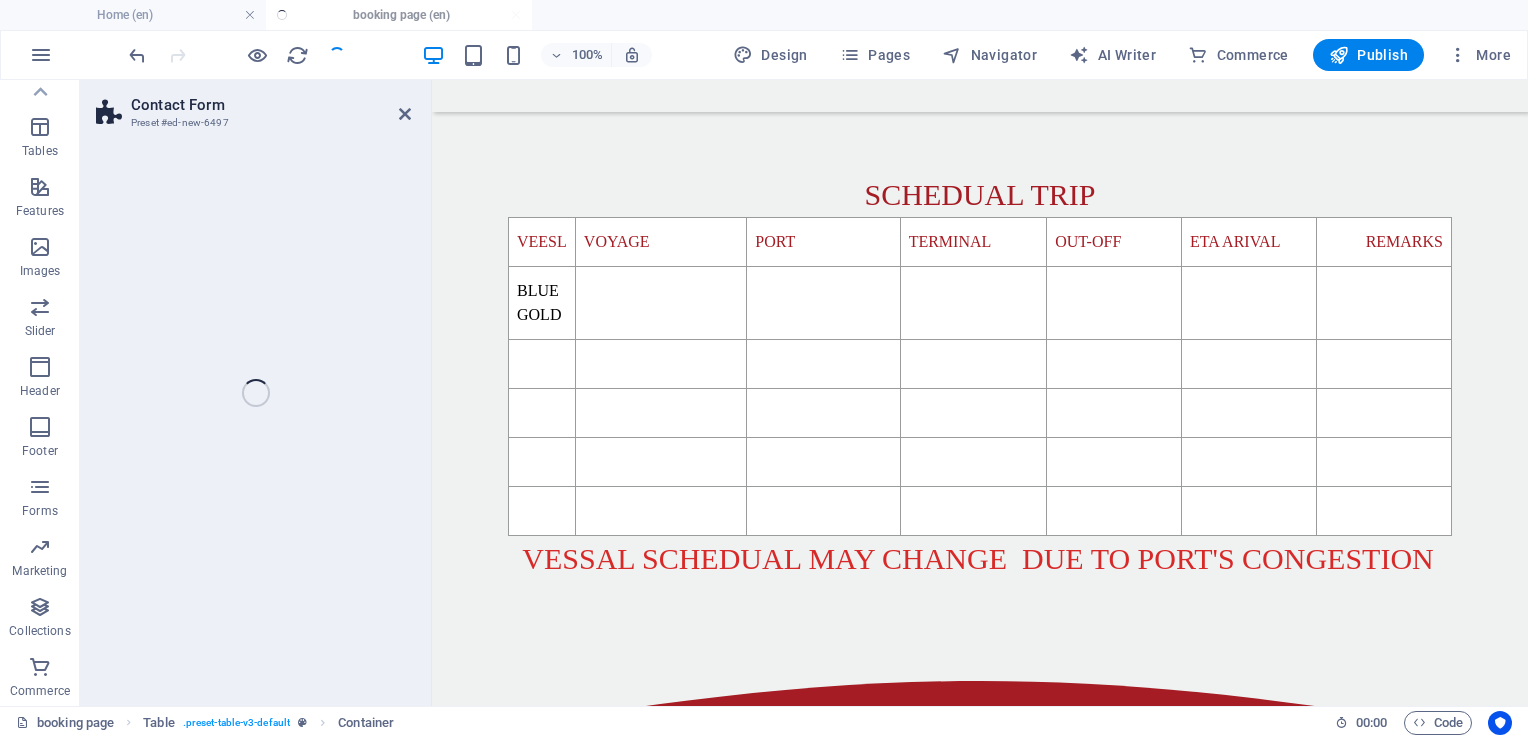 select on "rem" 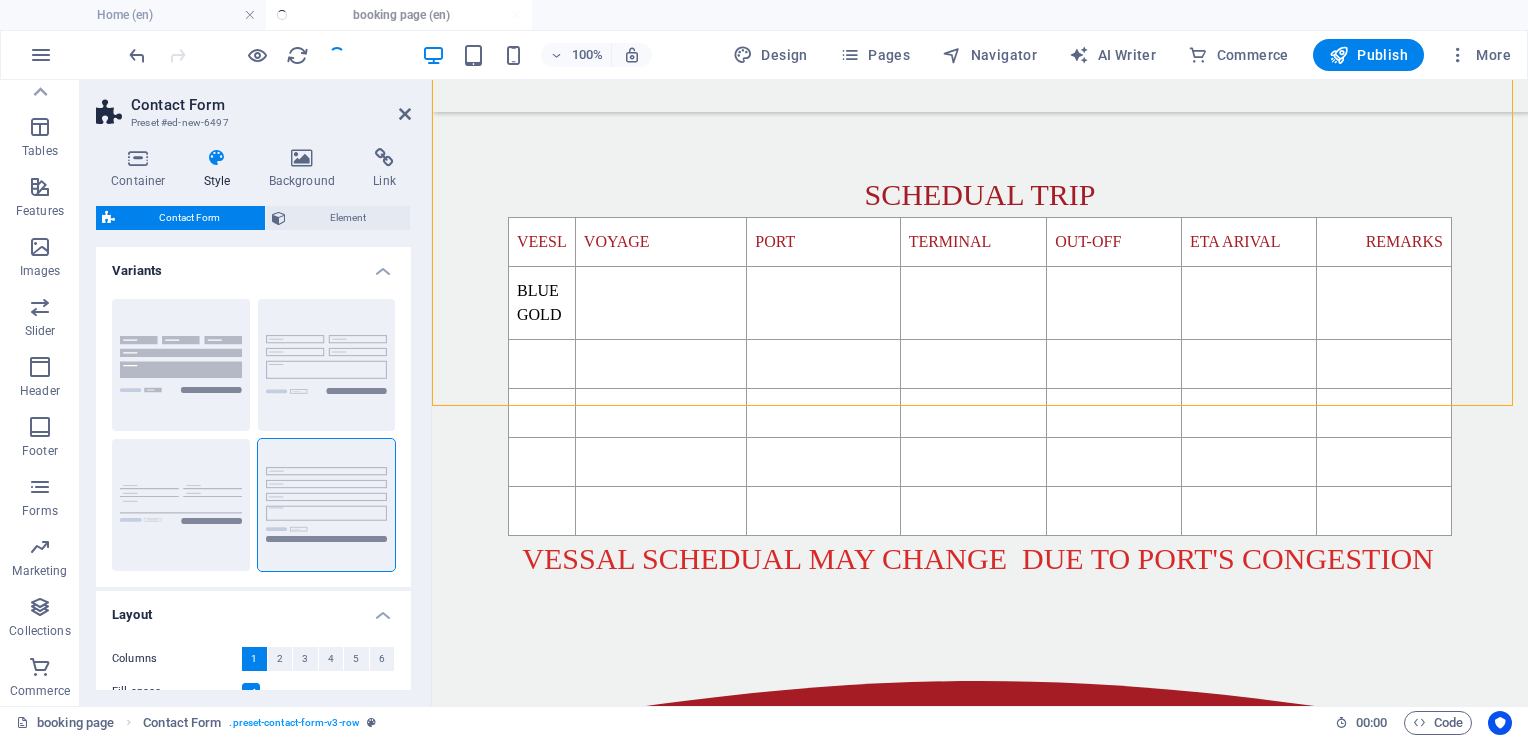 scroll, scrollTop: 1370, scrollLeft: 0, axis: vertical 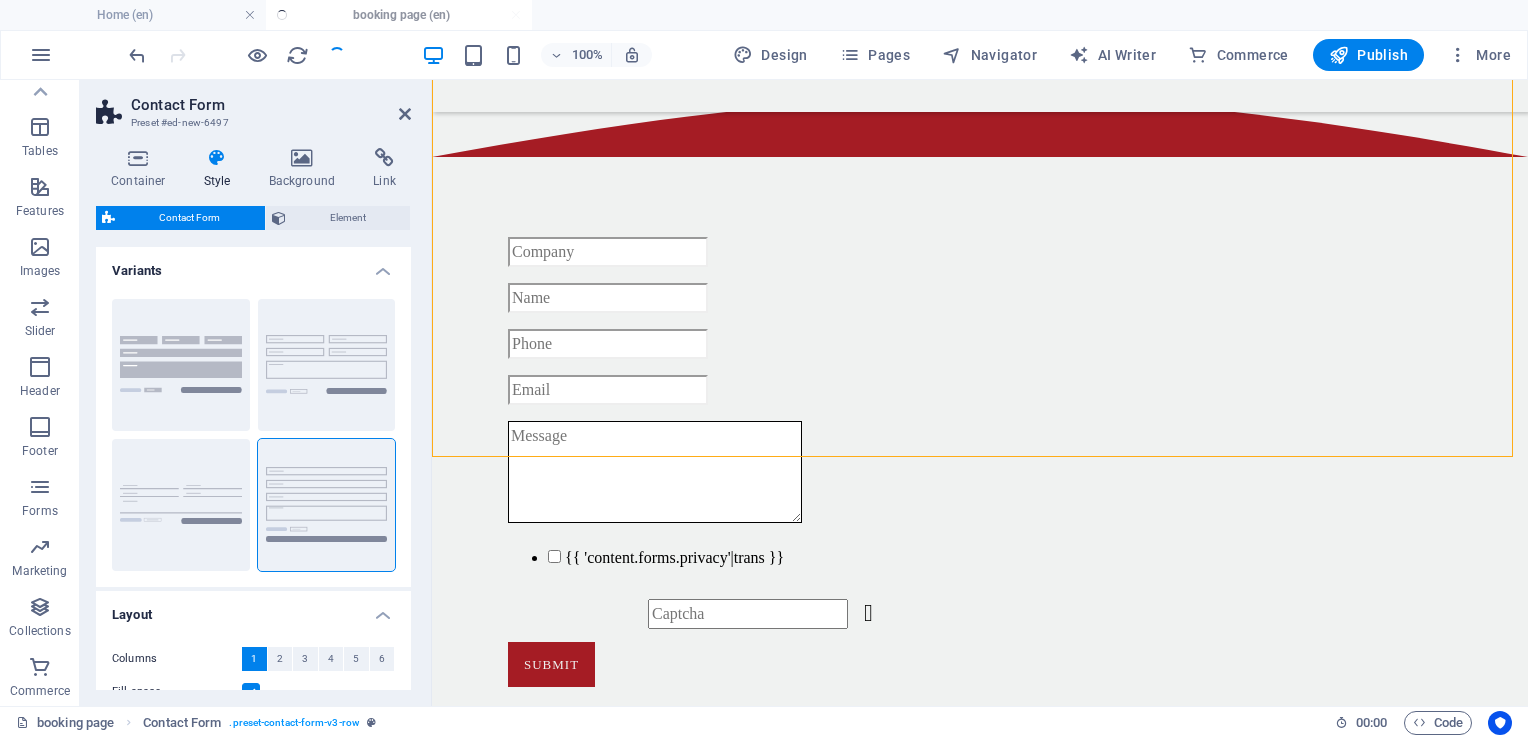 click on "Contact Form" at bounding box center (271, 105) 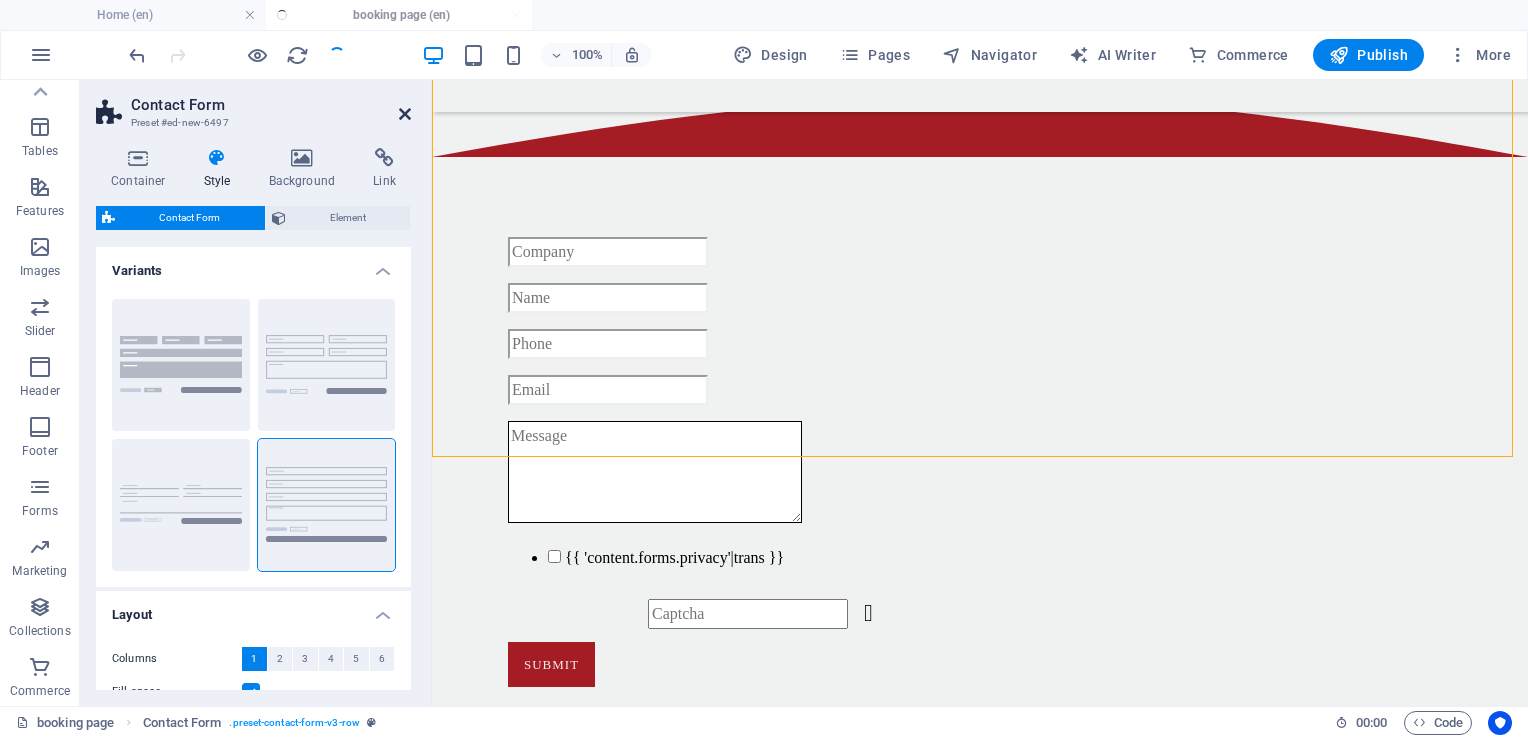 click at bounding box center (405, 114) 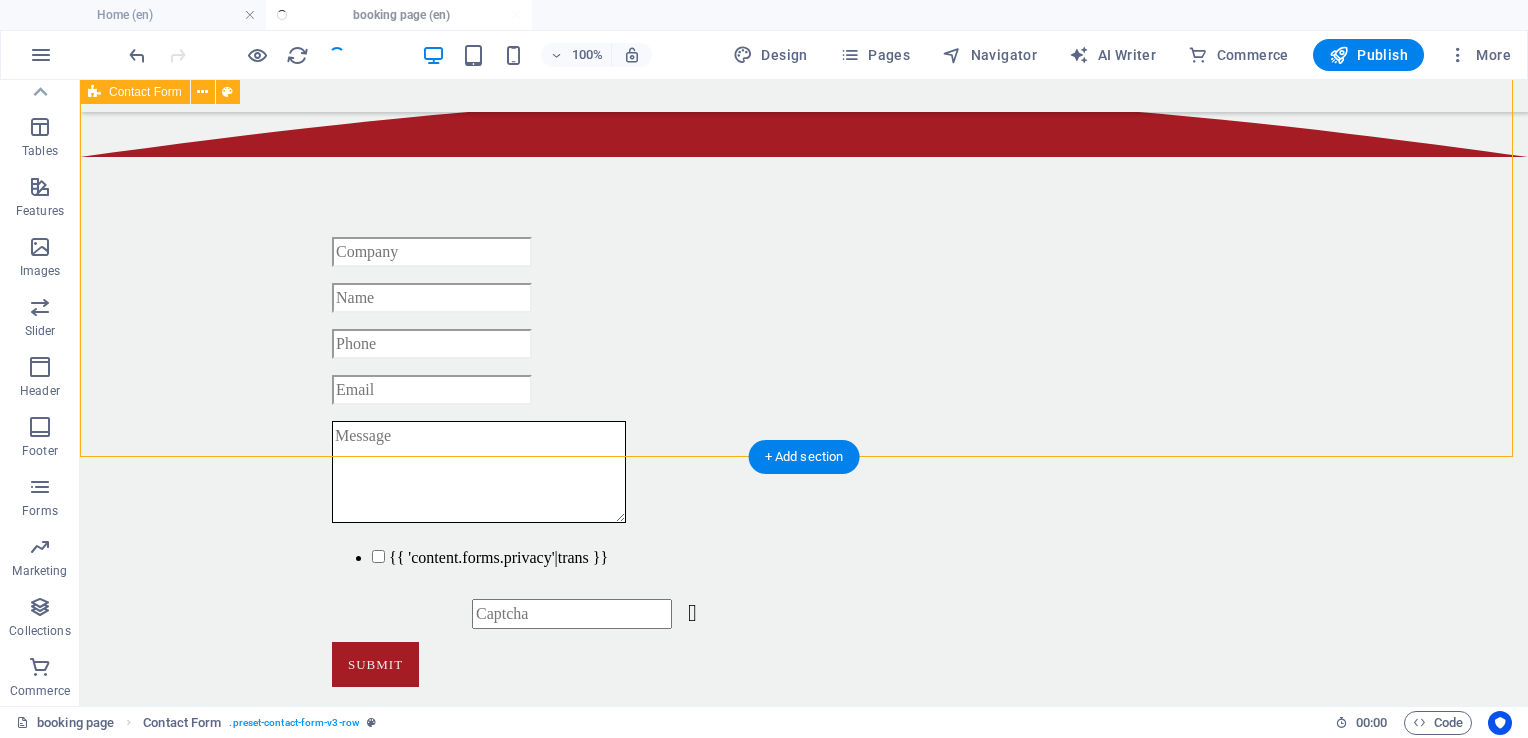 click on "{{ 'content.forms.privacy'|trans }} Unreadable? Load new Submit" at bounding box center [804, 470] 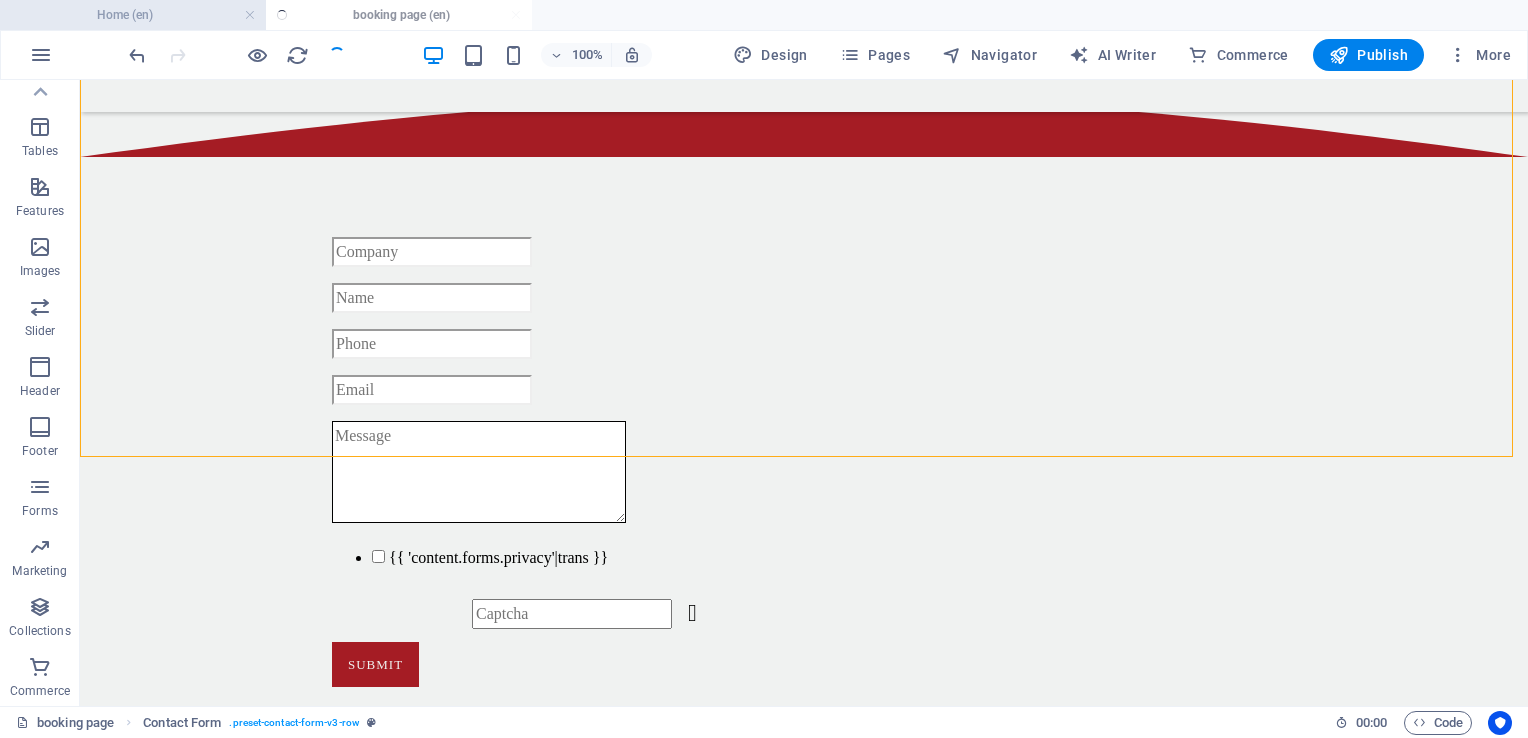 click on "Home (en)" at bounding box center [133, 15] 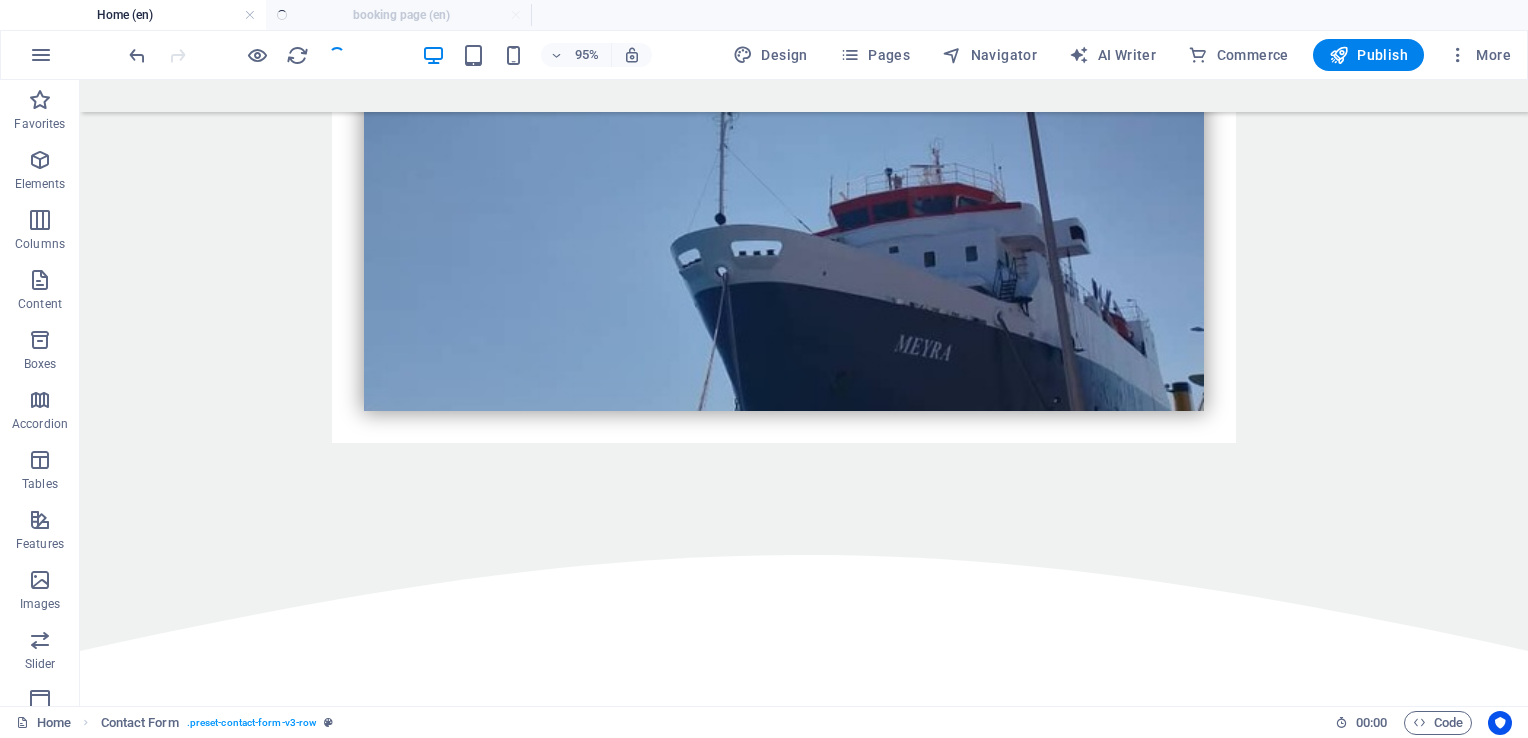 scroll, scrollTop: 0, scrollLeft: 0, axis: both 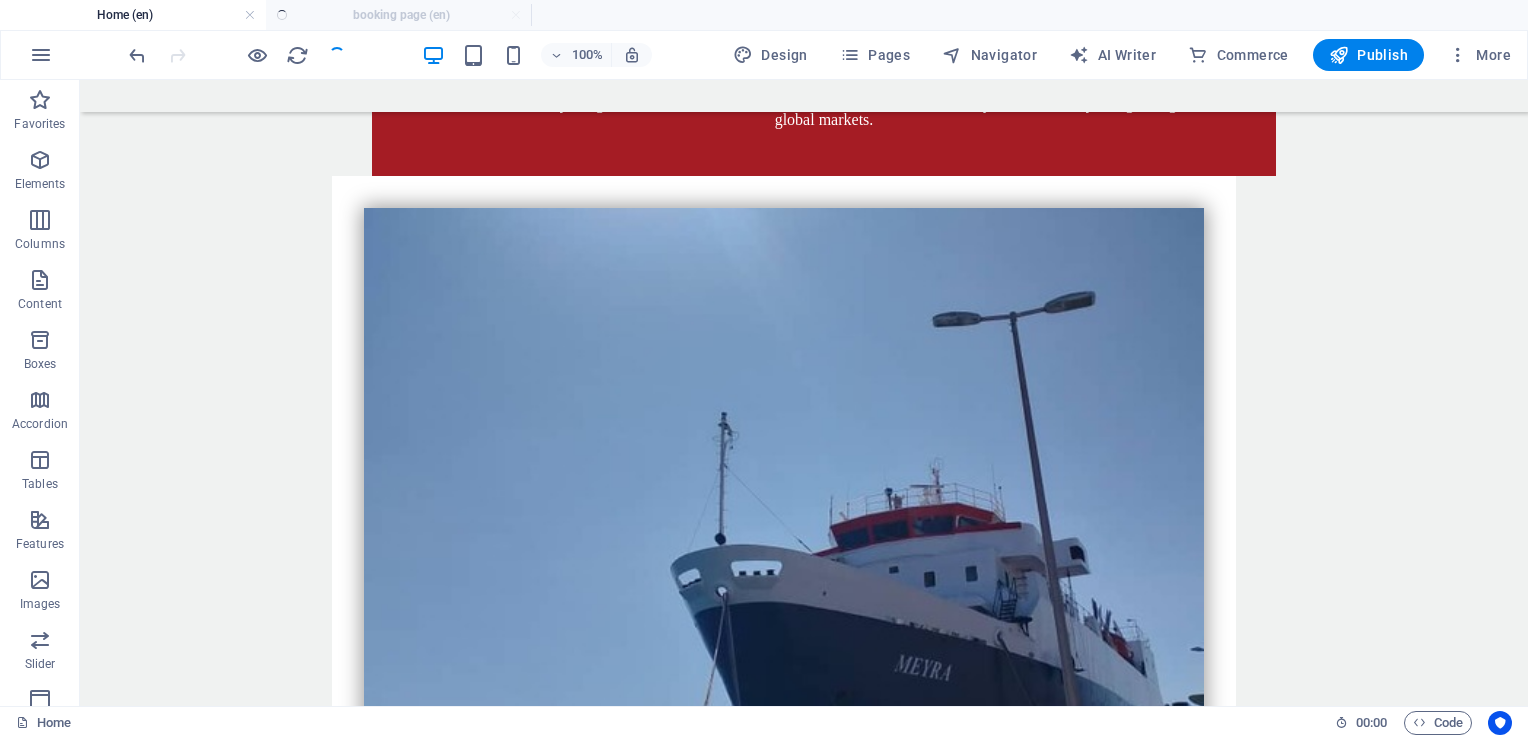 click on "Home (en) booking page (en)" at bounding box center [764, 15] 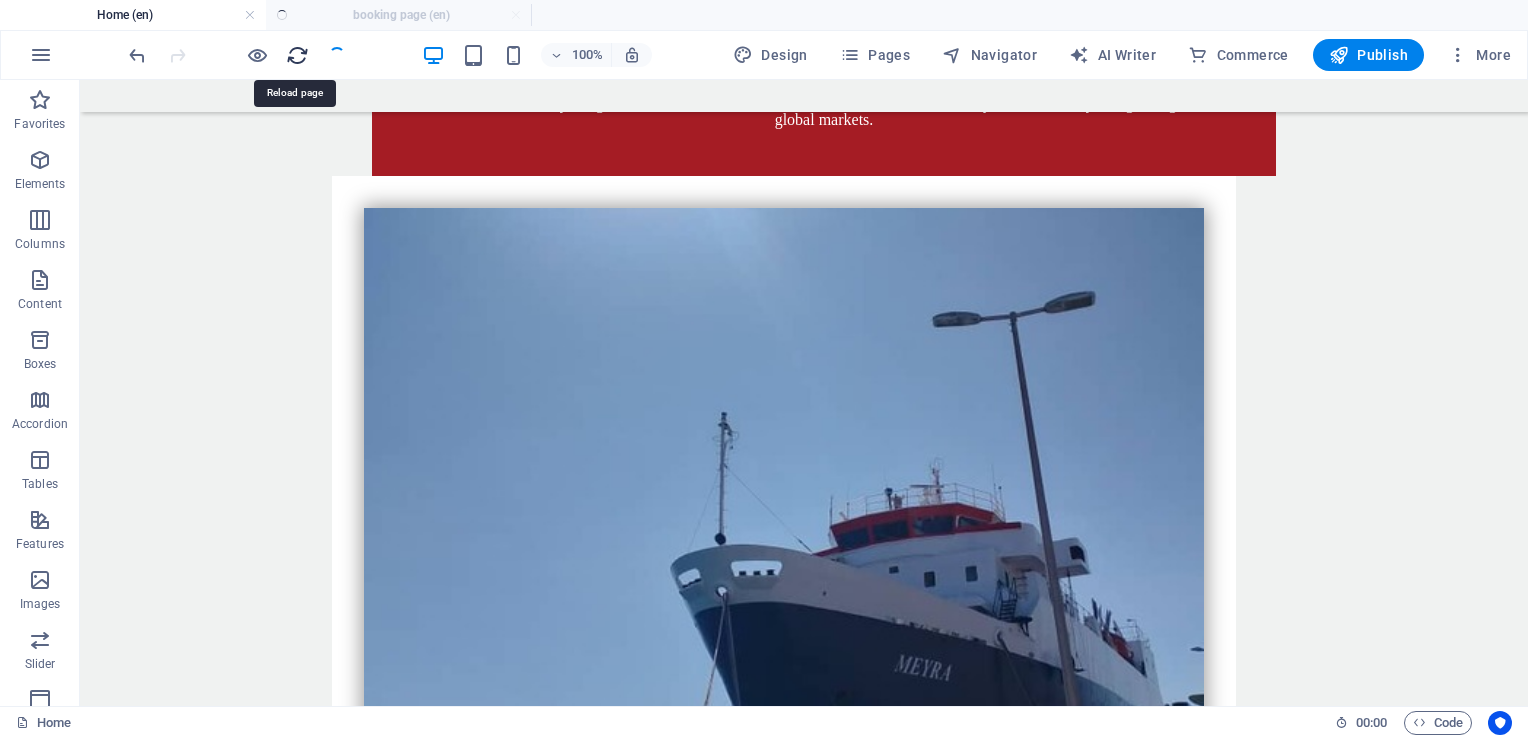 drag, startPoint x: 375, startPoint y: 7, endPoint x: 298, endPoint y: 46, distance: 86.313385 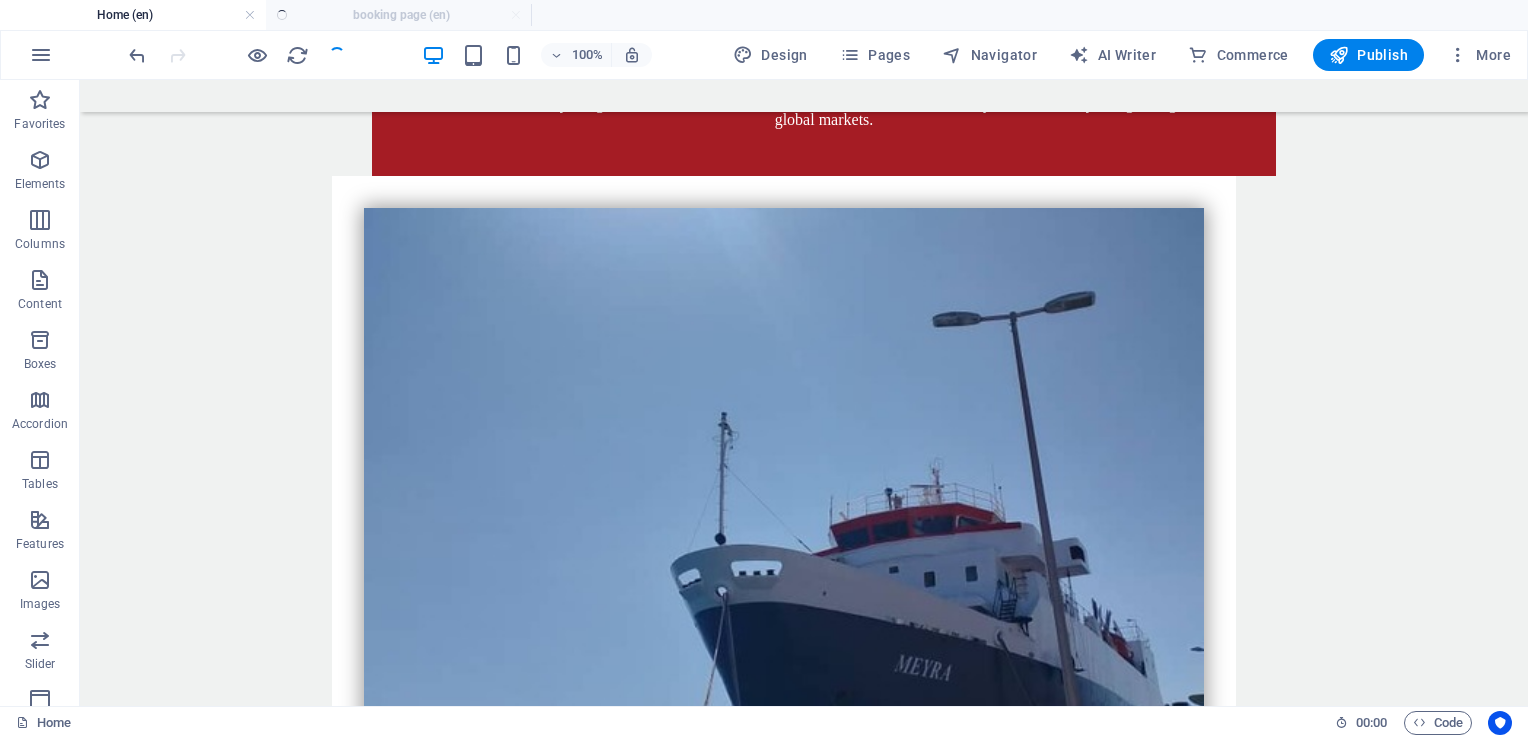 click on "Home (en) booking page (en)" at bounding box center (764, 15) 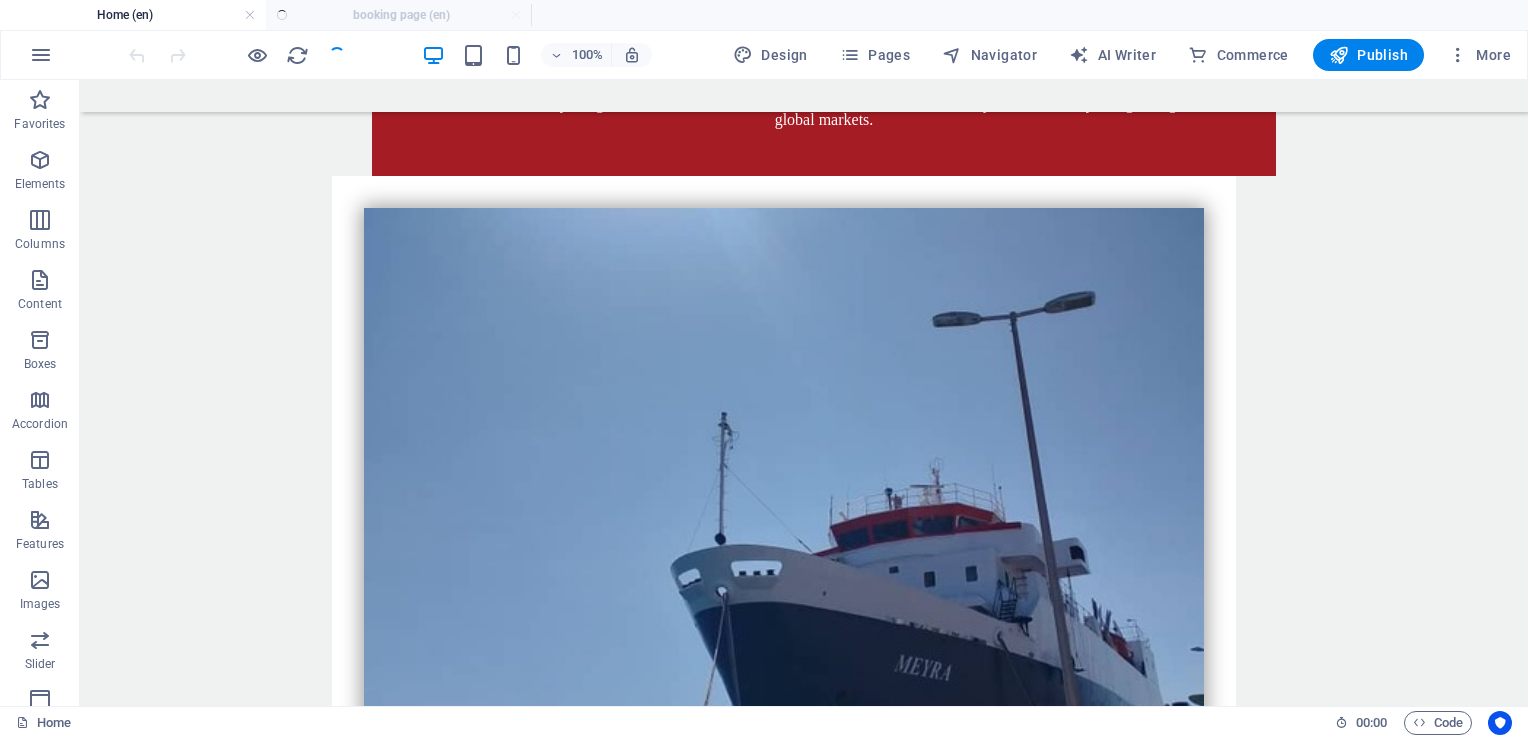 click on "Home (en) booking page (en)" at bounding box center (764, 15) 